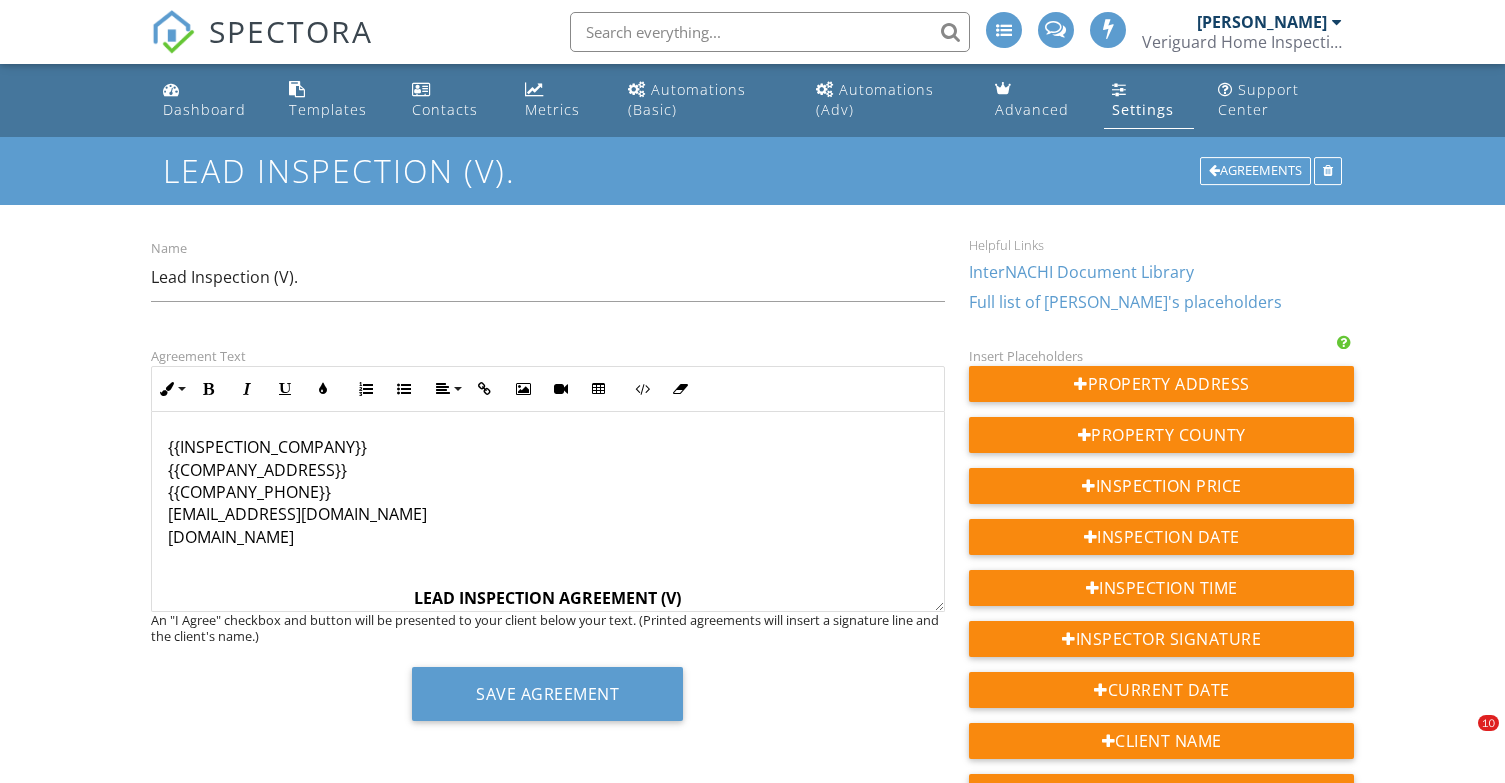 scroll, scrollTop: 0, scrollLeft: 0, axis: both 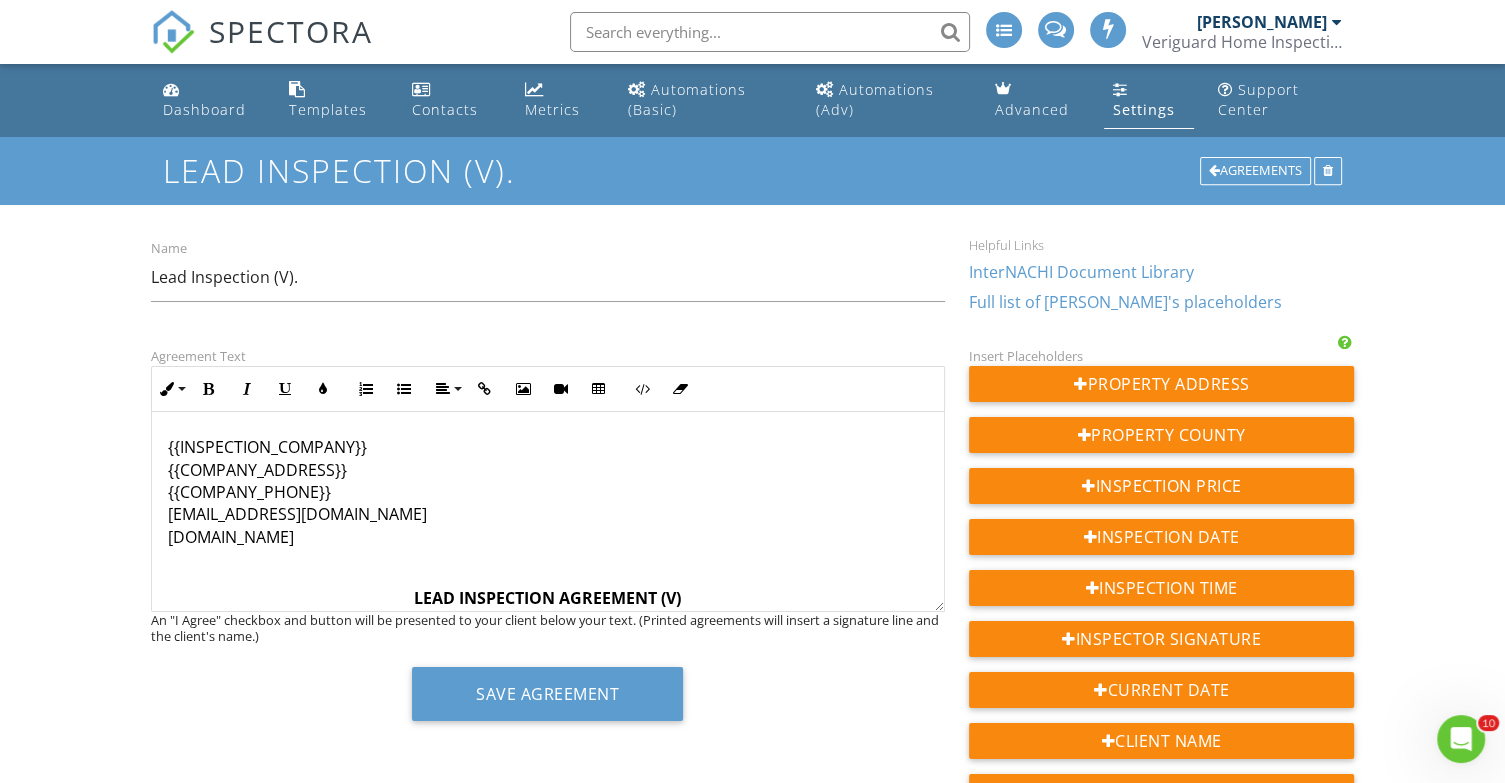 click on "Dashboard" at bounding box center (204, 109) 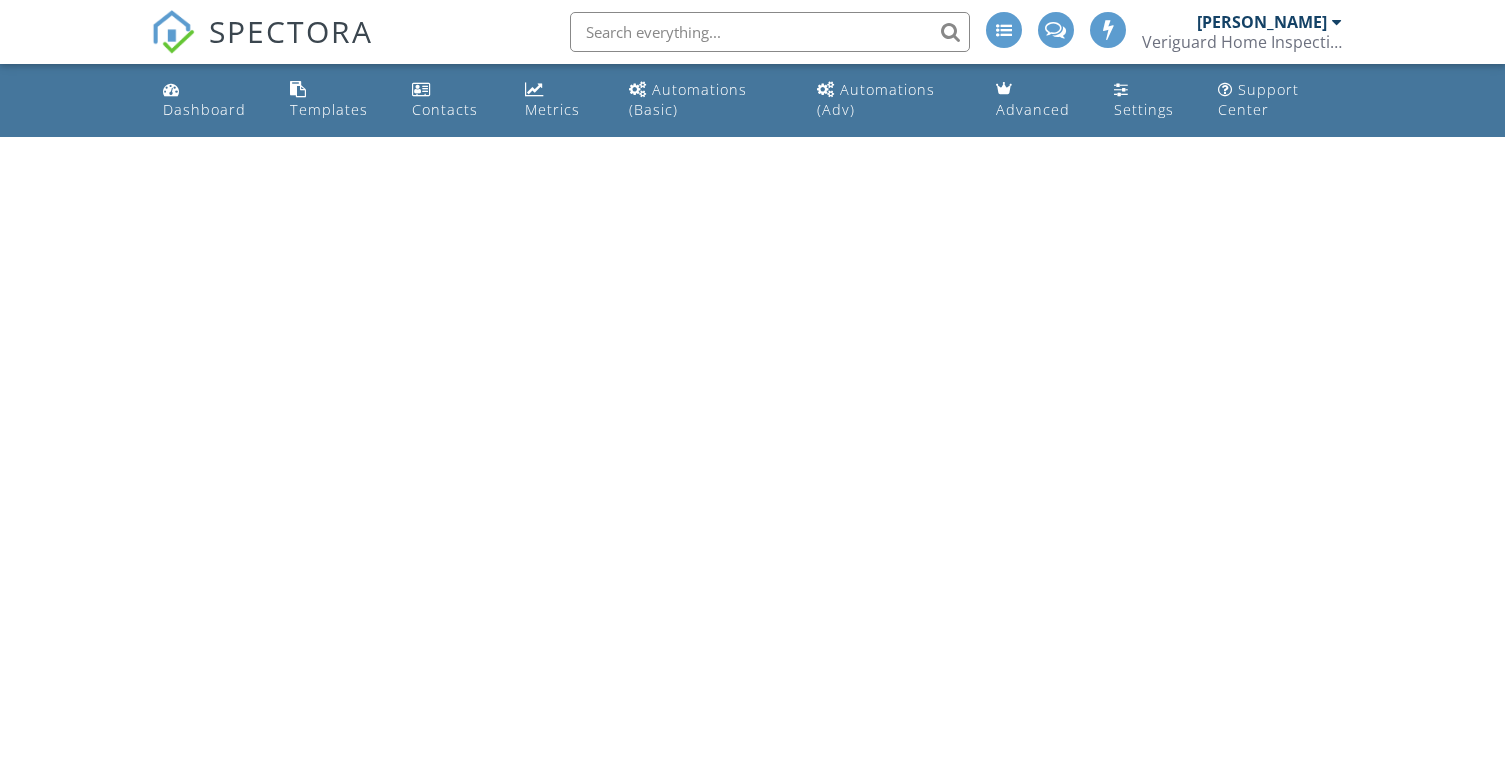 scroll, scrollTop: 0, scrollLeft: 0, axis: both 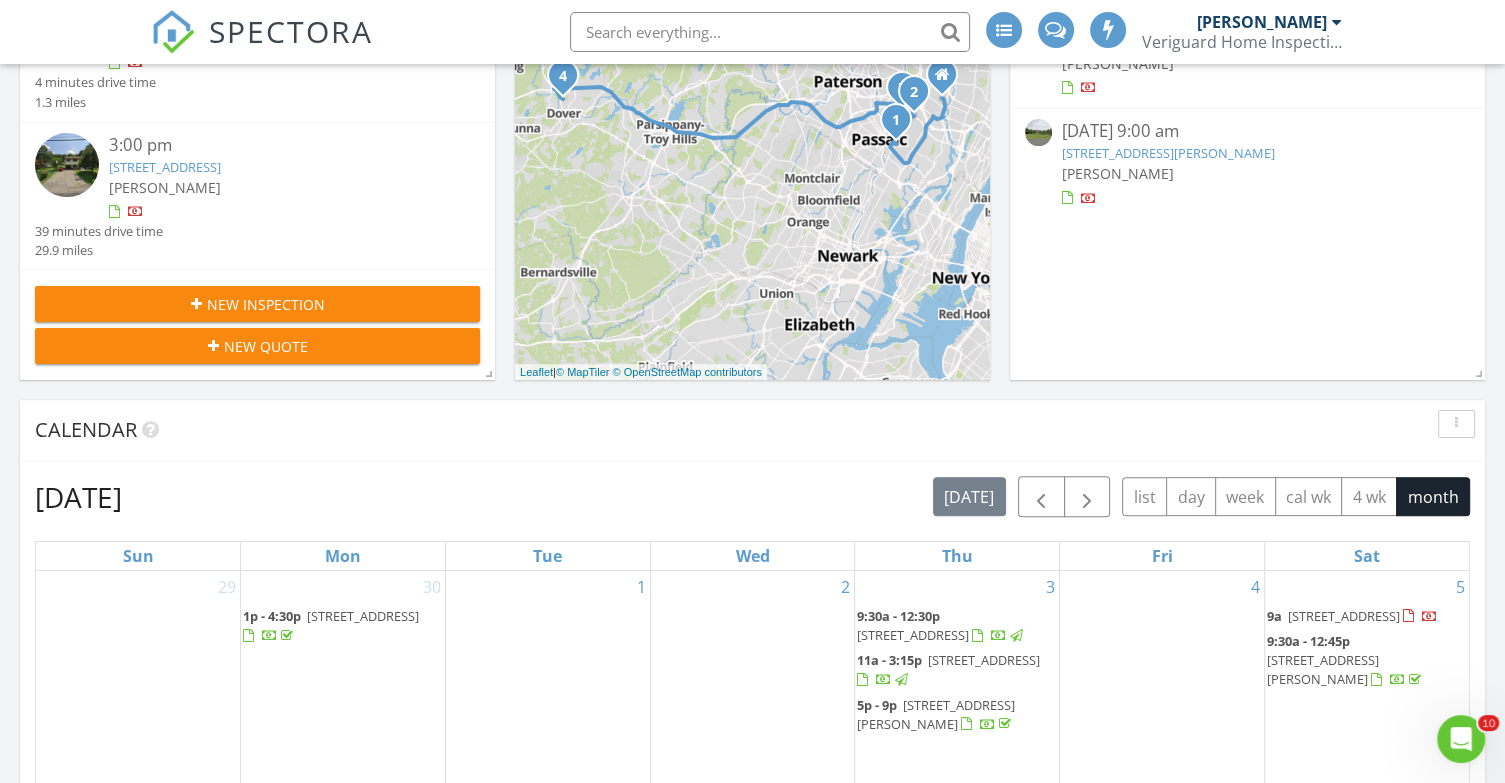 click on "New Inspection" at bounding box center [257, 304] 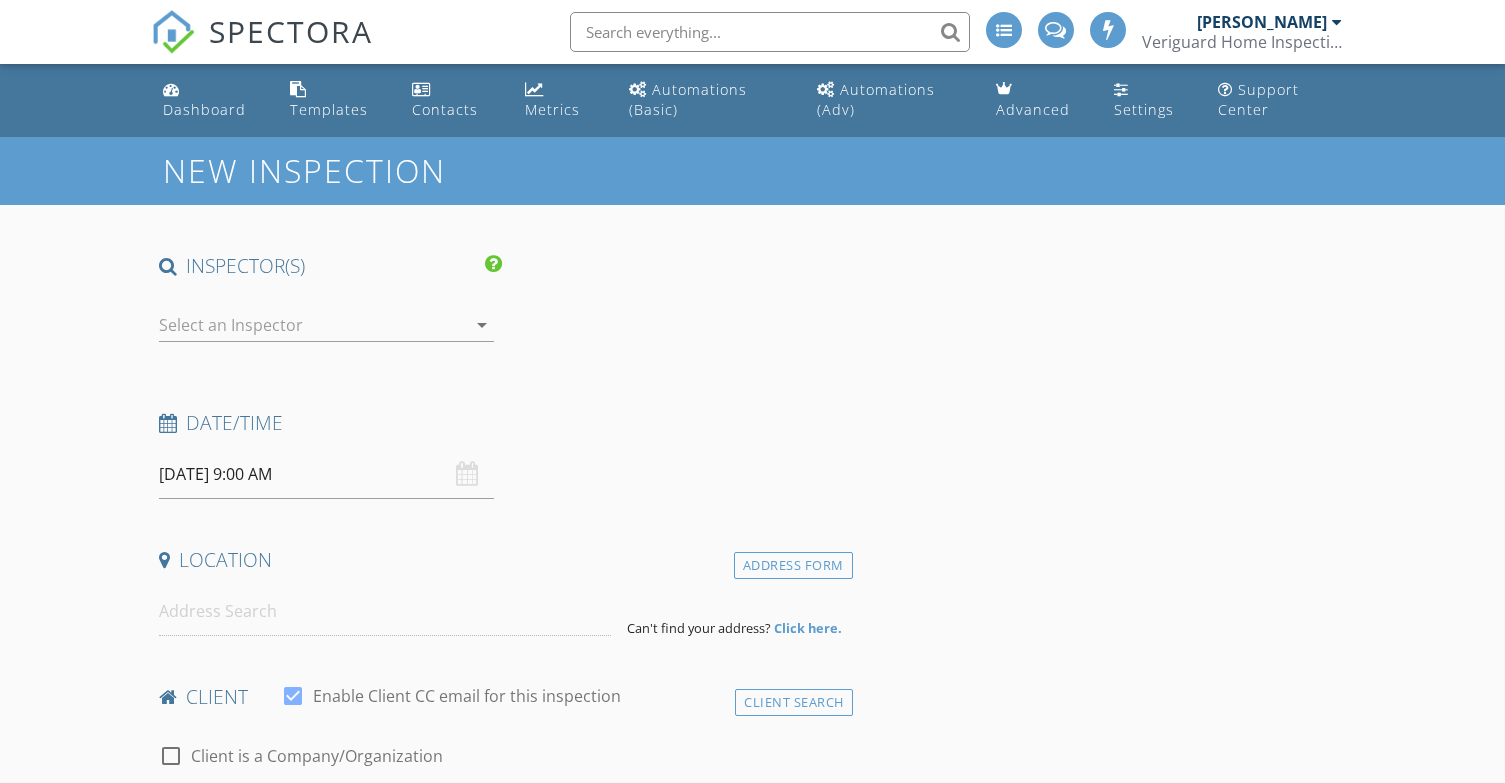 scroll, scrollTop: 0, scrollLeft: 0, axis: both 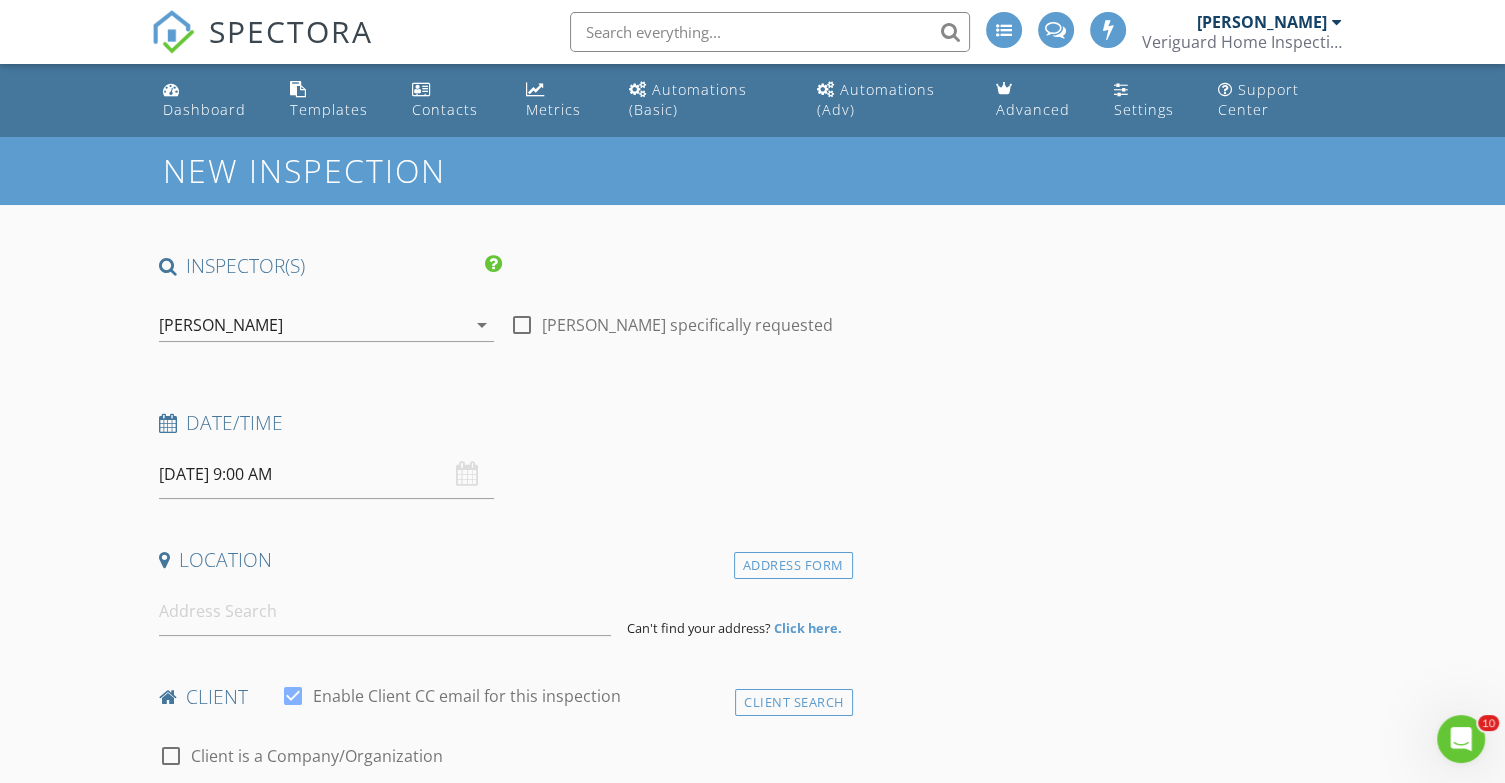 click on "07/13/2025 9:00 AM" at bounding box center [326, 474] 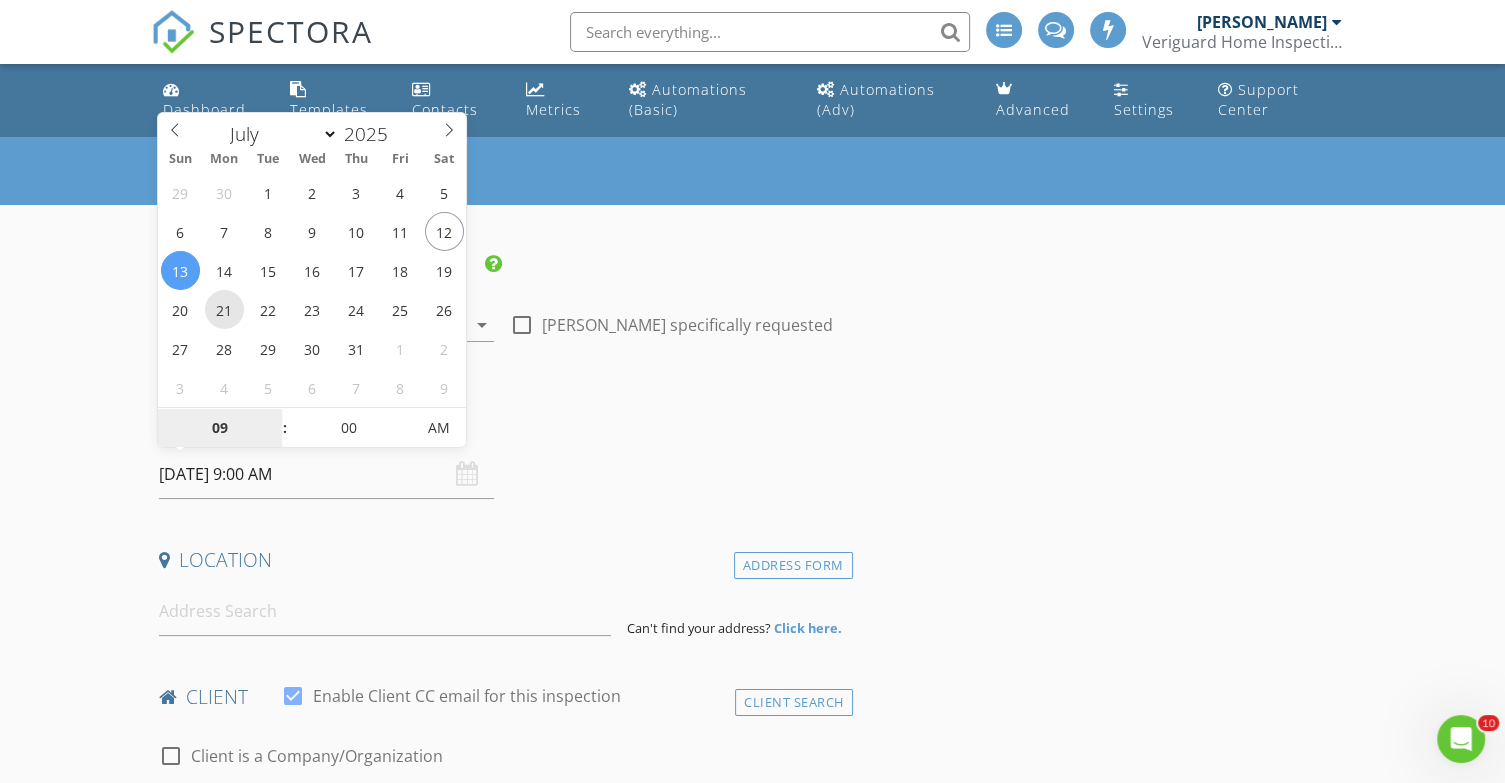 type on "07/21/2025 9:00 AM" 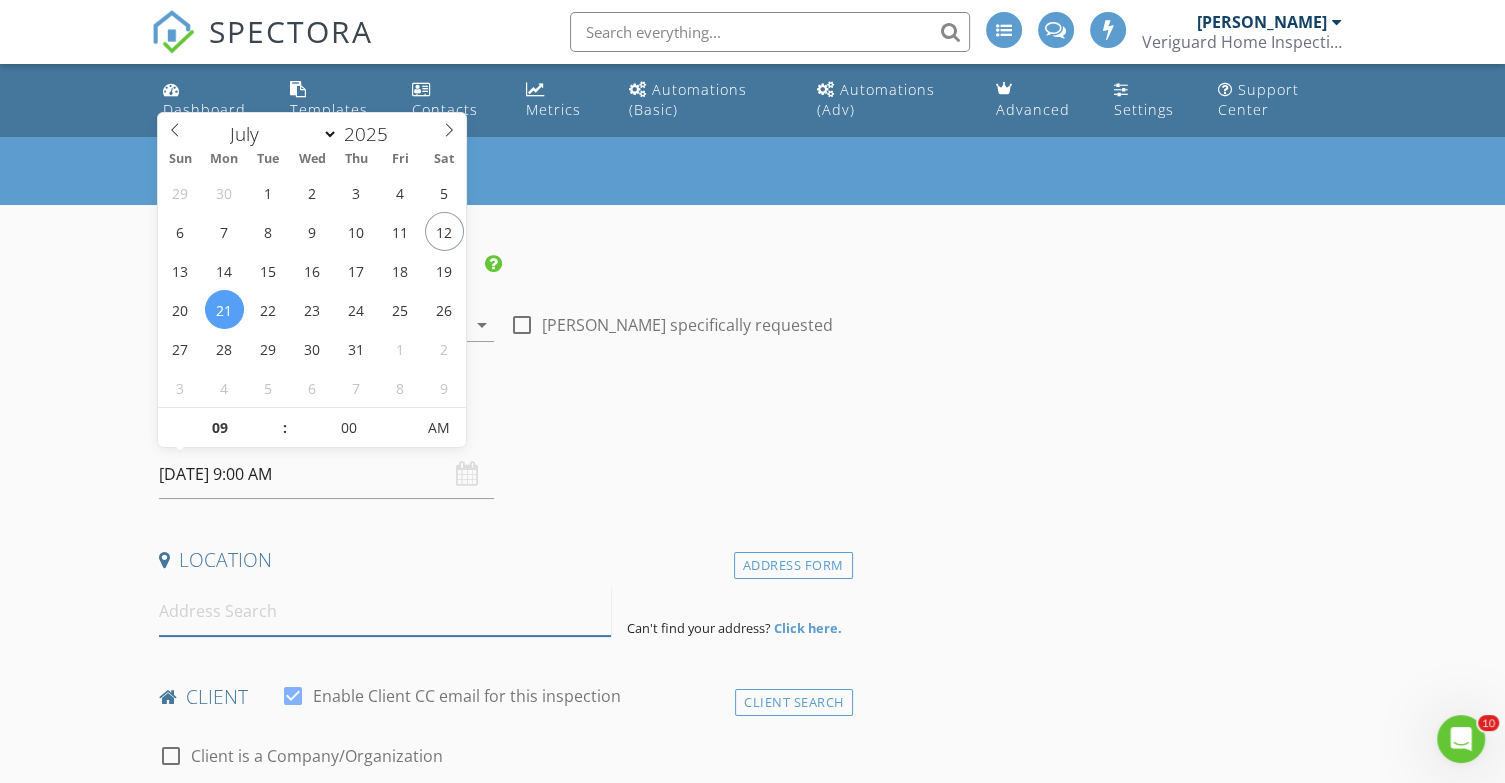 click at bounding box center (385, 611) 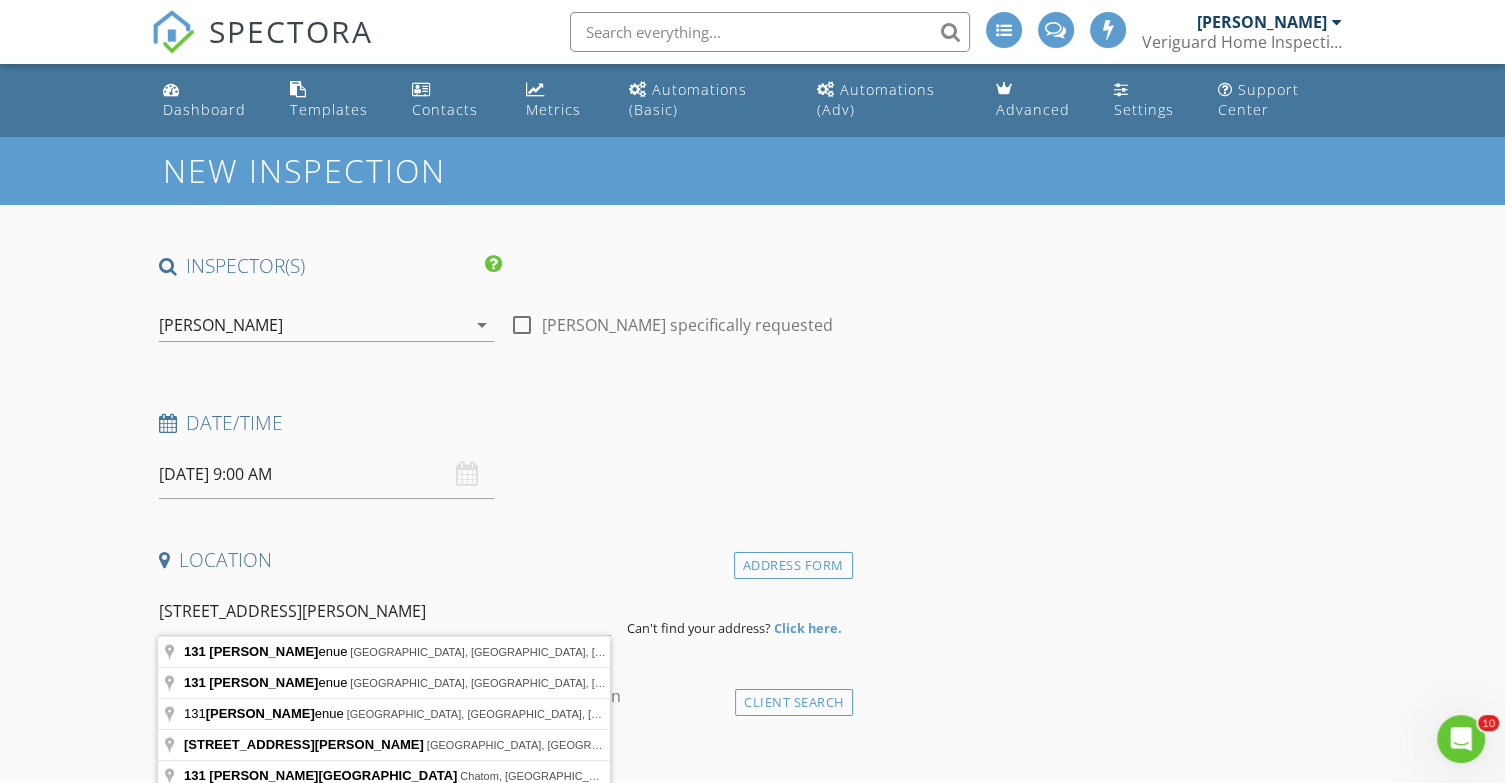 type on "131 Martin Avenue, Clifton, NJ, USA" 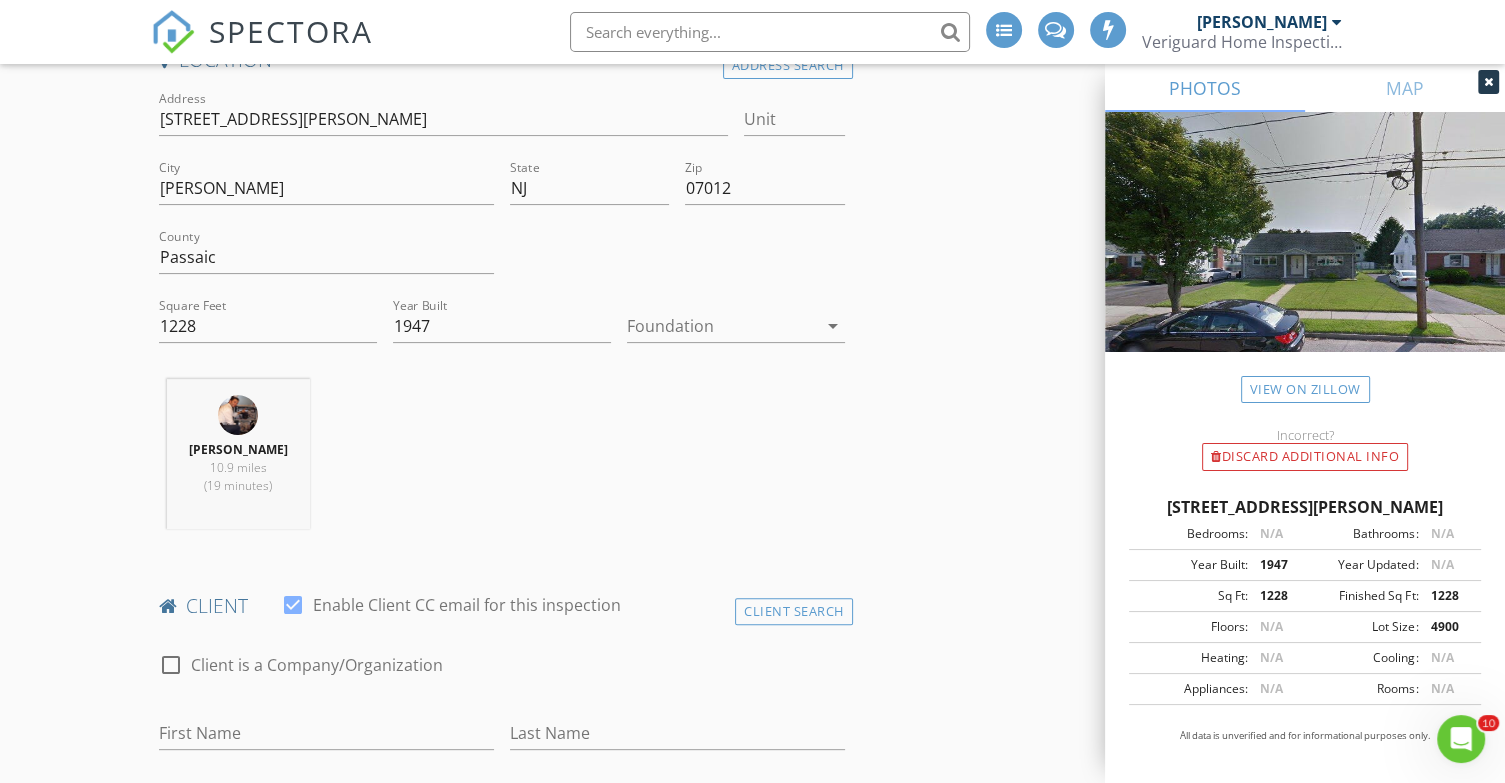 scroll, scrollTop: 666, scrollLeft: 0, axis: vertical 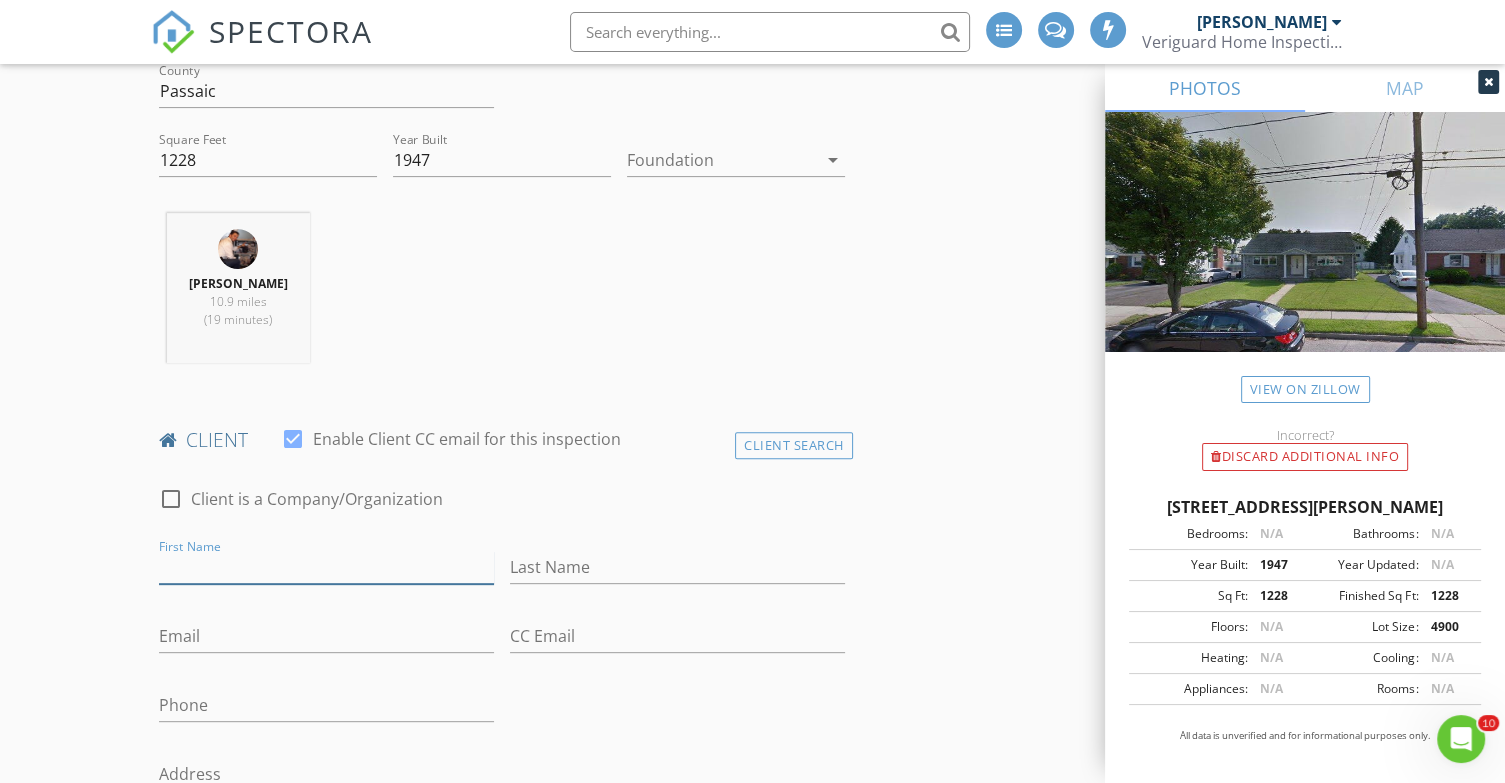 click on "First Name" at bounding box center (326, 567) 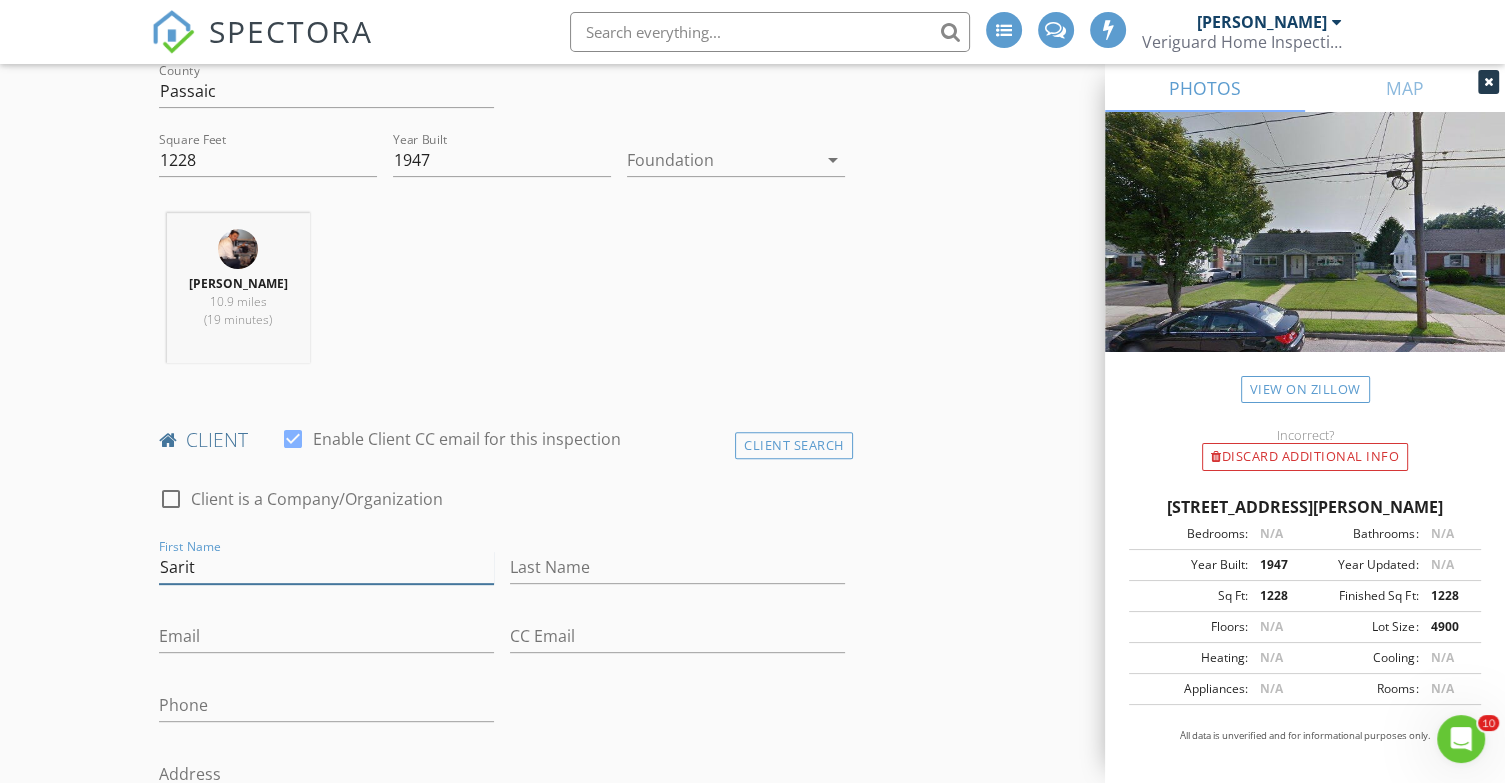 type on "Sarit" 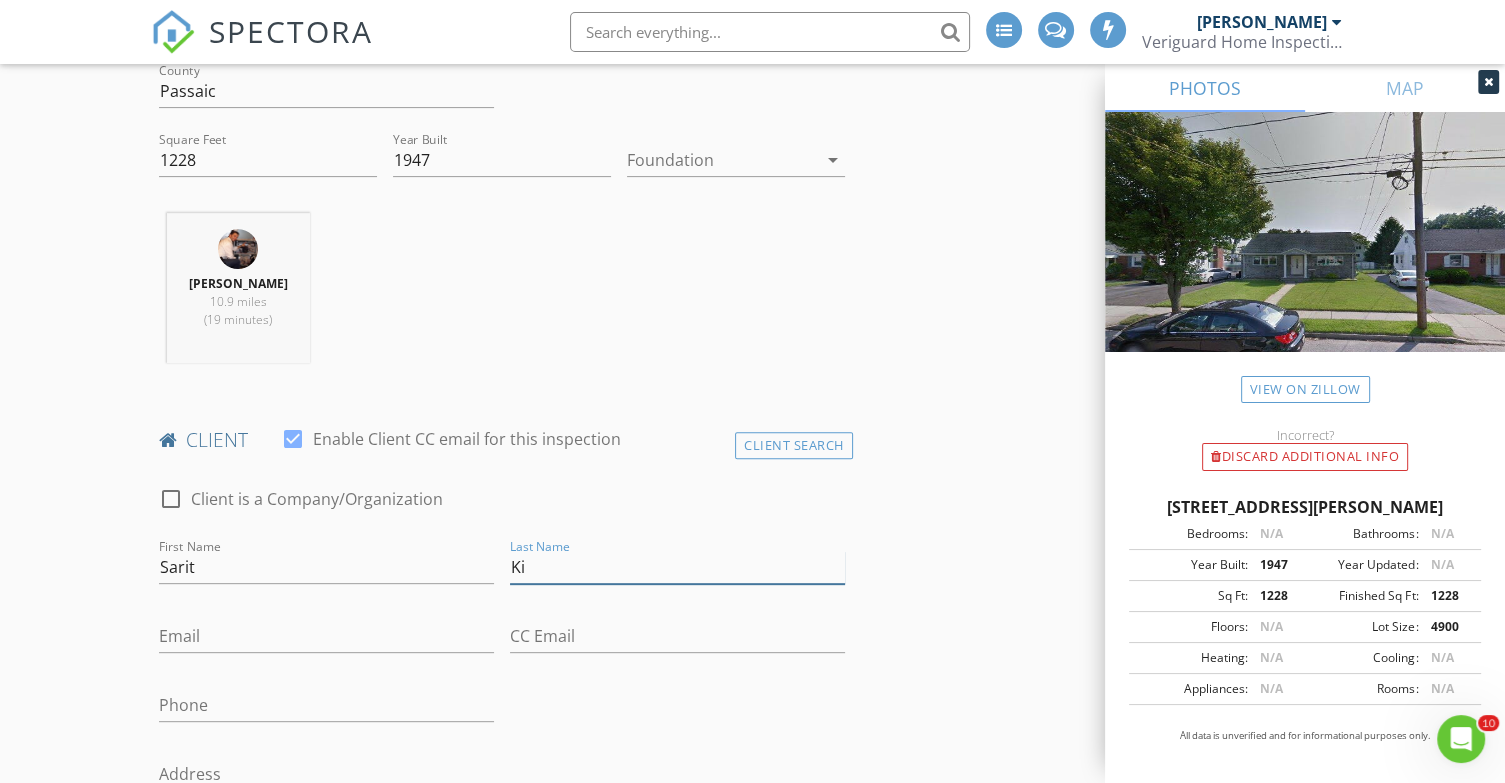 type on "Ki" 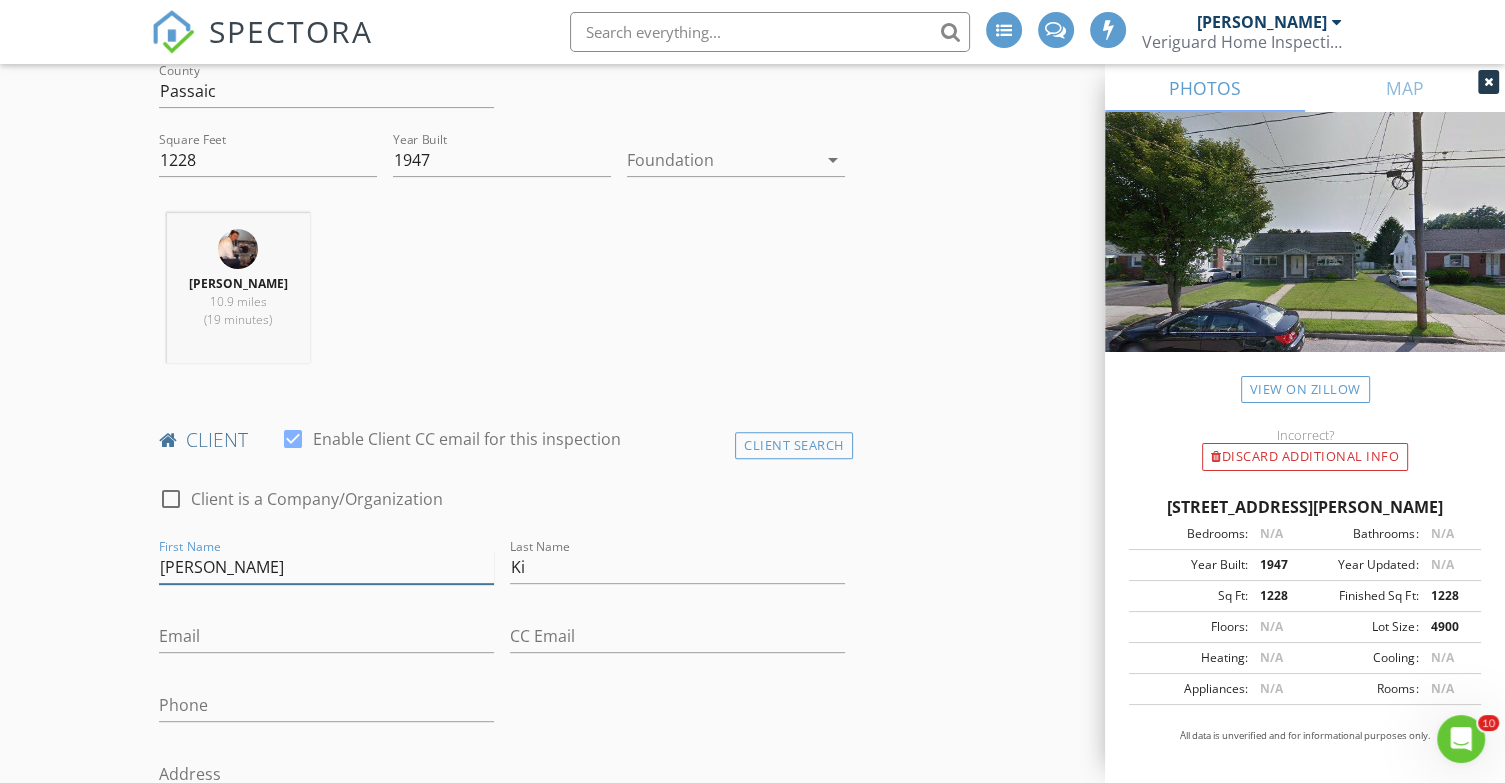 click on "Sarita" at bounding box center [326, 567] 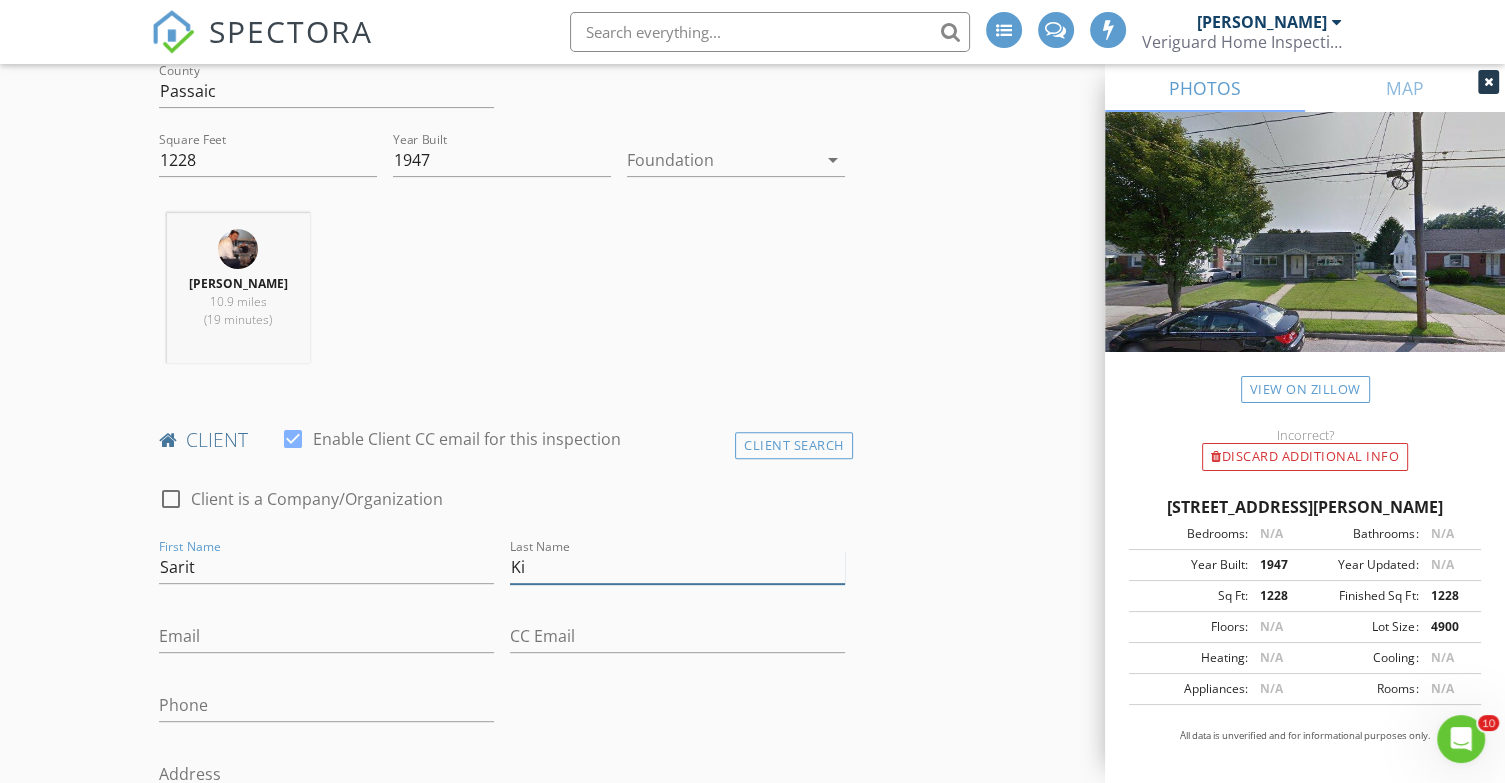 click on "Ki" at bounding box center (677, 567) 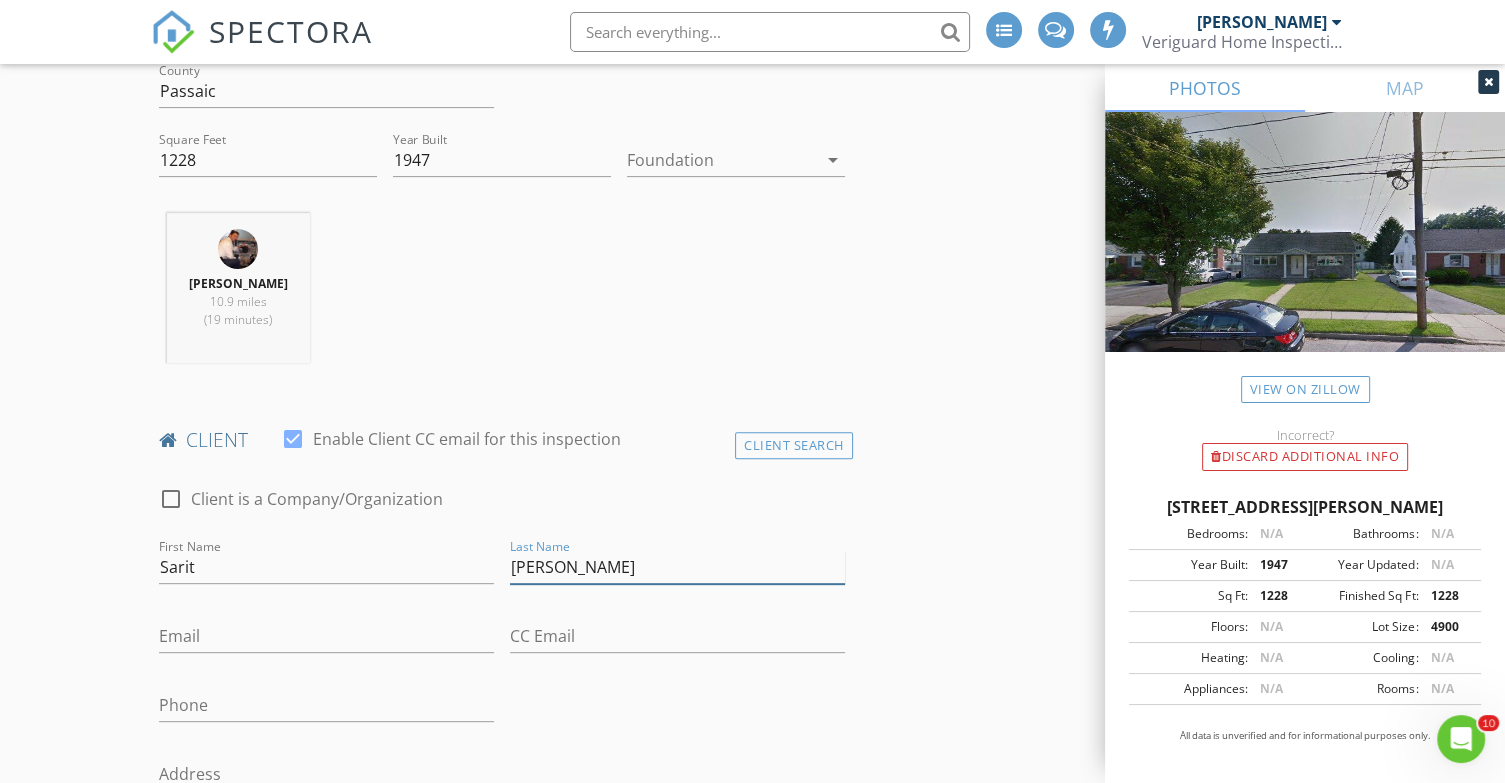 type on "Kiaei" 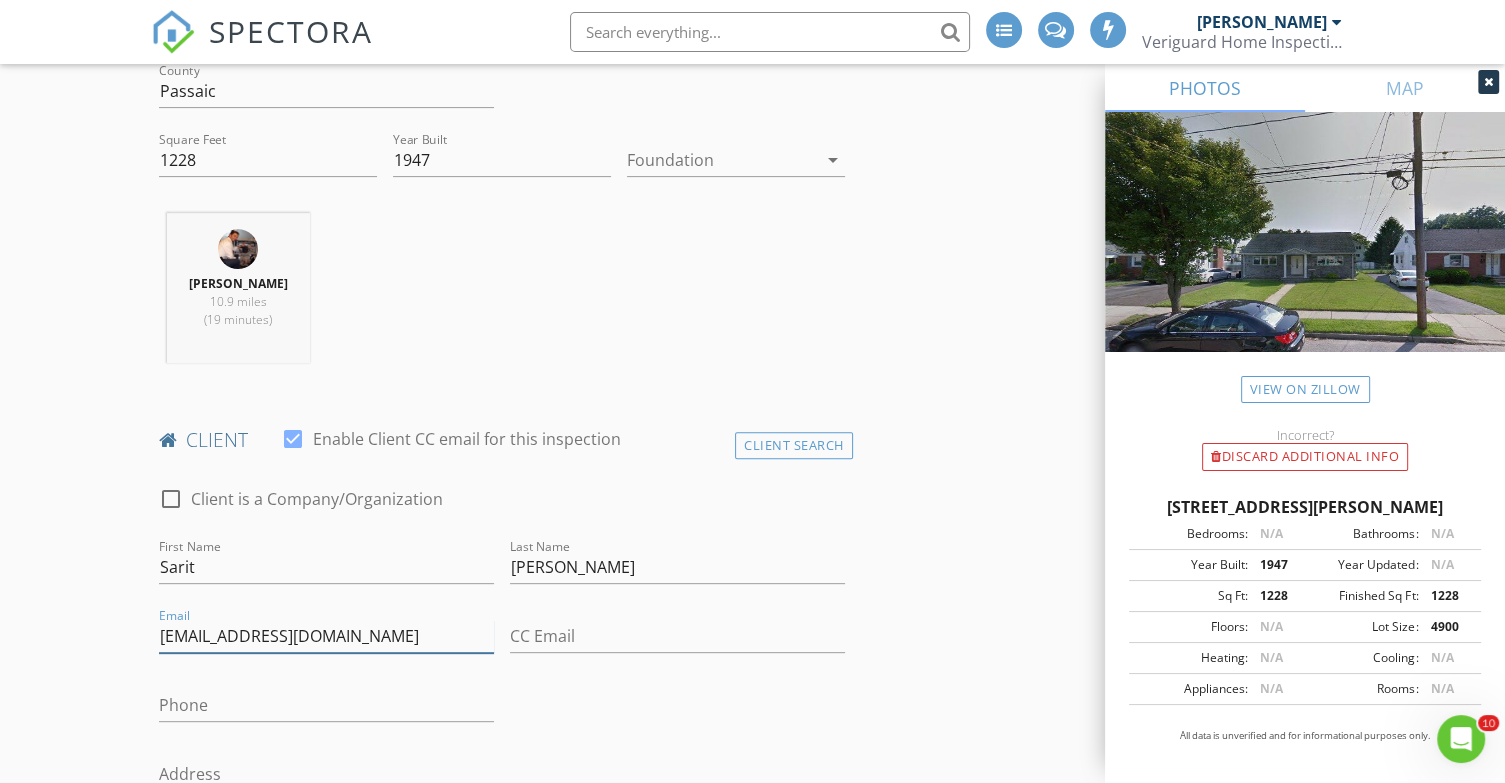 type on "saritbw1@gmail.com" 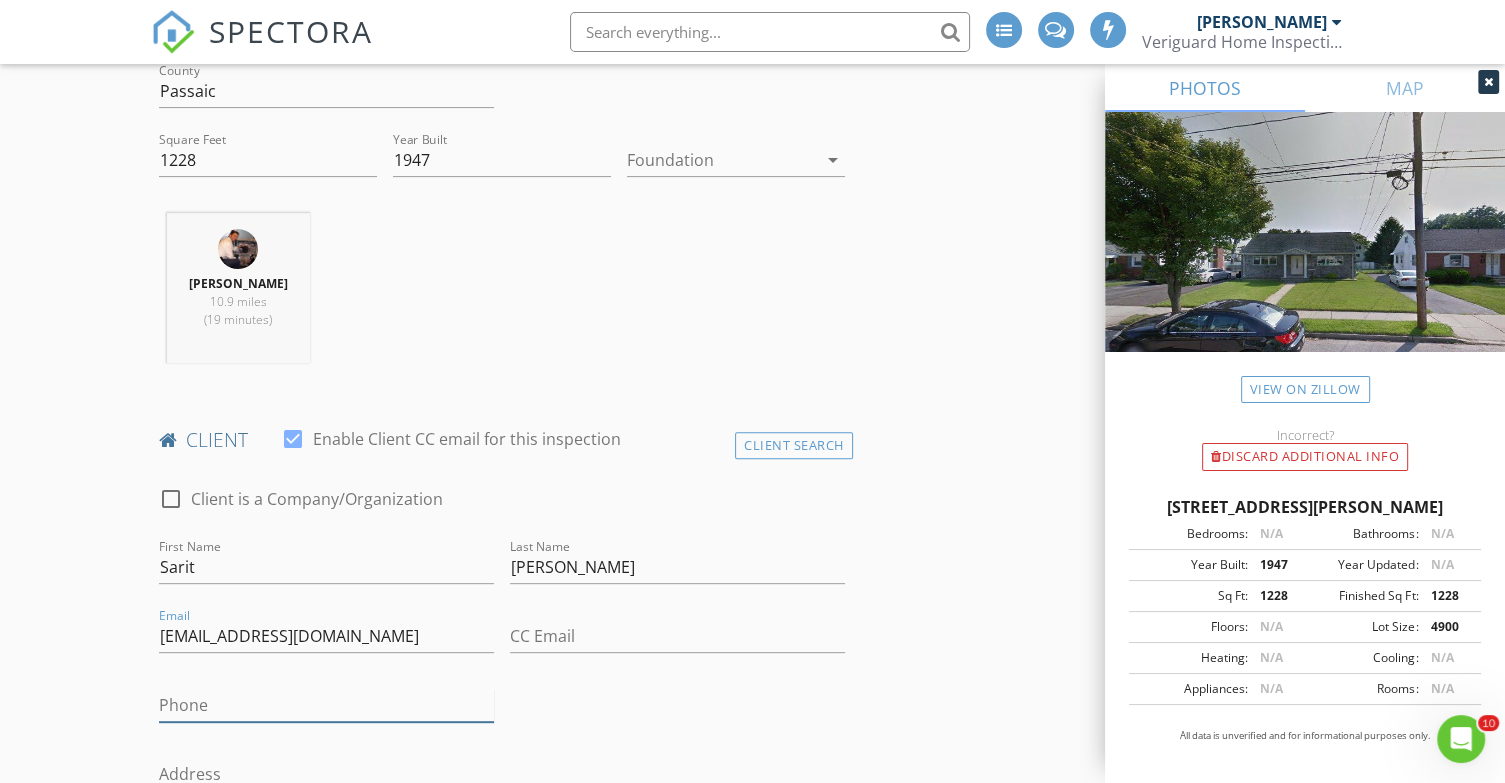 click on "Phone" at bounding box center [326, 705] 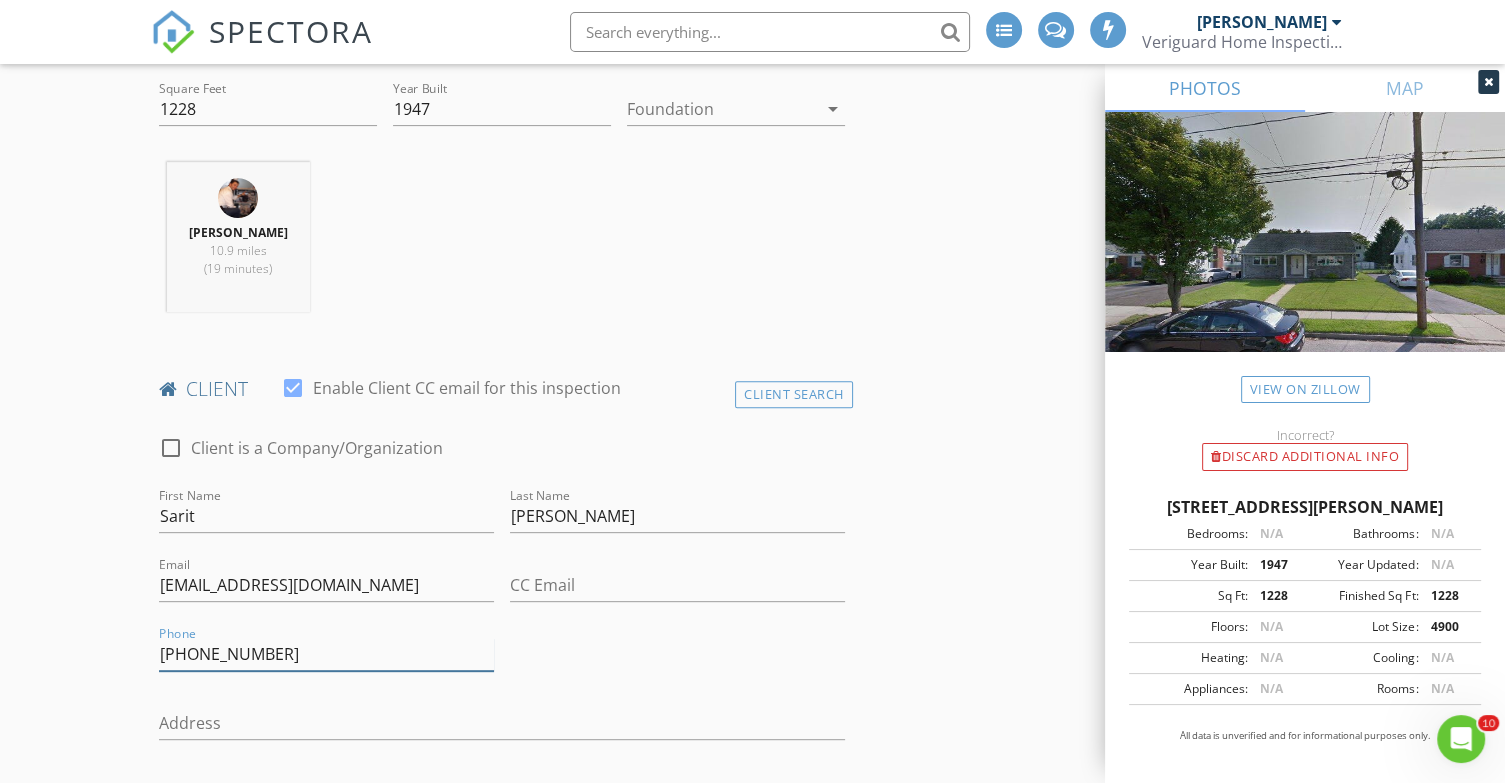 scroll, scrollTop: 884, scrollLeft: 0, axis: vertical 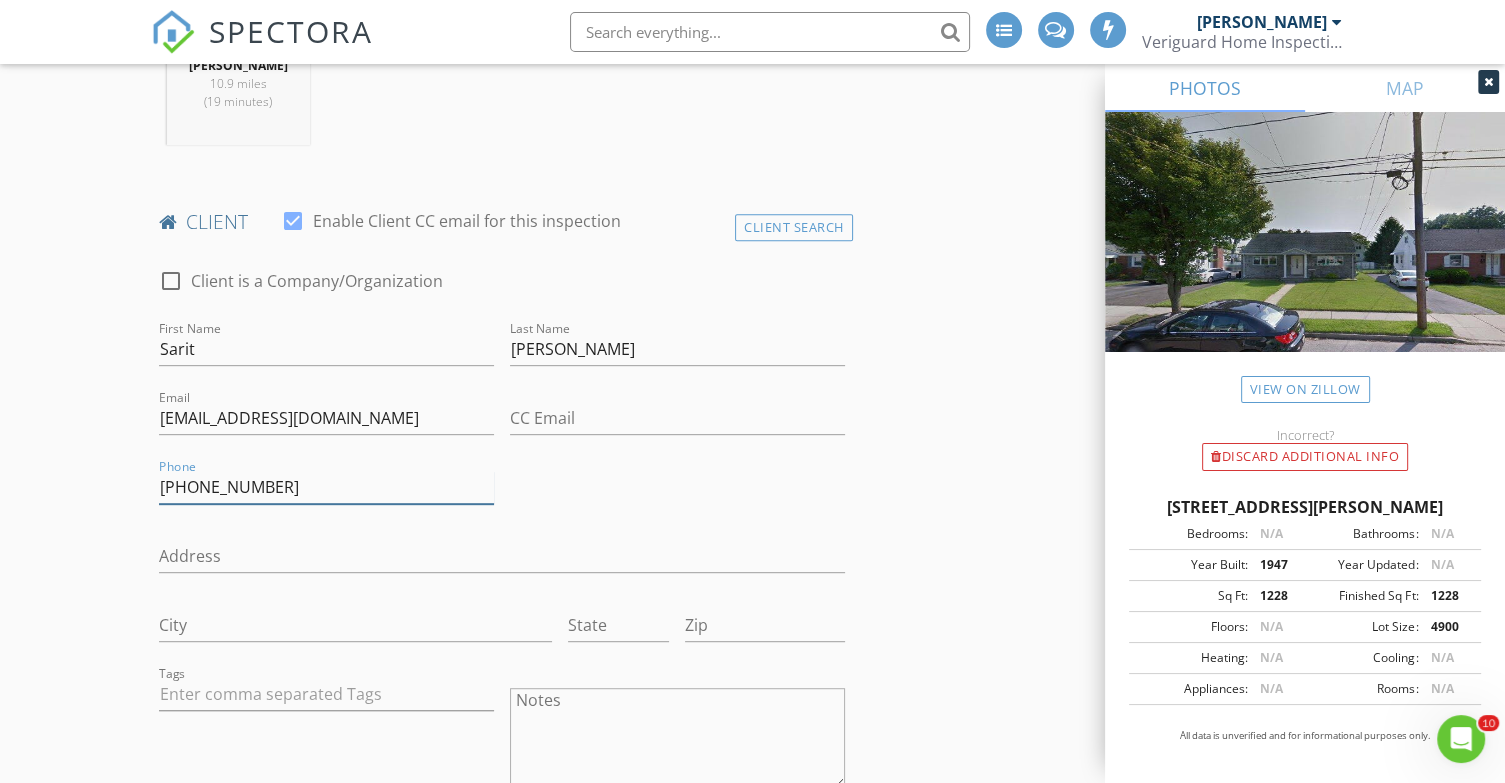 type on "513-833-1628" 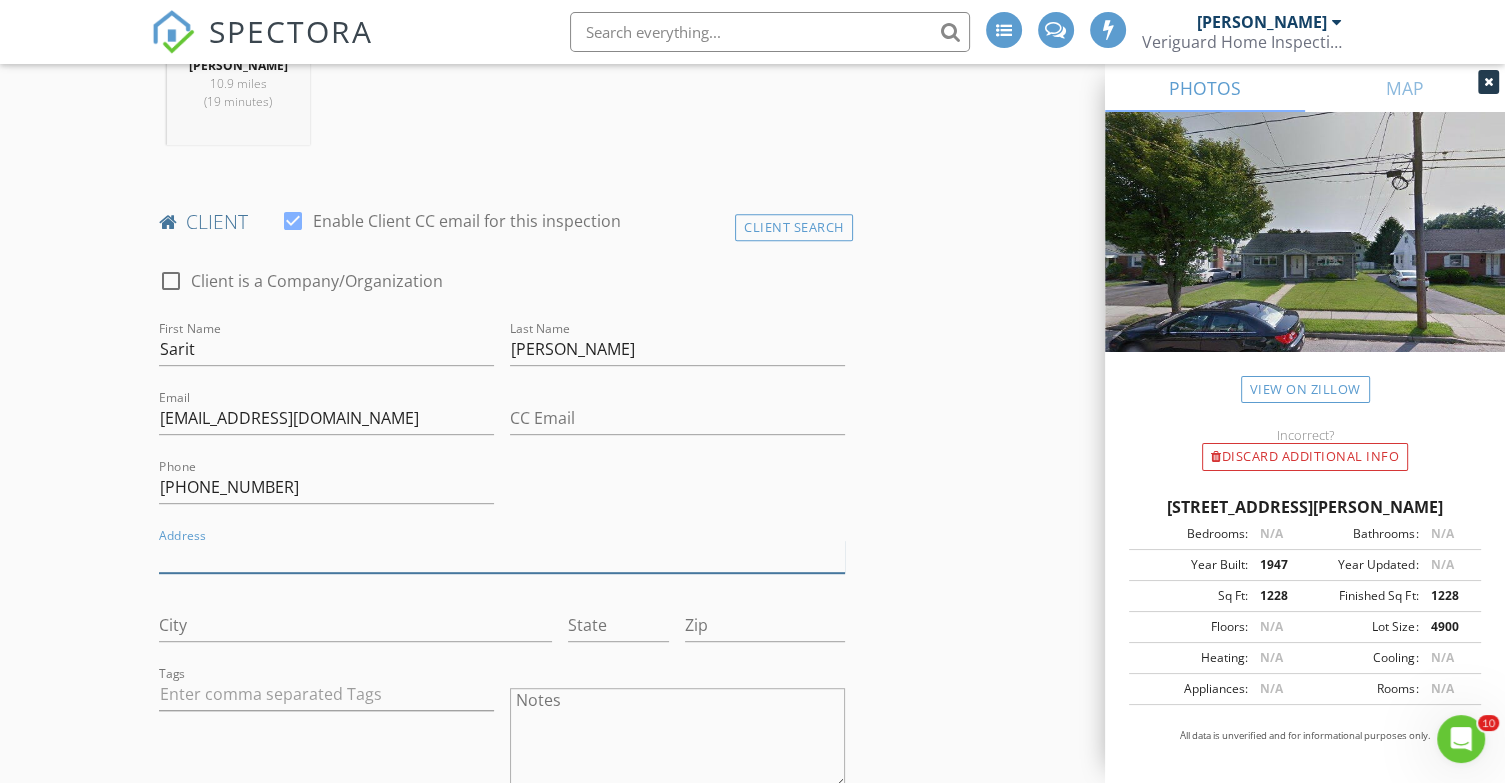 click on "Address" at bounding box center (502, 556) 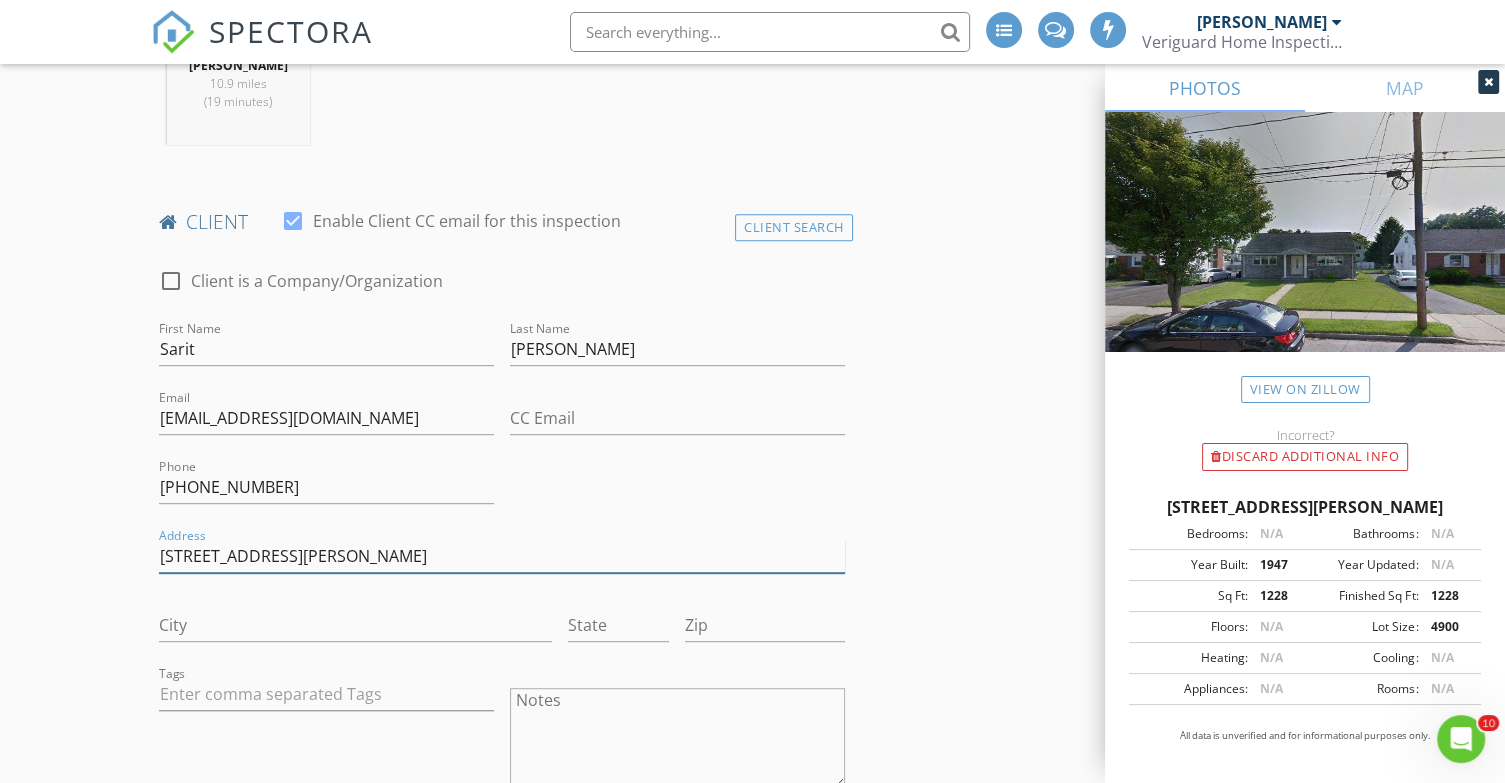 type on "131 Martin Ave" 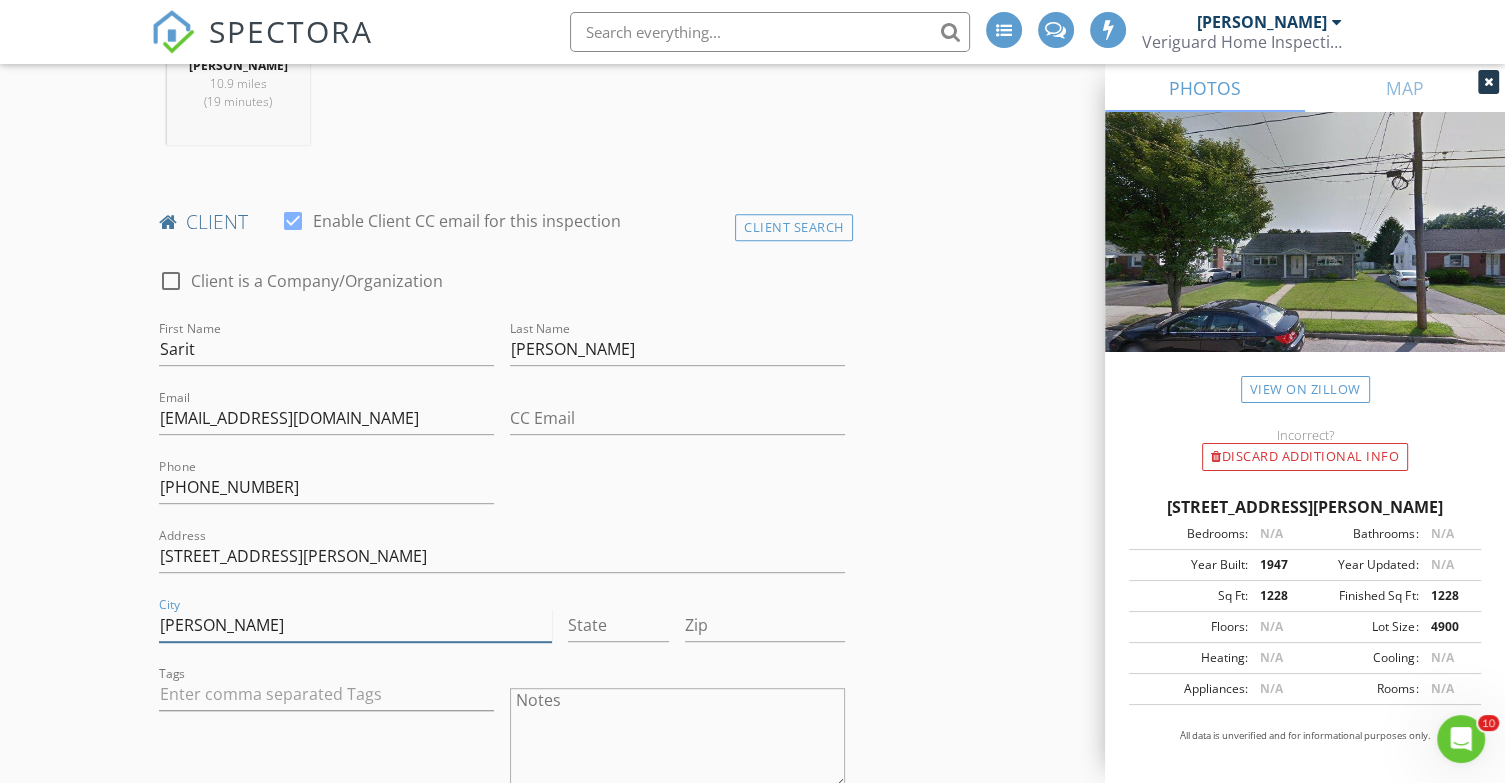type on "CLifton" 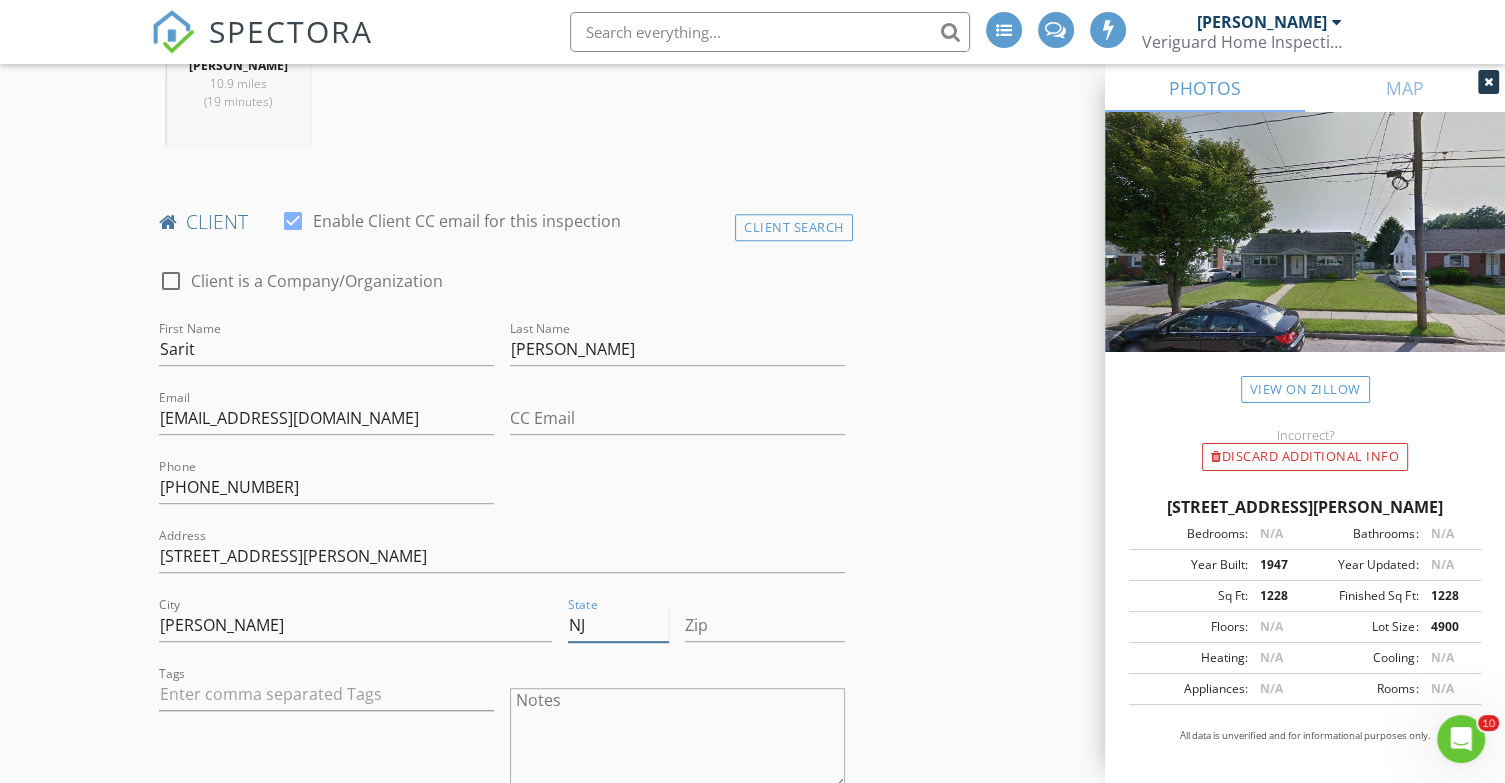 type on "NJ" 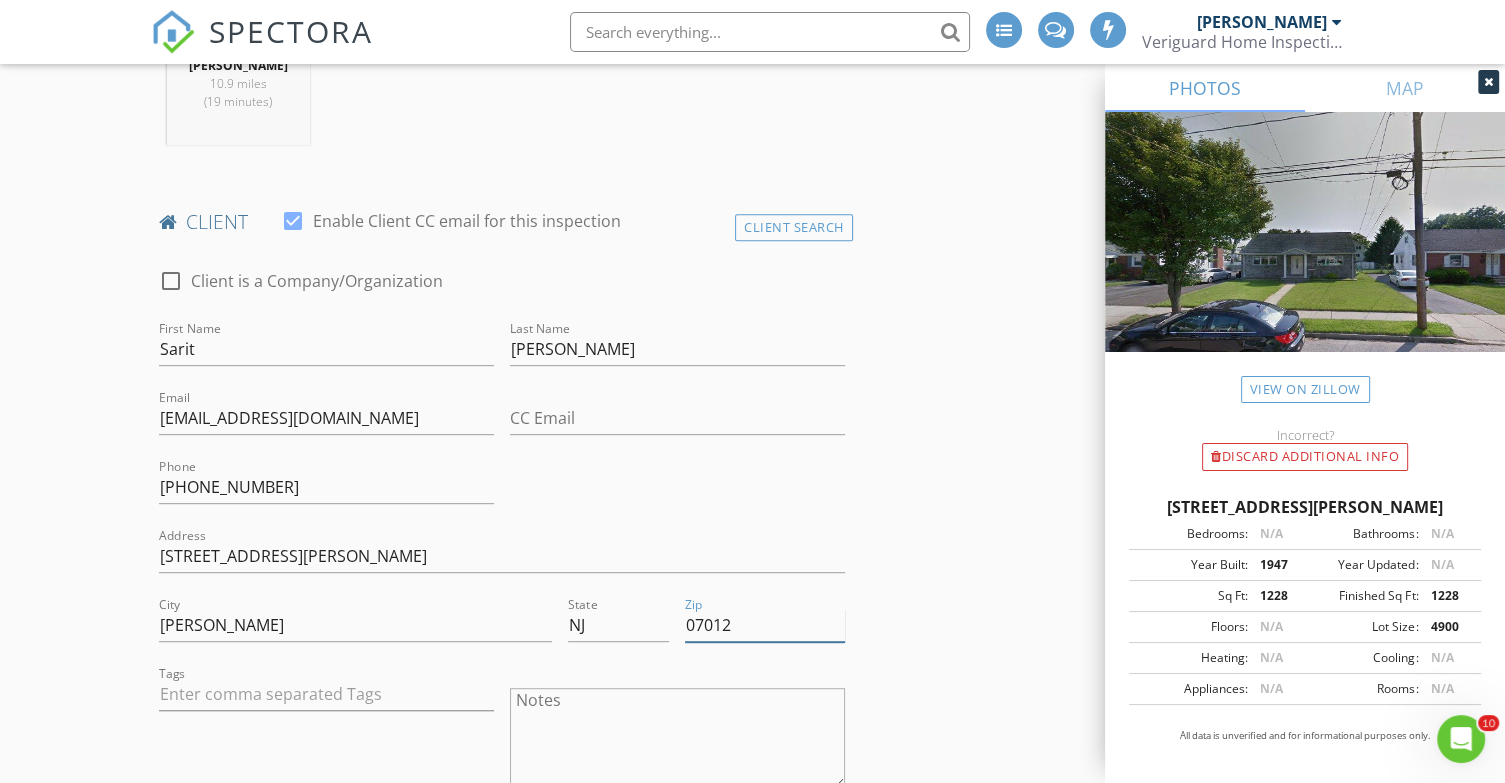 type on "07012" 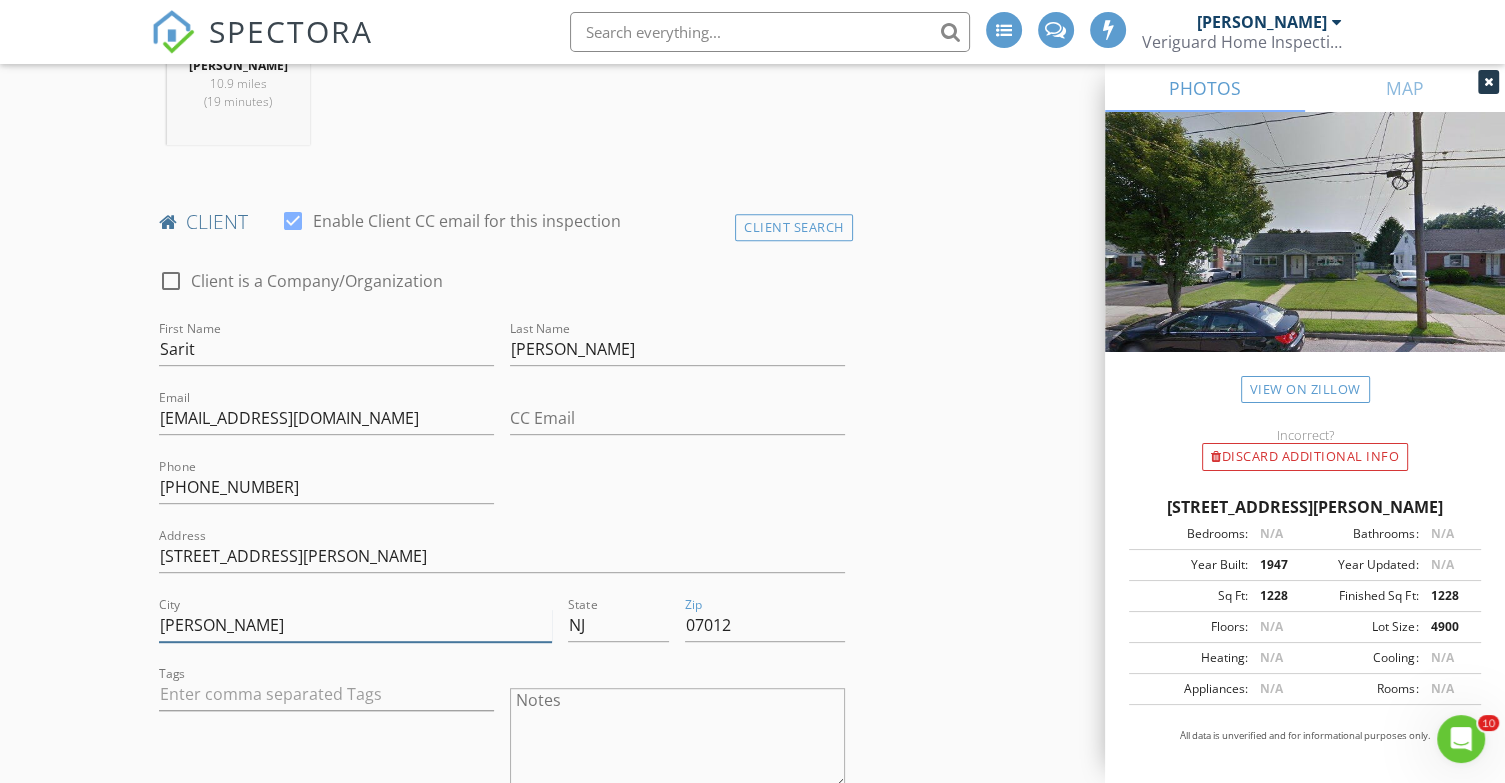 click on "CLifton" at bounding box center [356, 625] 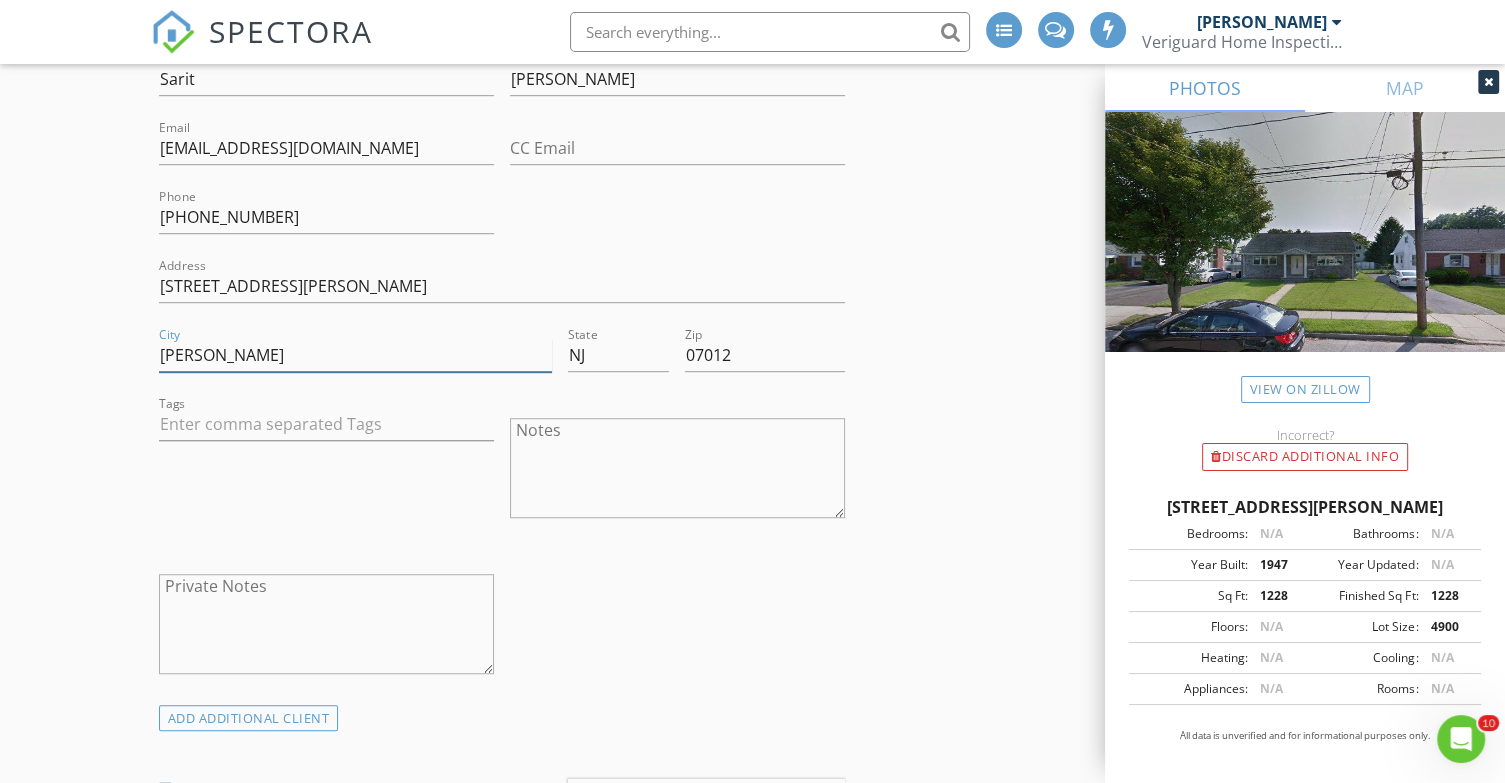 scroll, scrollTop: 1384, scrollLeft: 0, axis: vertical 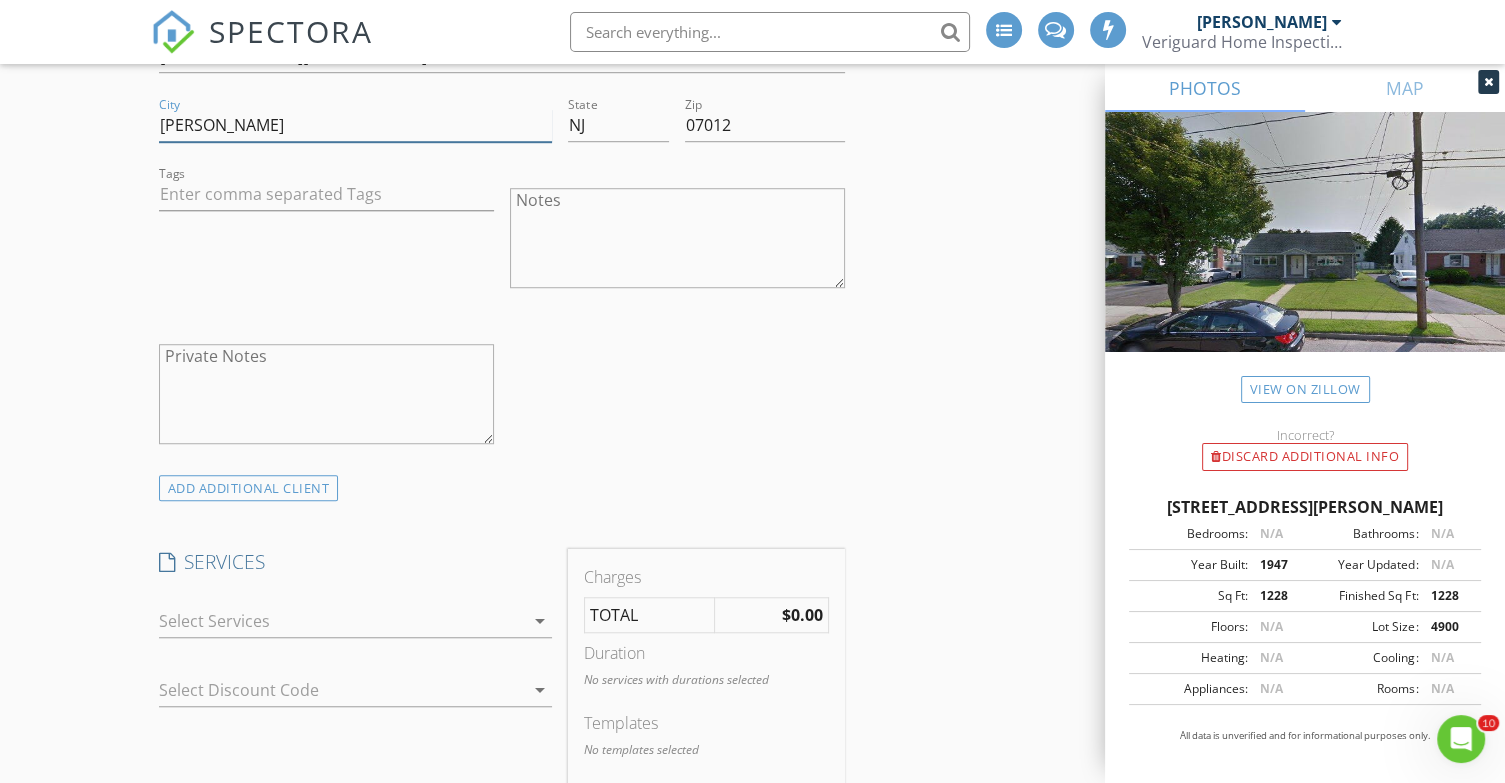 type on "Clifton" 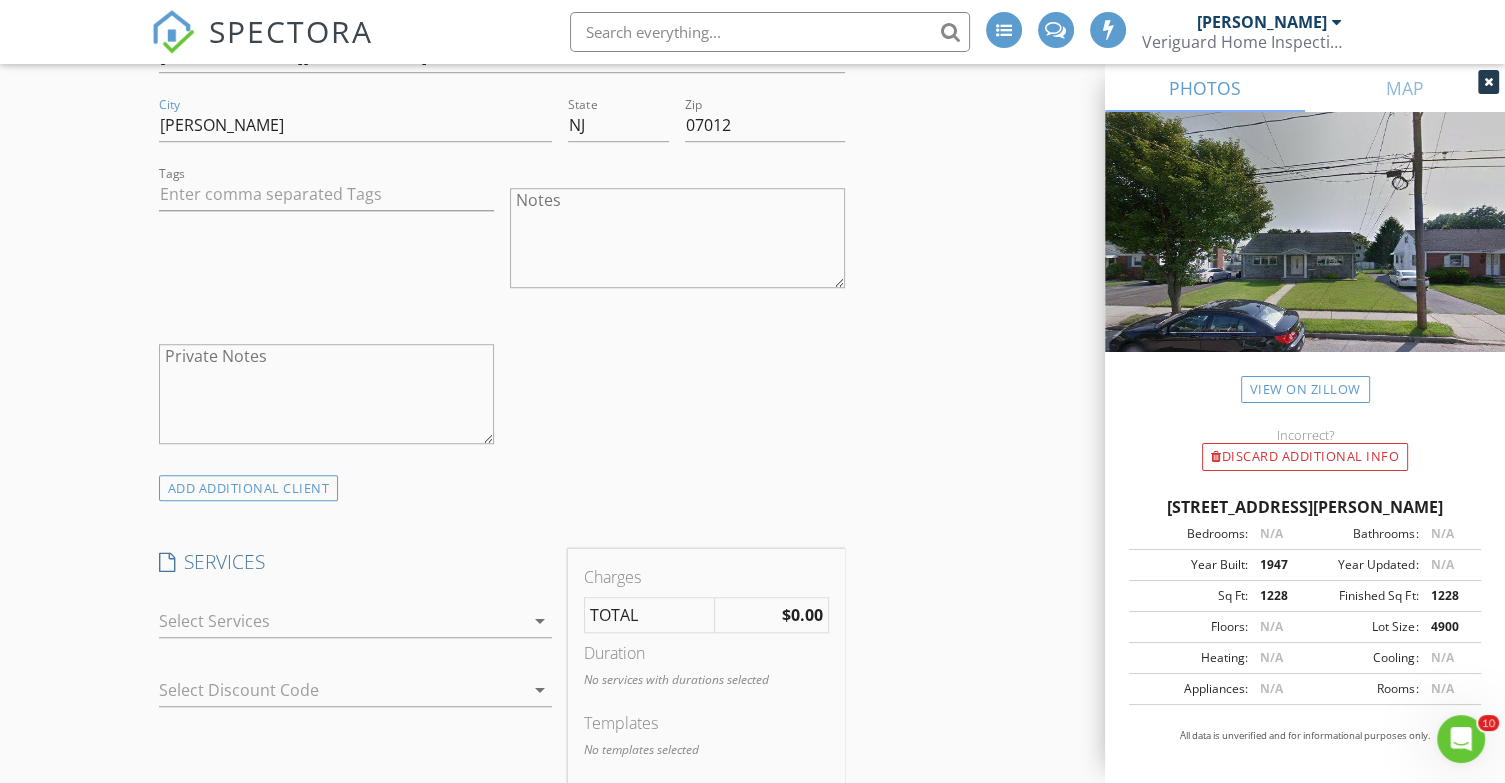 click at bounding box center (342, 621) 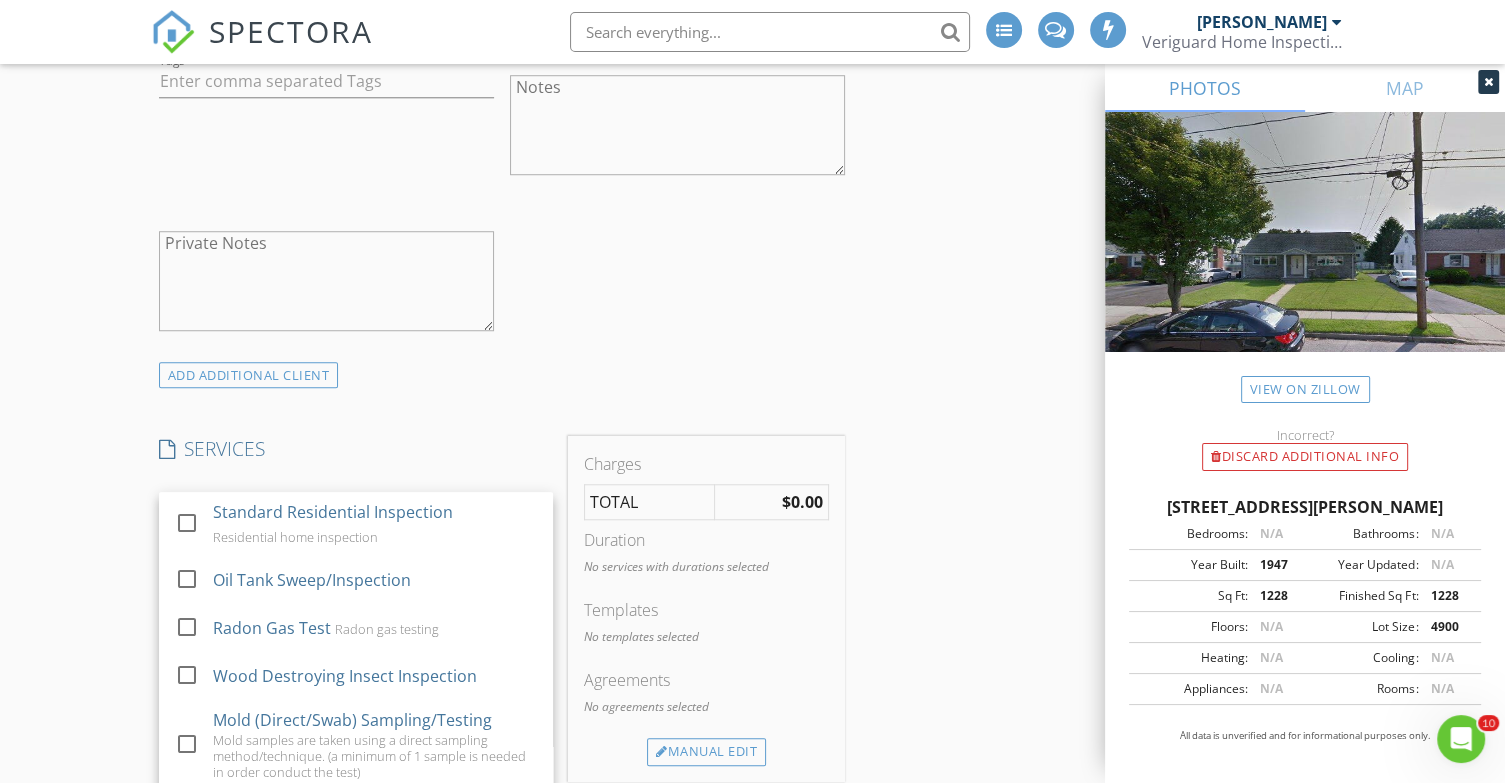 scroll, scrollTop: 1551, scrollLeft: 0, axis: vertical 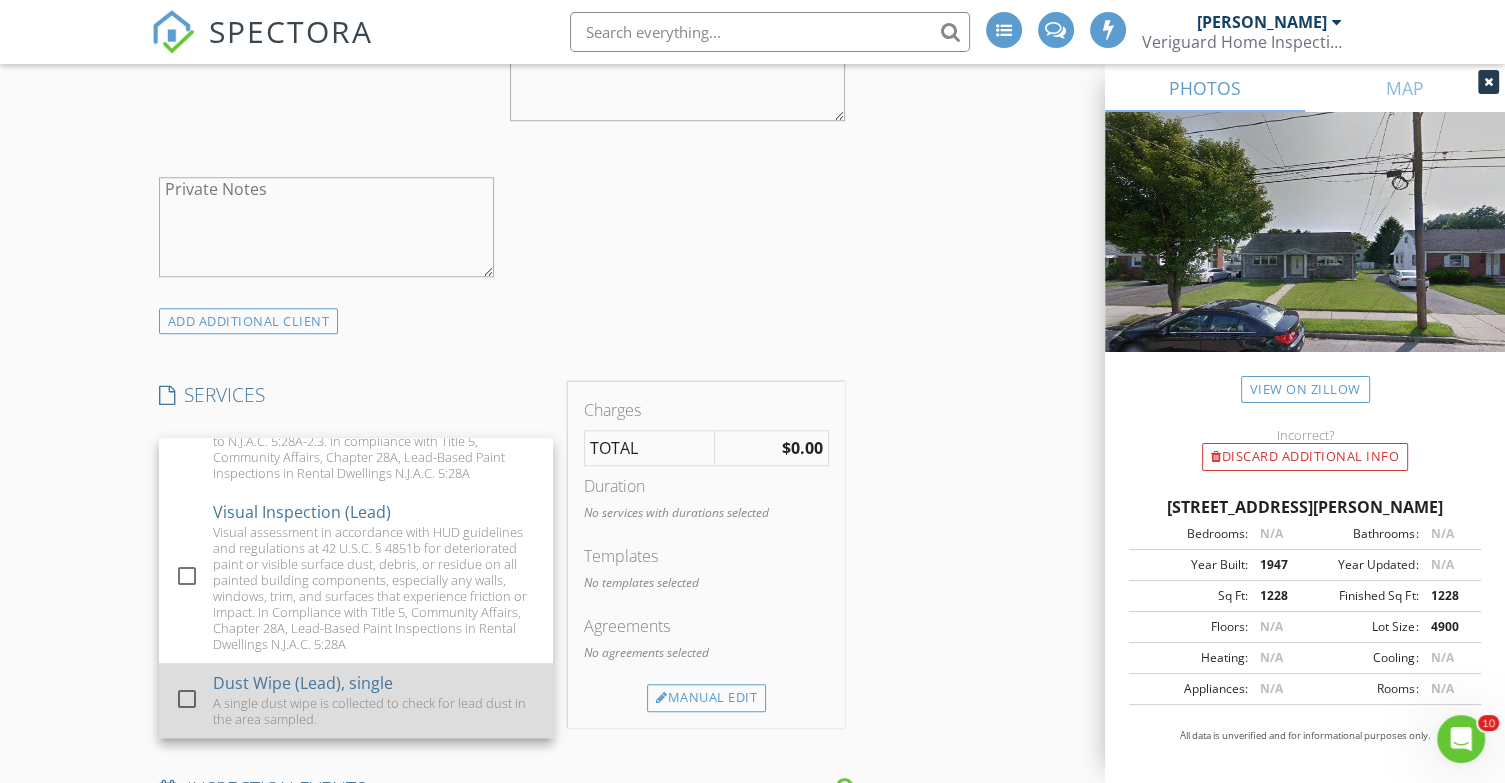 click at bounding box center [187, 699] 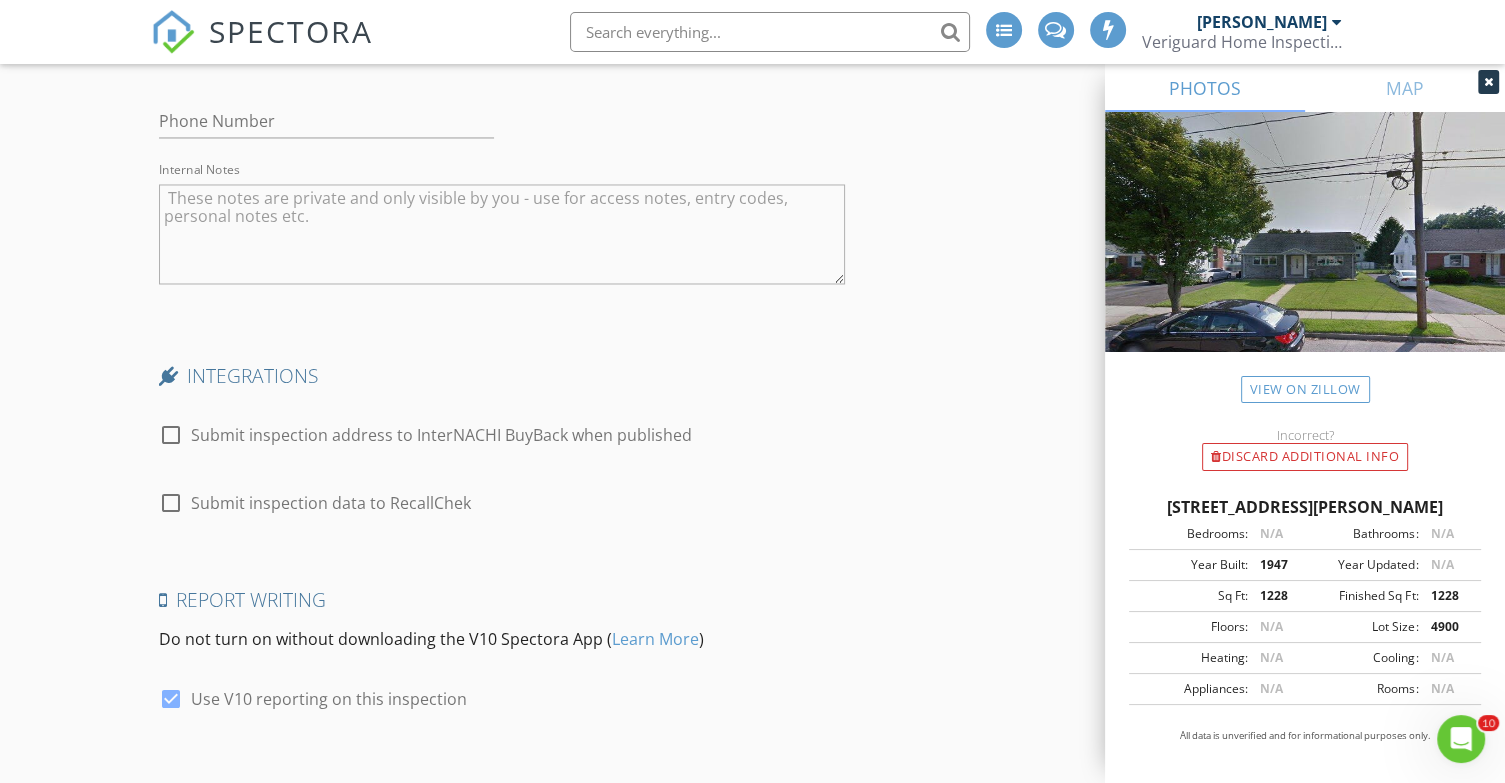 scroll, scrollTop: 3664, scrollLeft: 0, axis: vertical 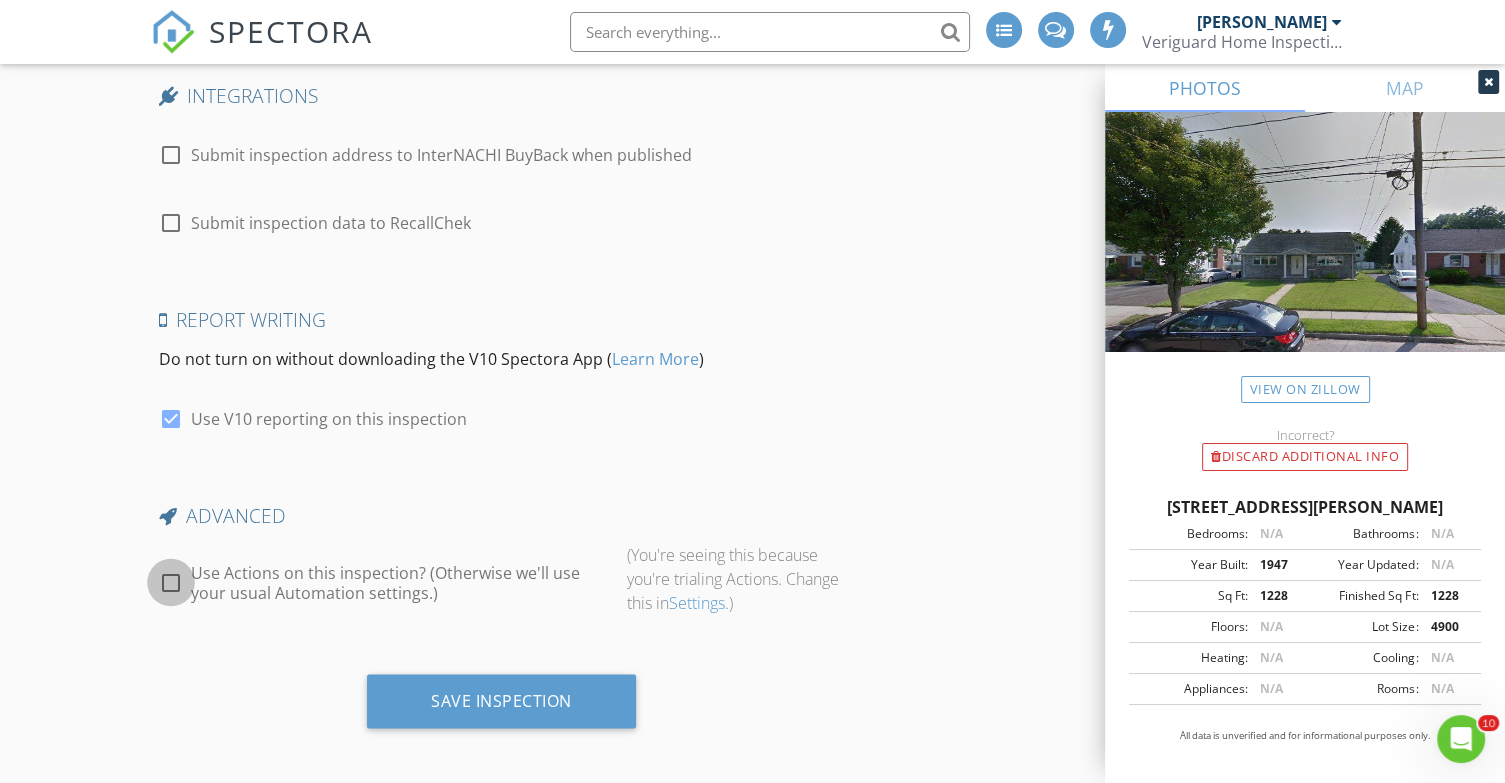click at bounding box center (171, 582) 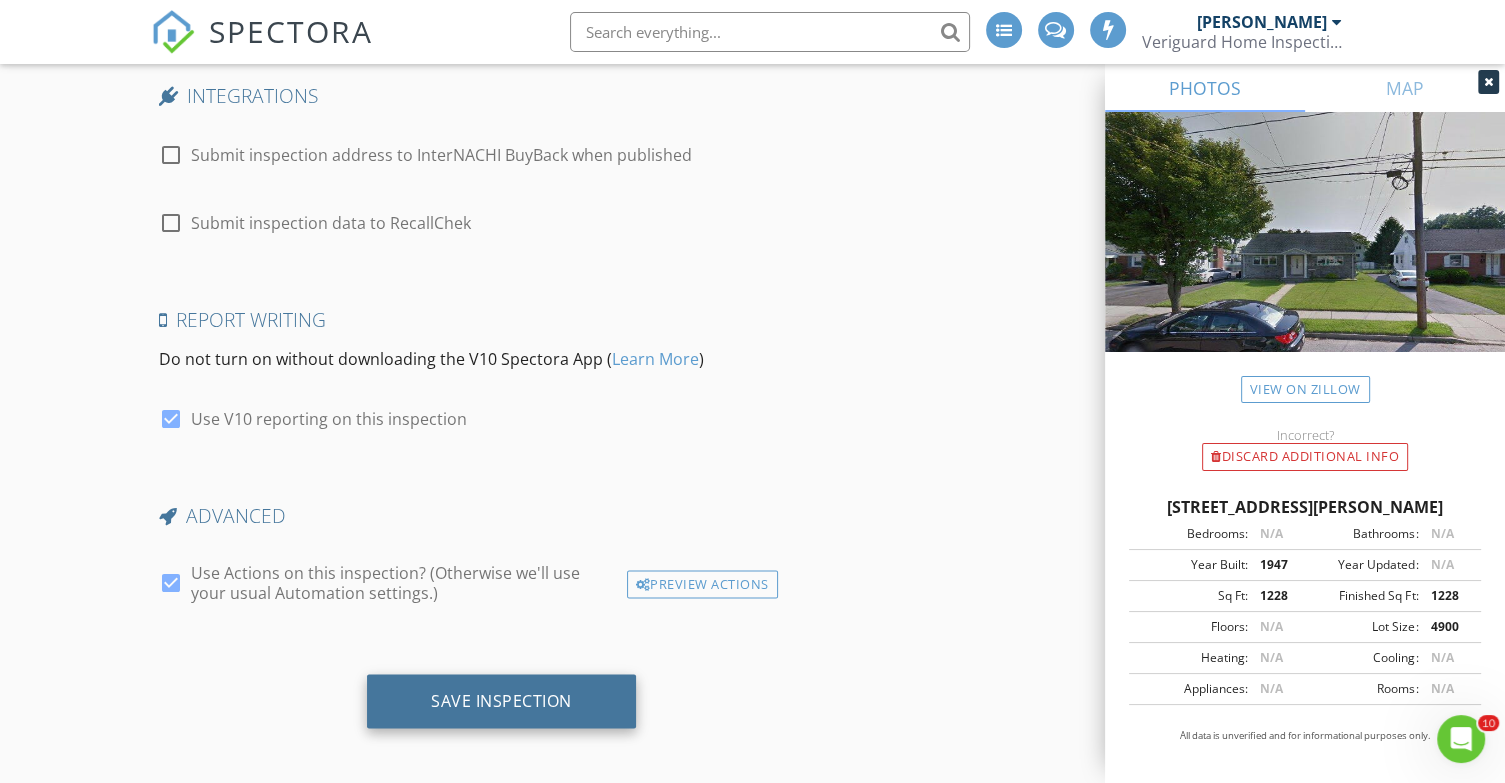 click on "Save Inspection" at bounding box center [501, 701] 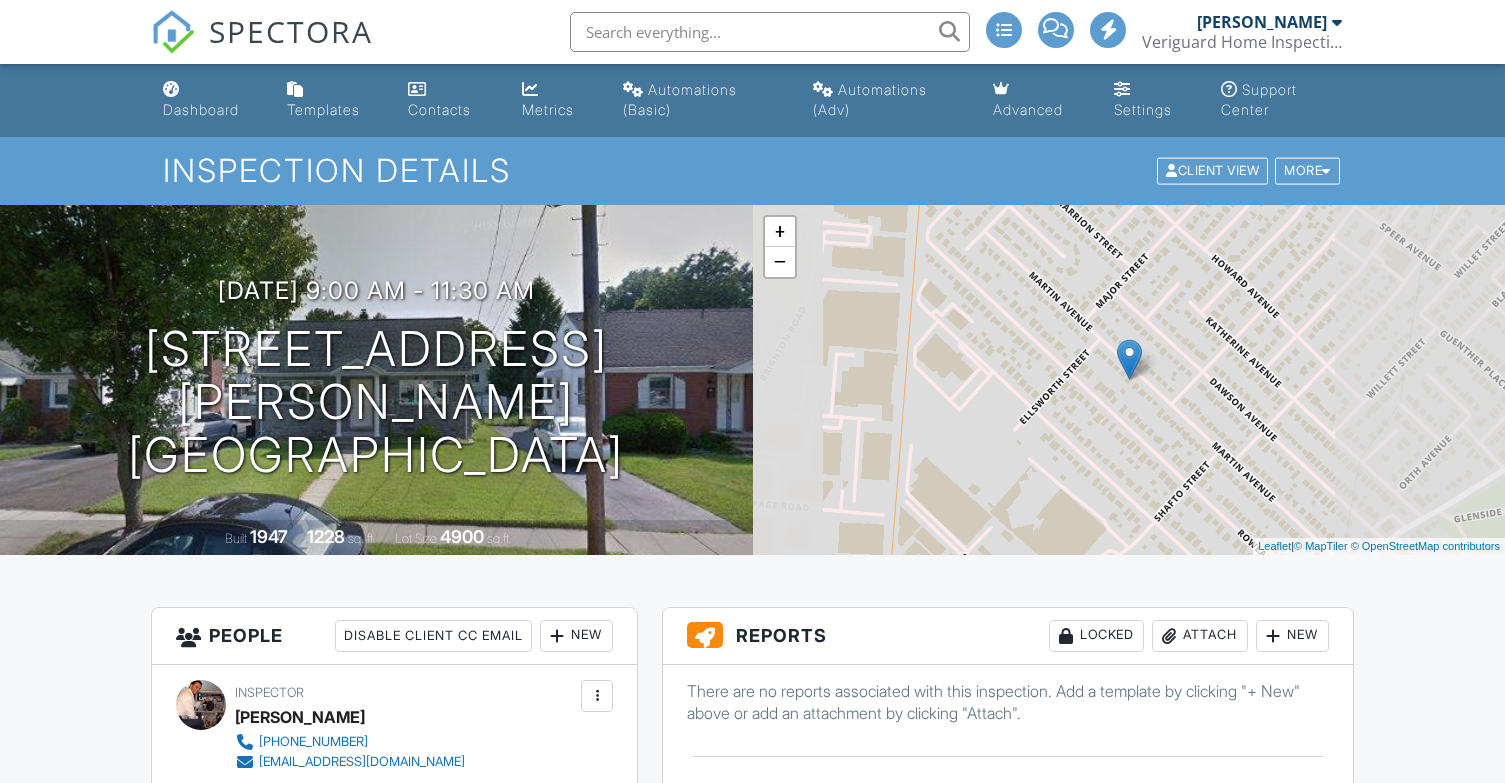 scroll, scrollTop: 0, scrollLeft: 0, axis: both 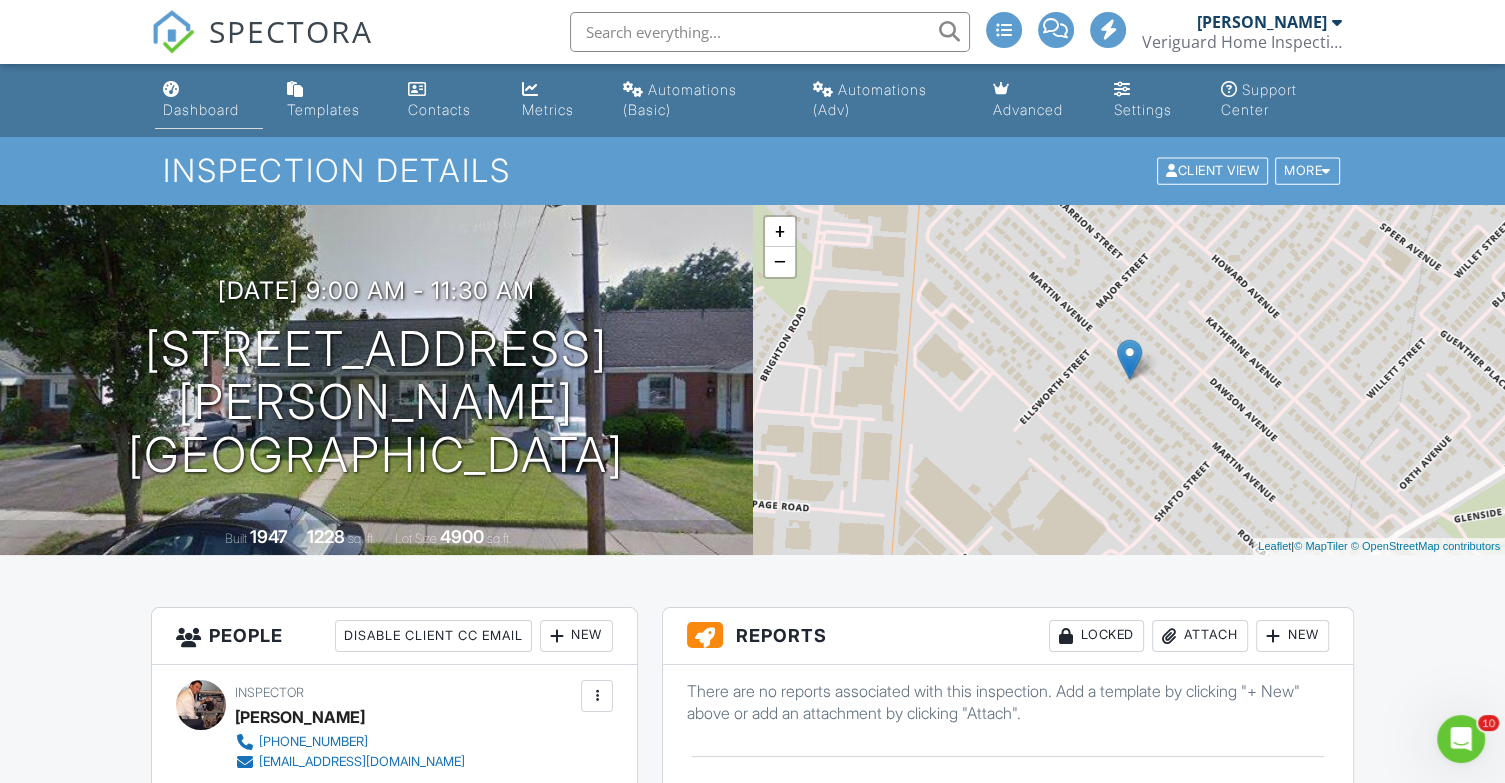 click on "Dashboard" at bounding box center (209, 100) 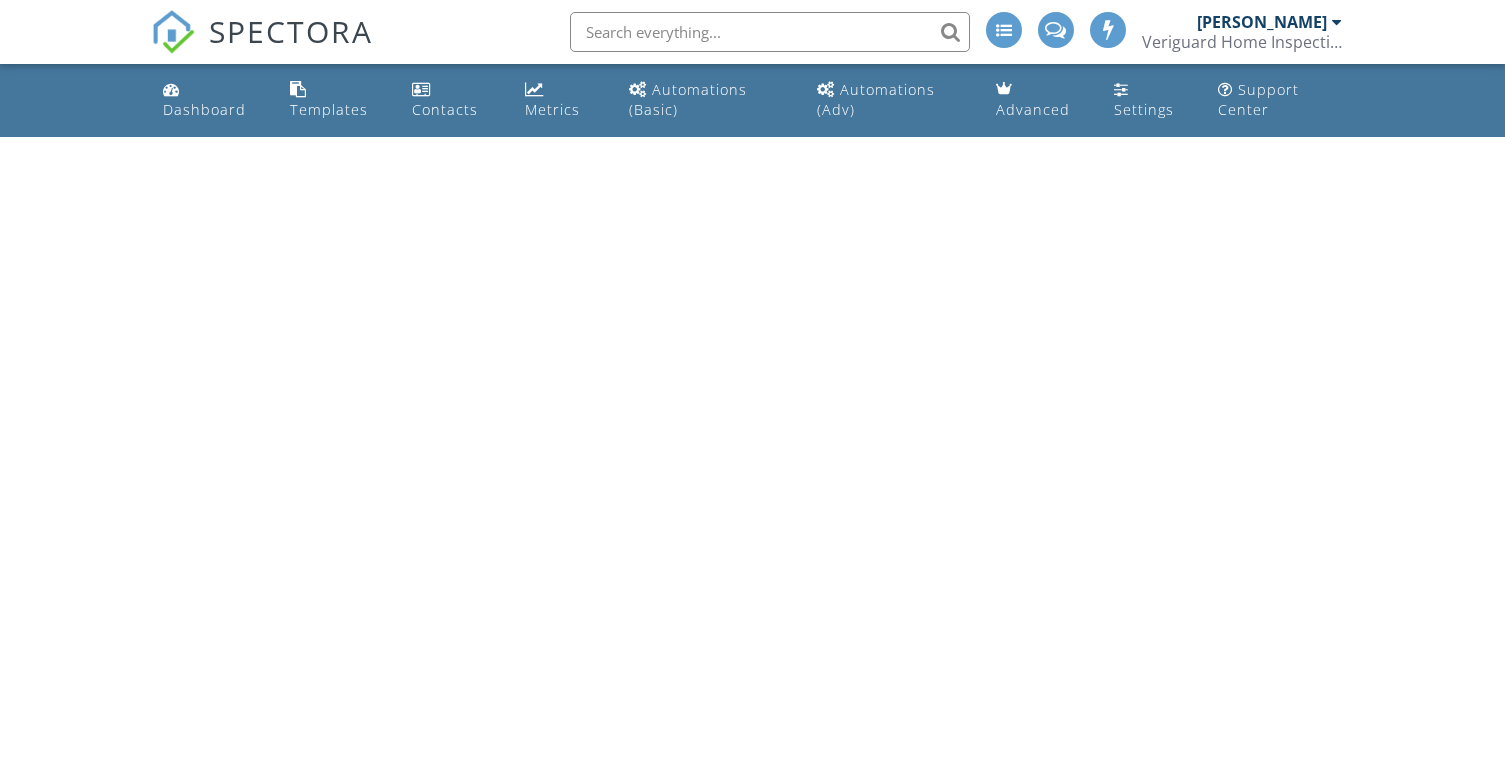 scroll, scrollTop: 0, scrollLeft: 0, axis: both 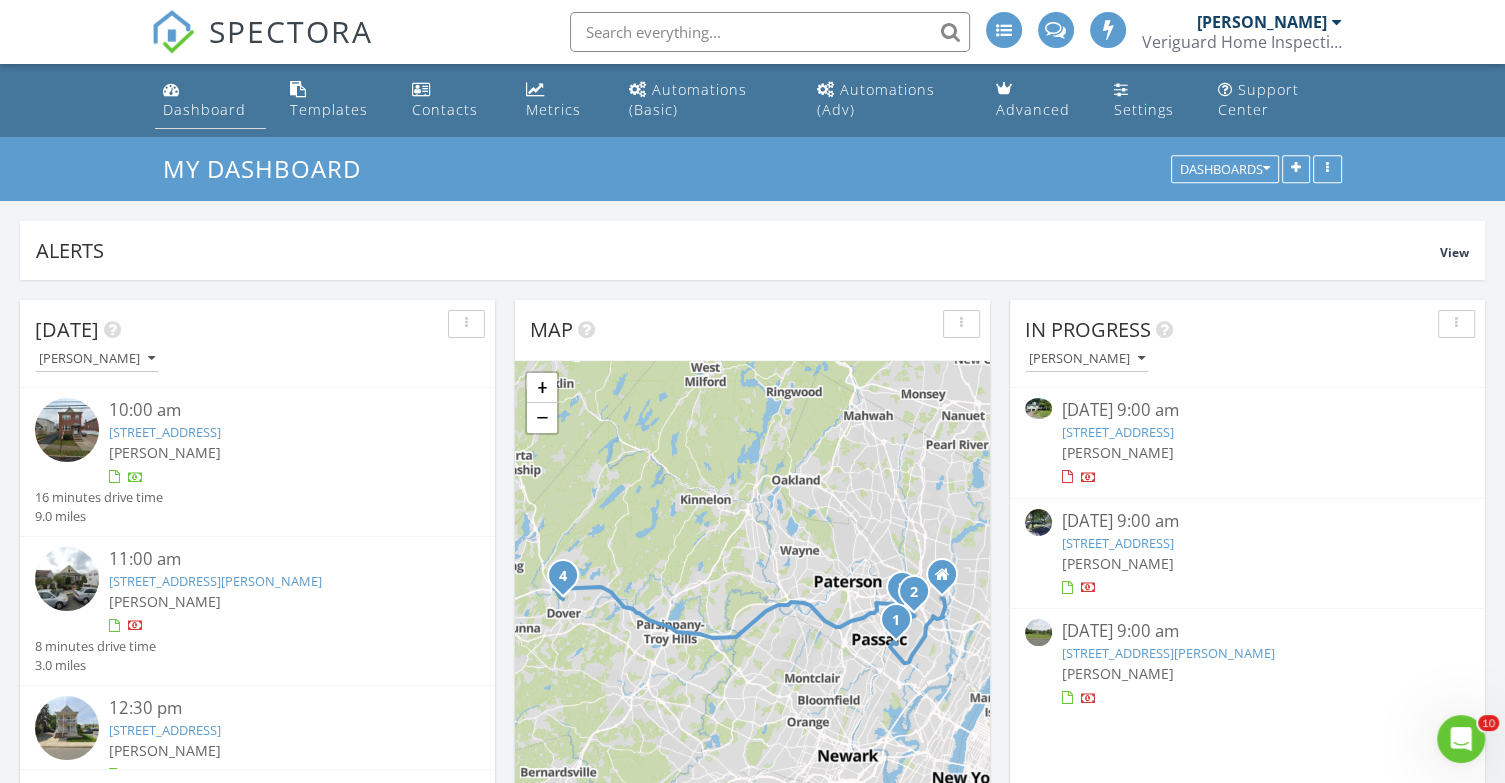 click on "Dashboard" at bounding box center [204, 109] 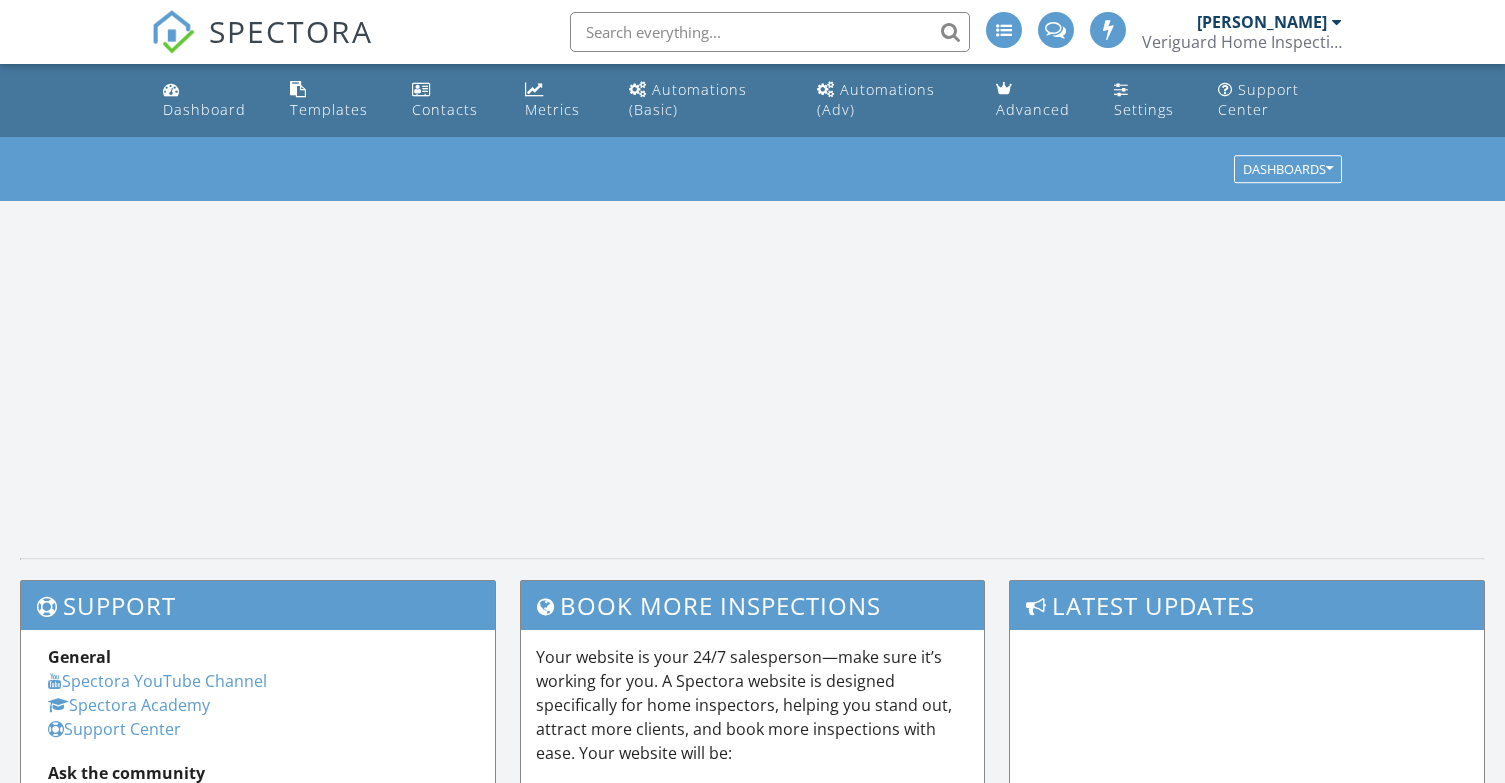 scroll, scrollTop: 0, scrollLeft: 0, axis: both 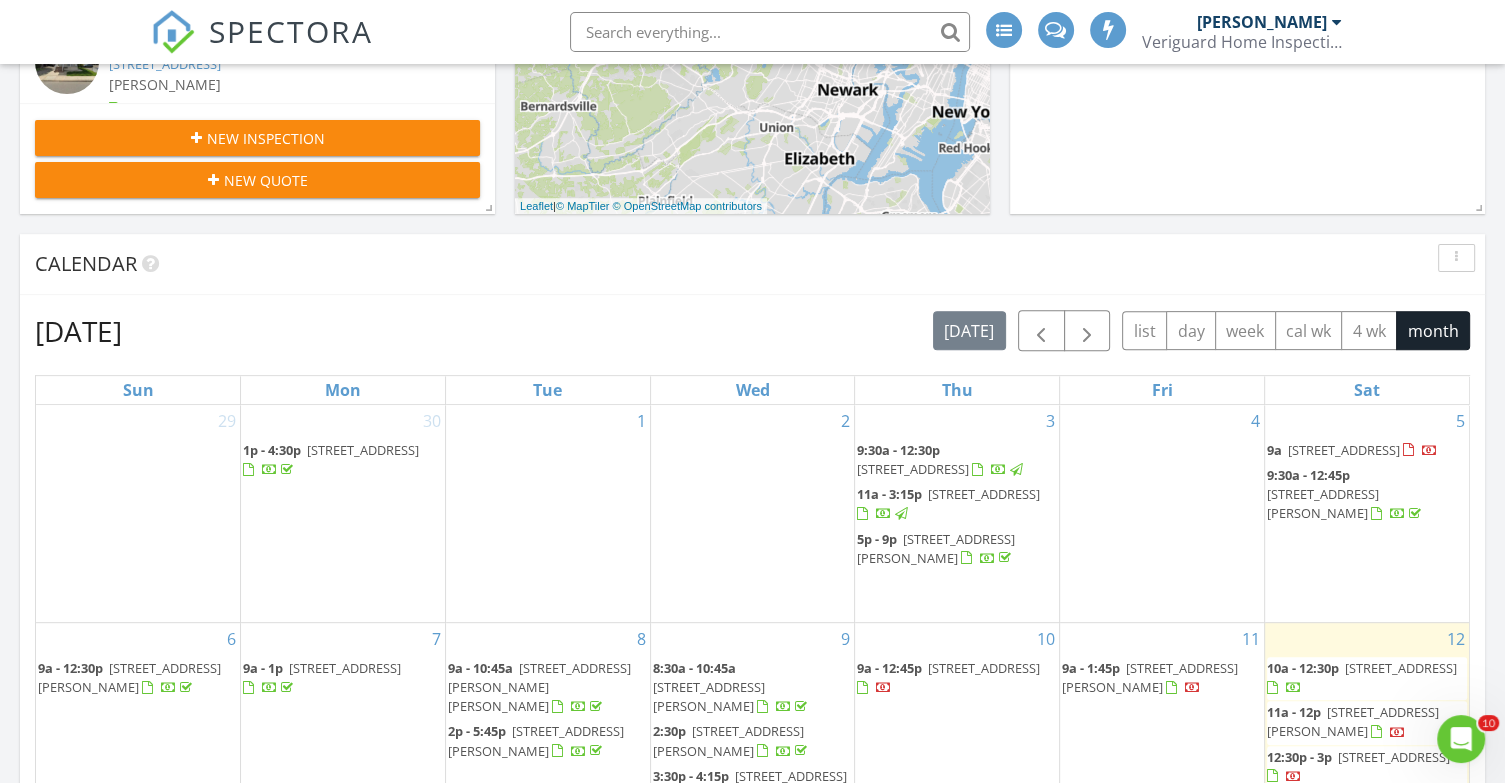 click on "New Inspection" at bounding box center (266, 138) 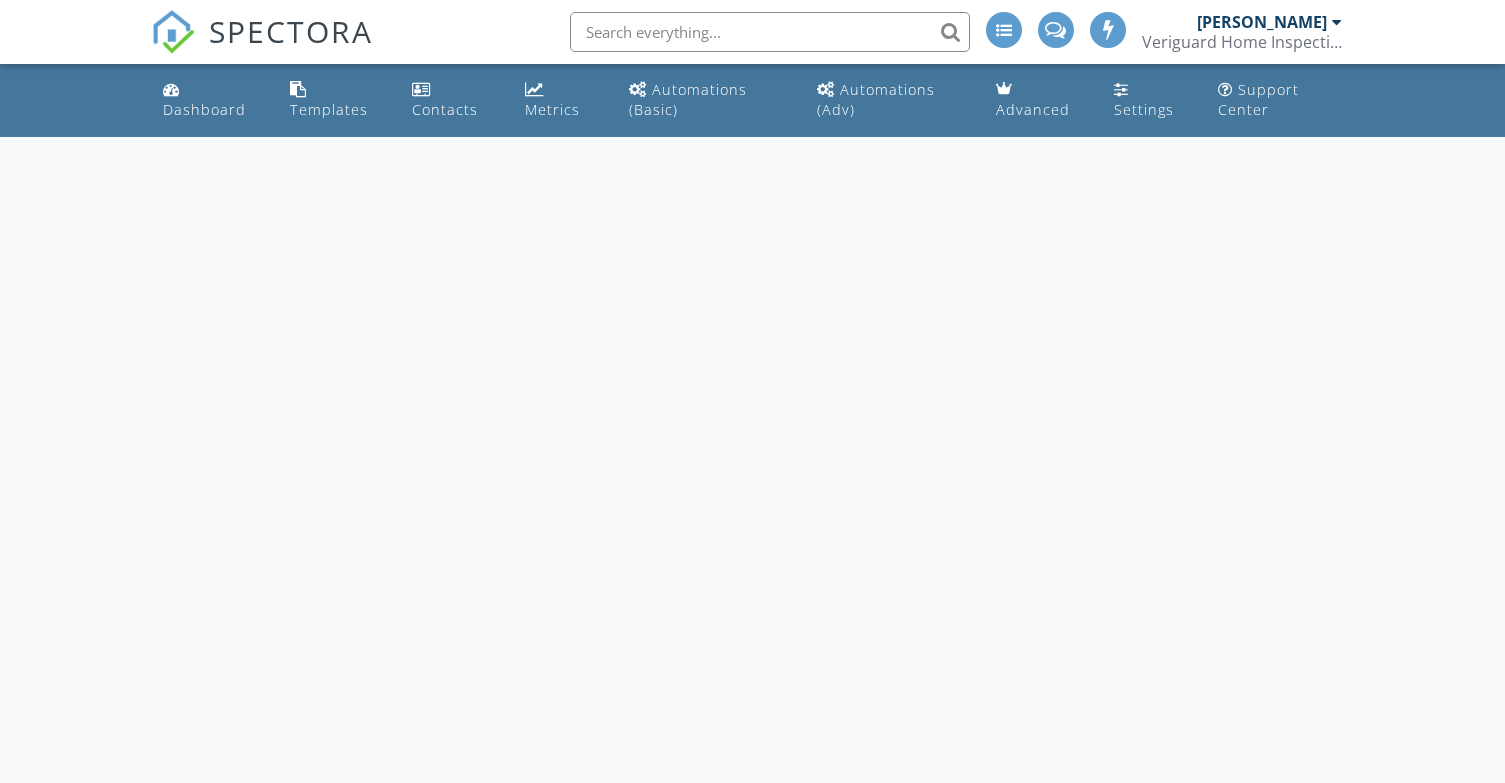 scroll, scrollTop: 0, scrollLeft: 0, axis: both 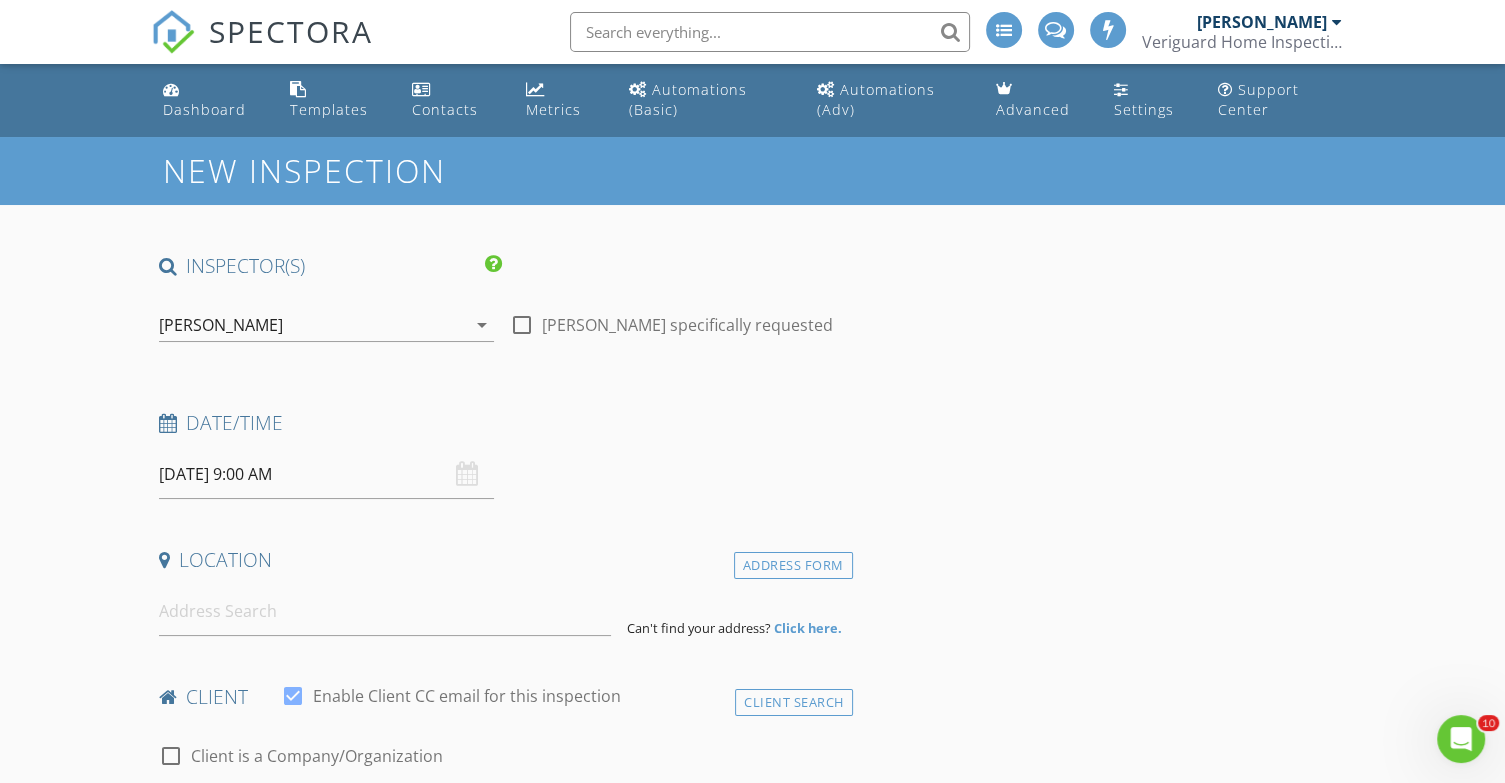 click on "07/13/2025 9:00 AM" at bounding box center [326, 474] 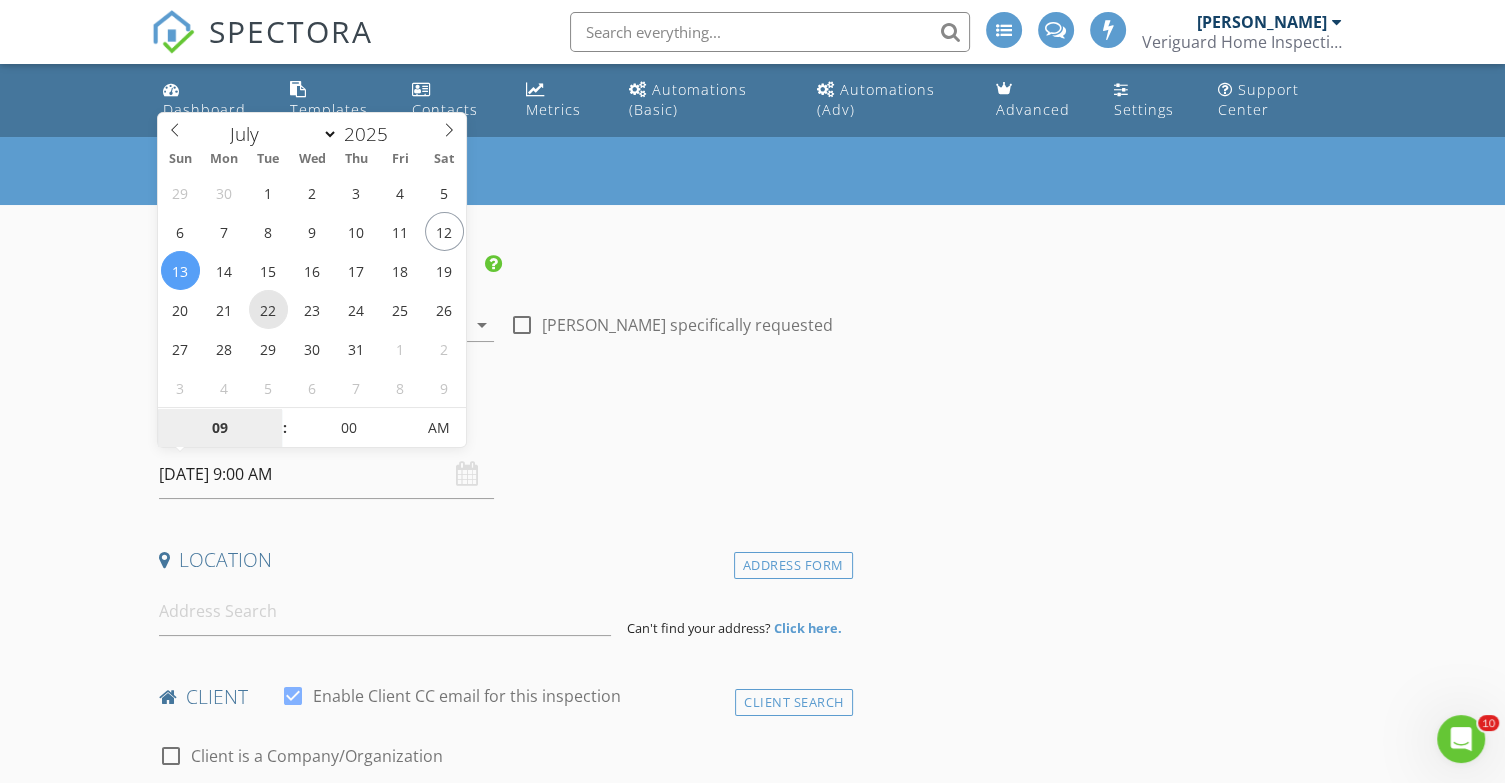 type on "07/22/2025 9:00 AM" 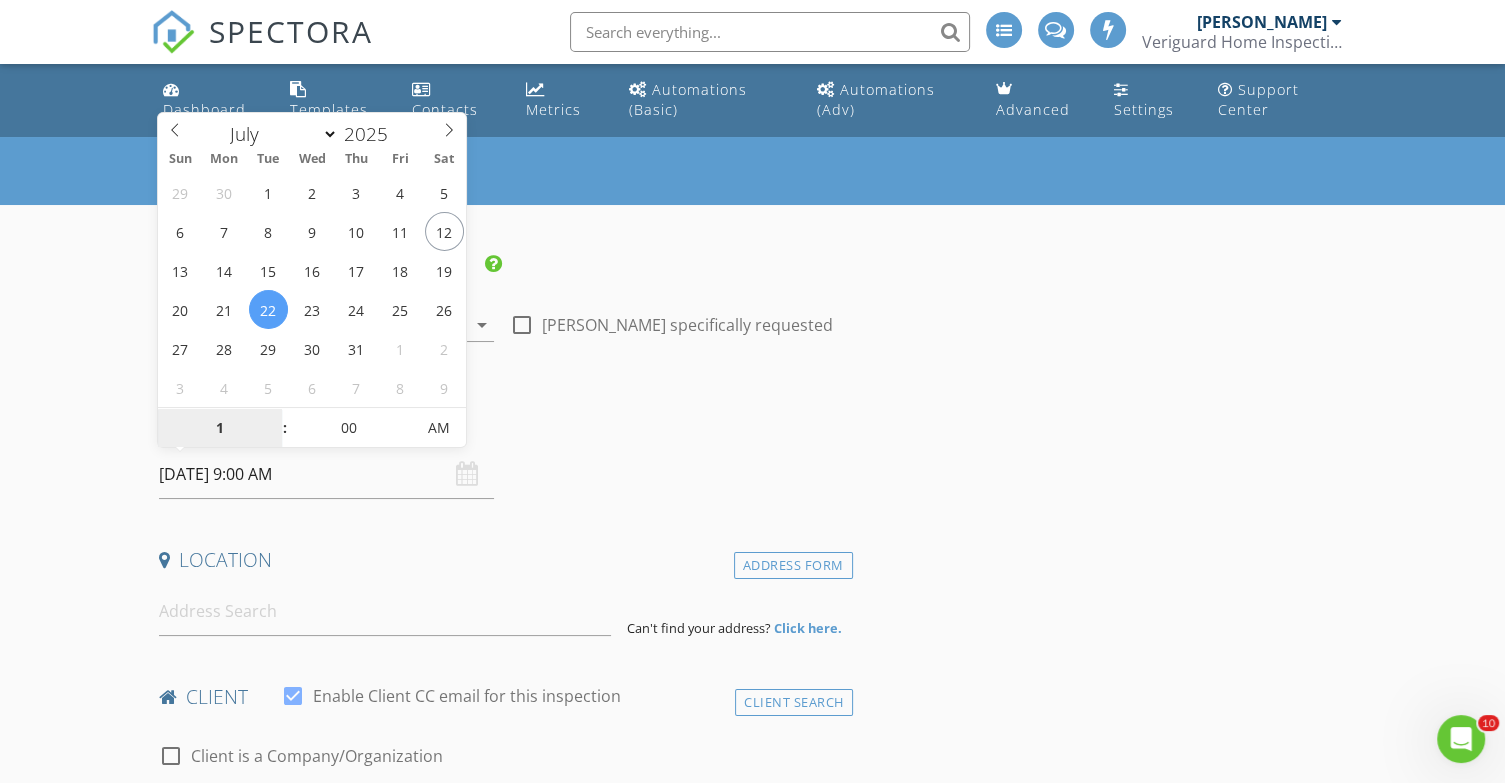 type on "10" 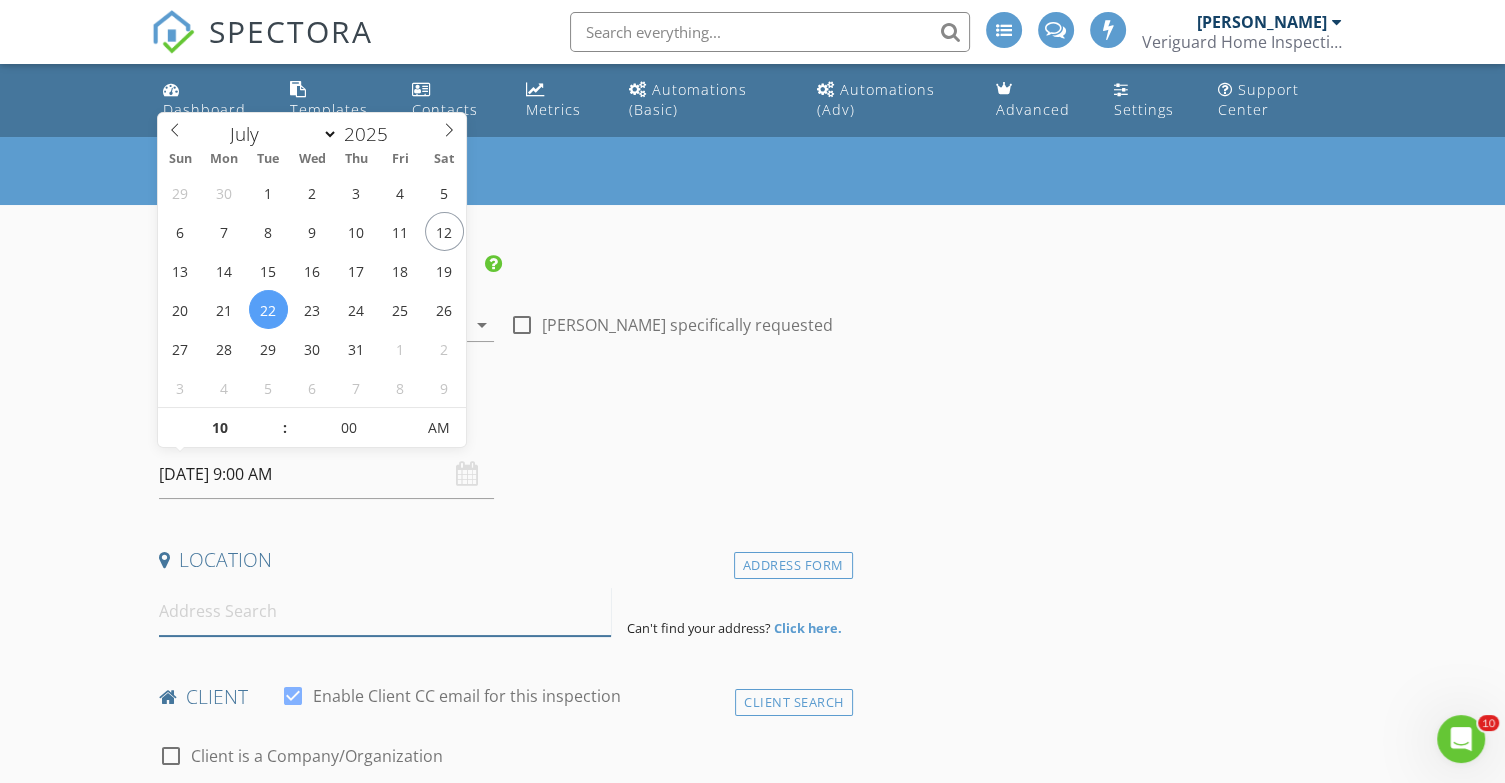 type on "[DATE] 10:00 AM" 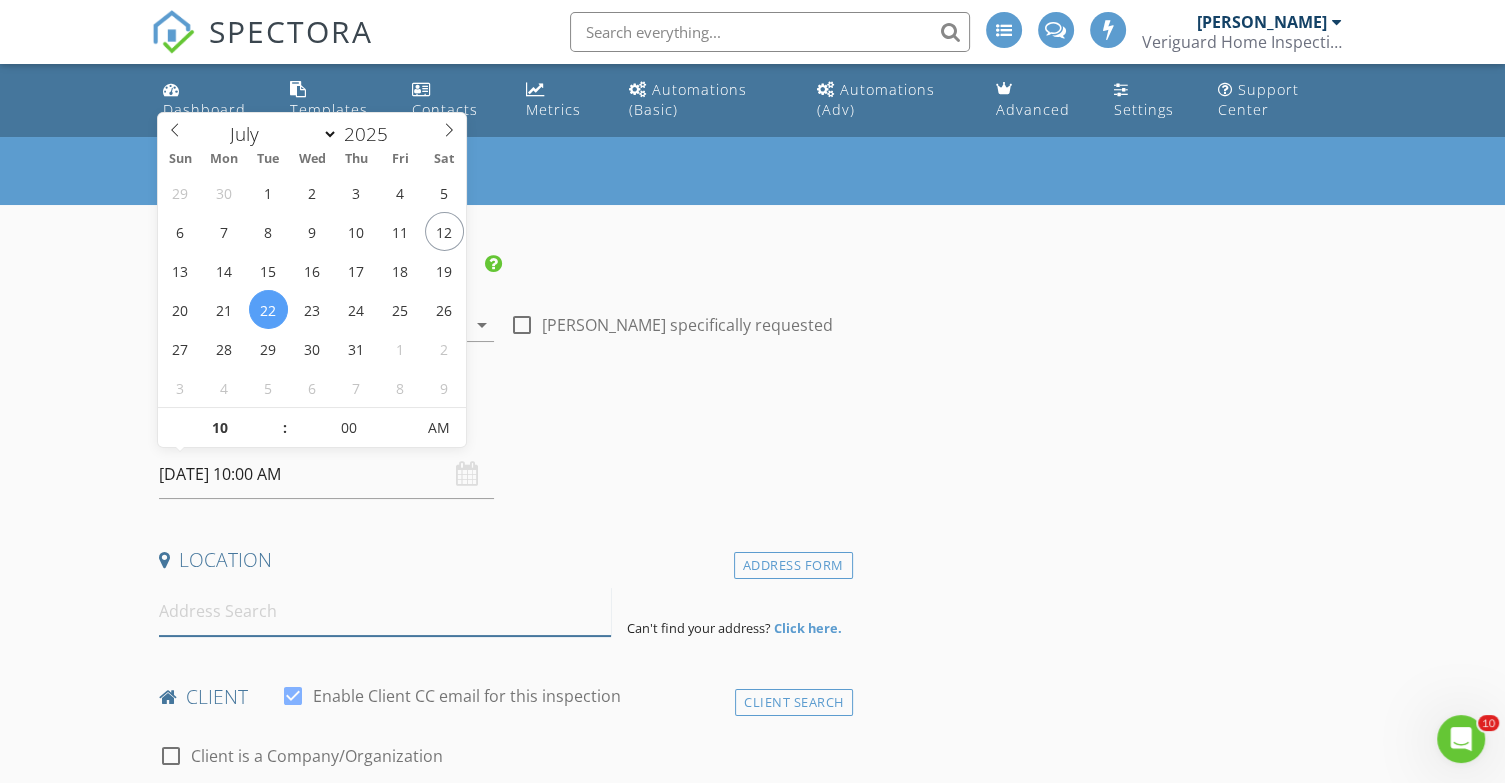 click at bounding box center (385, 611) 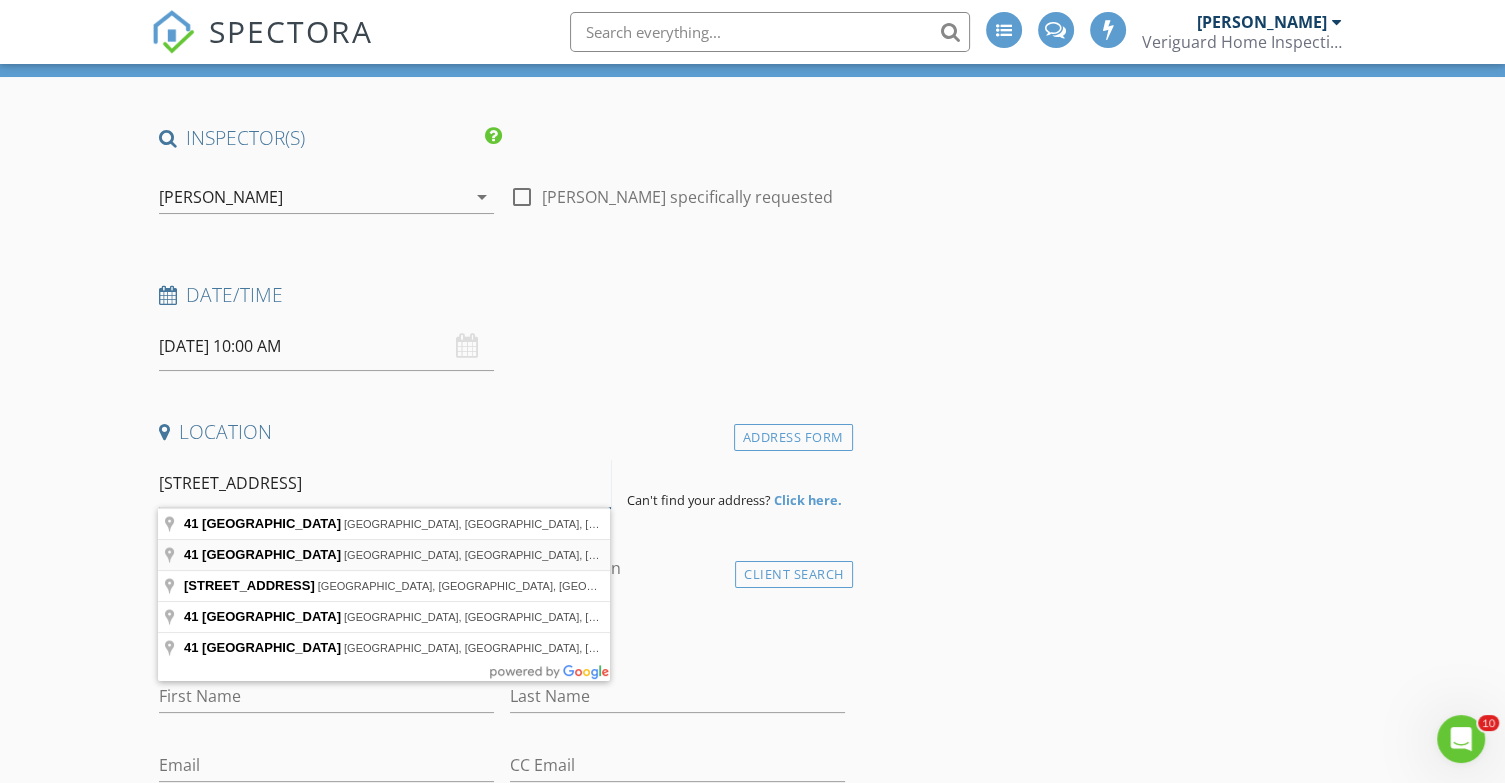 scroll, scrollTop: 166, scrollLeft: 0, axis: vertical 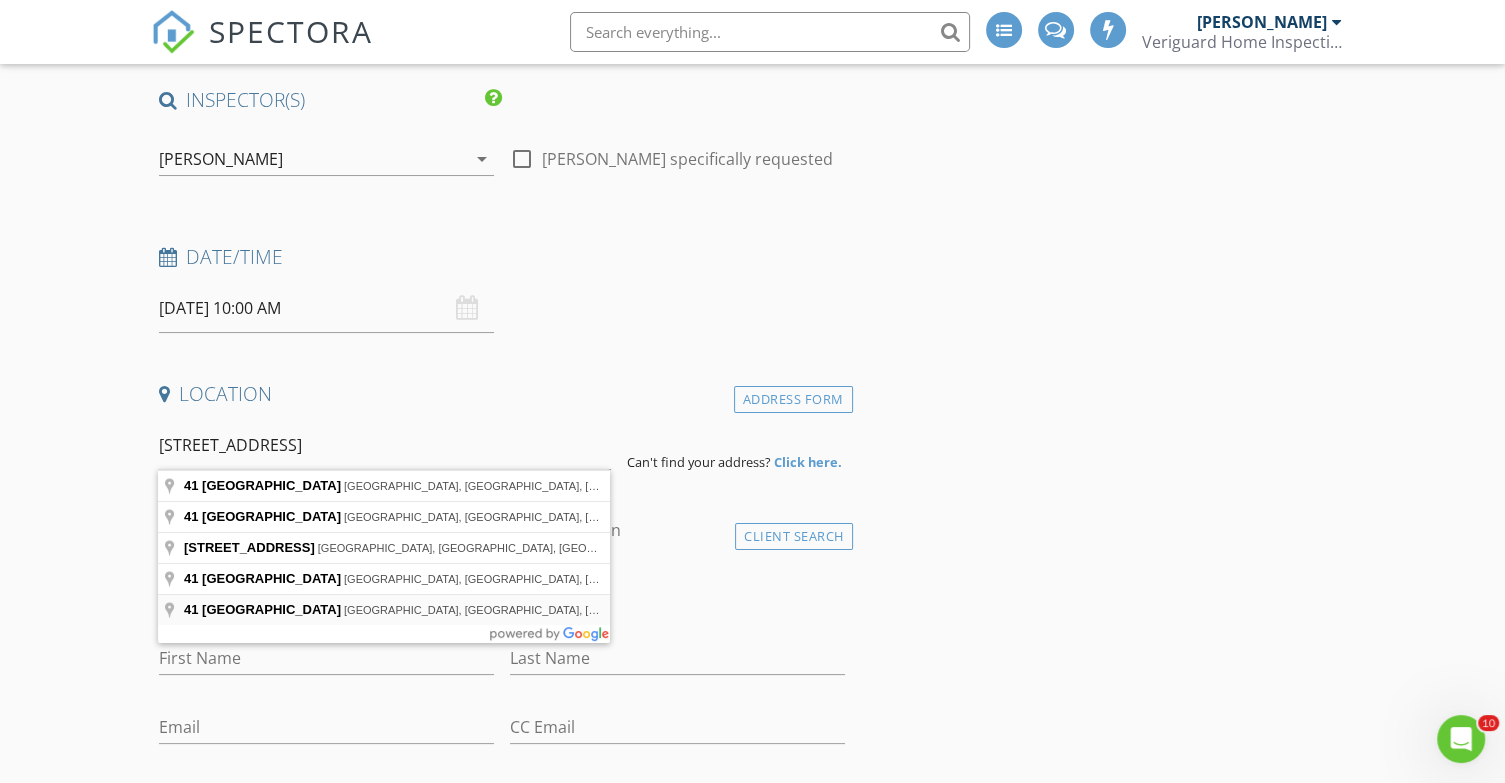 type on "41 Sherwood Ave, Madison, NJ, USA" 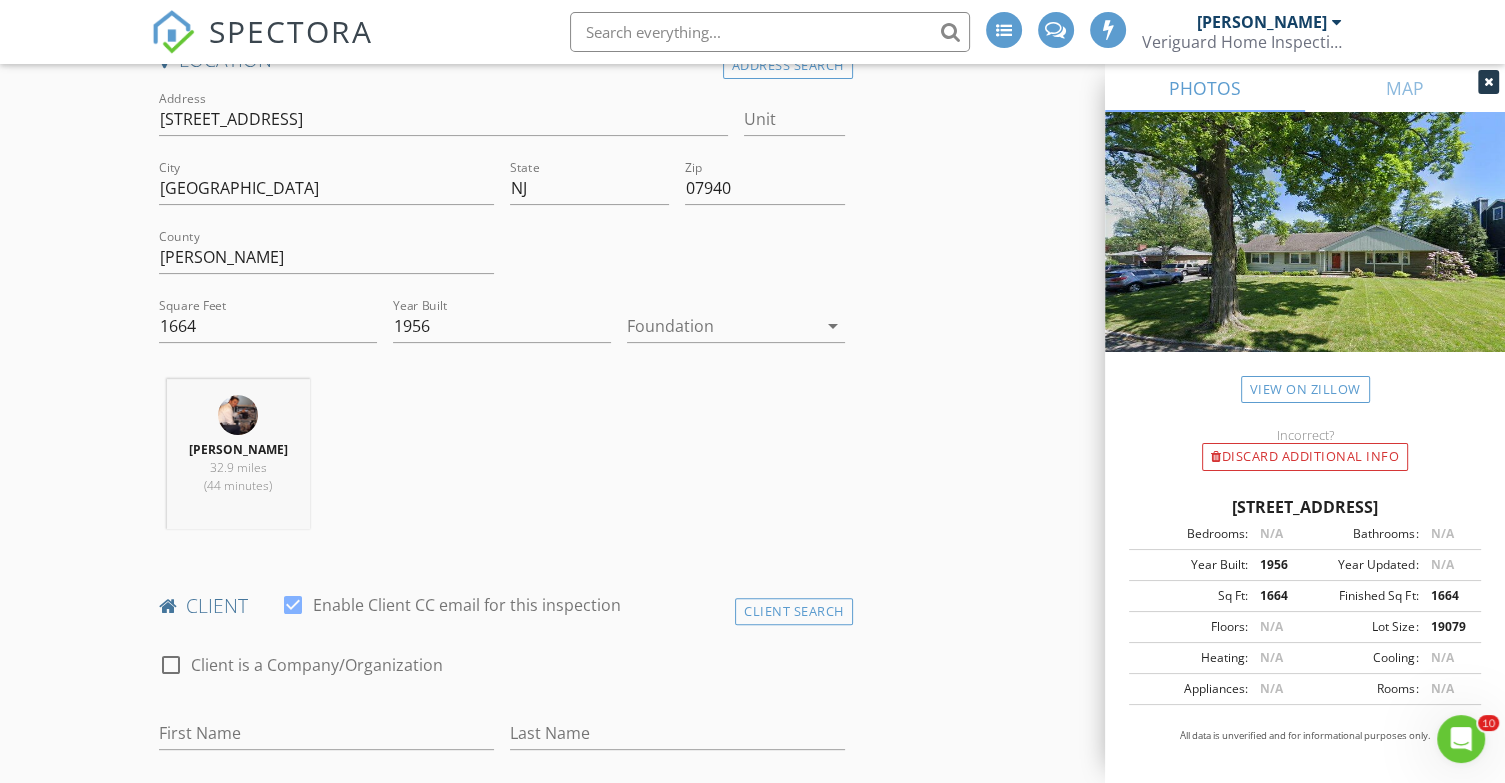 scroll, scrollTop: 666, scrollLeft: 0, axis: vertical 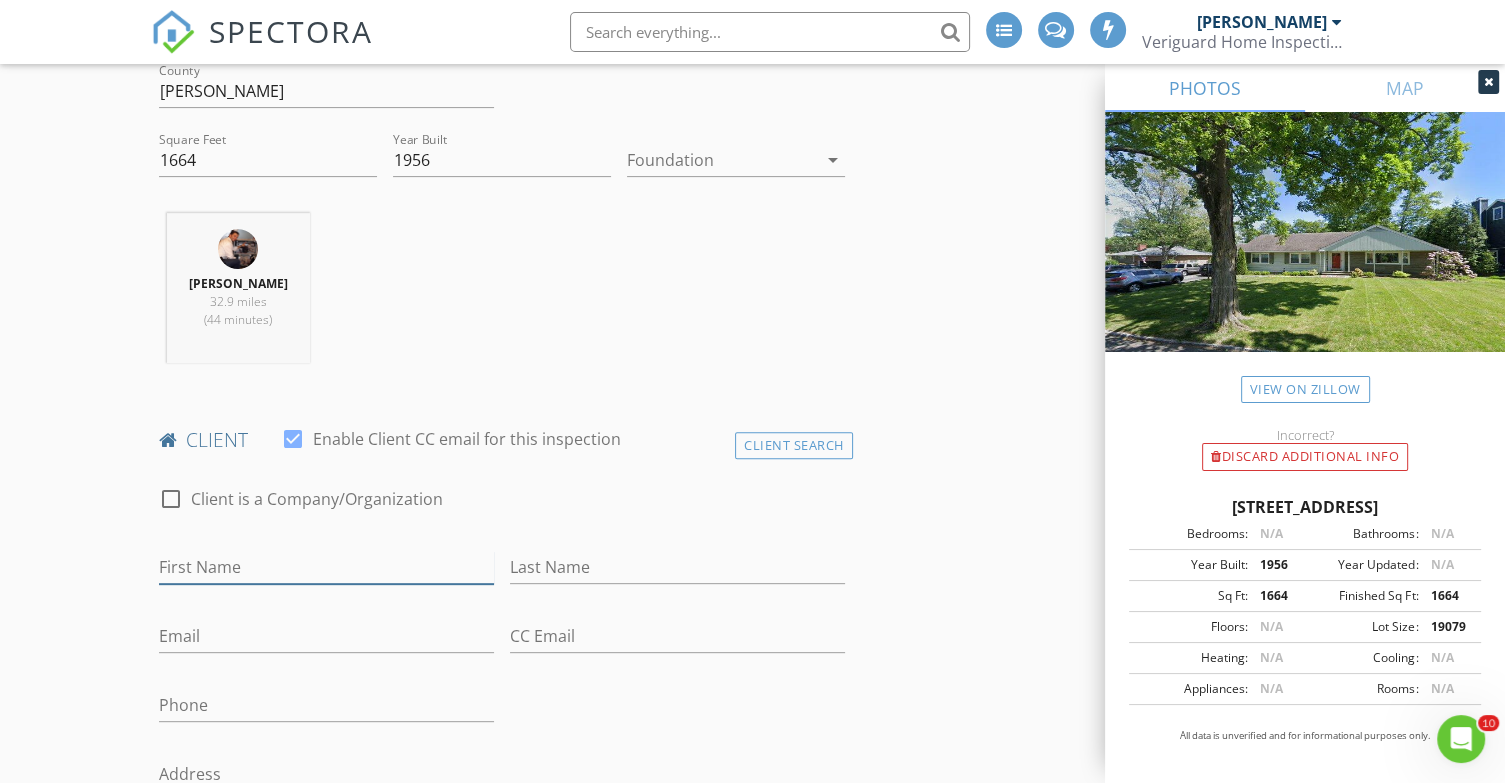 click on "First Name" at bounding box center (326, 567) 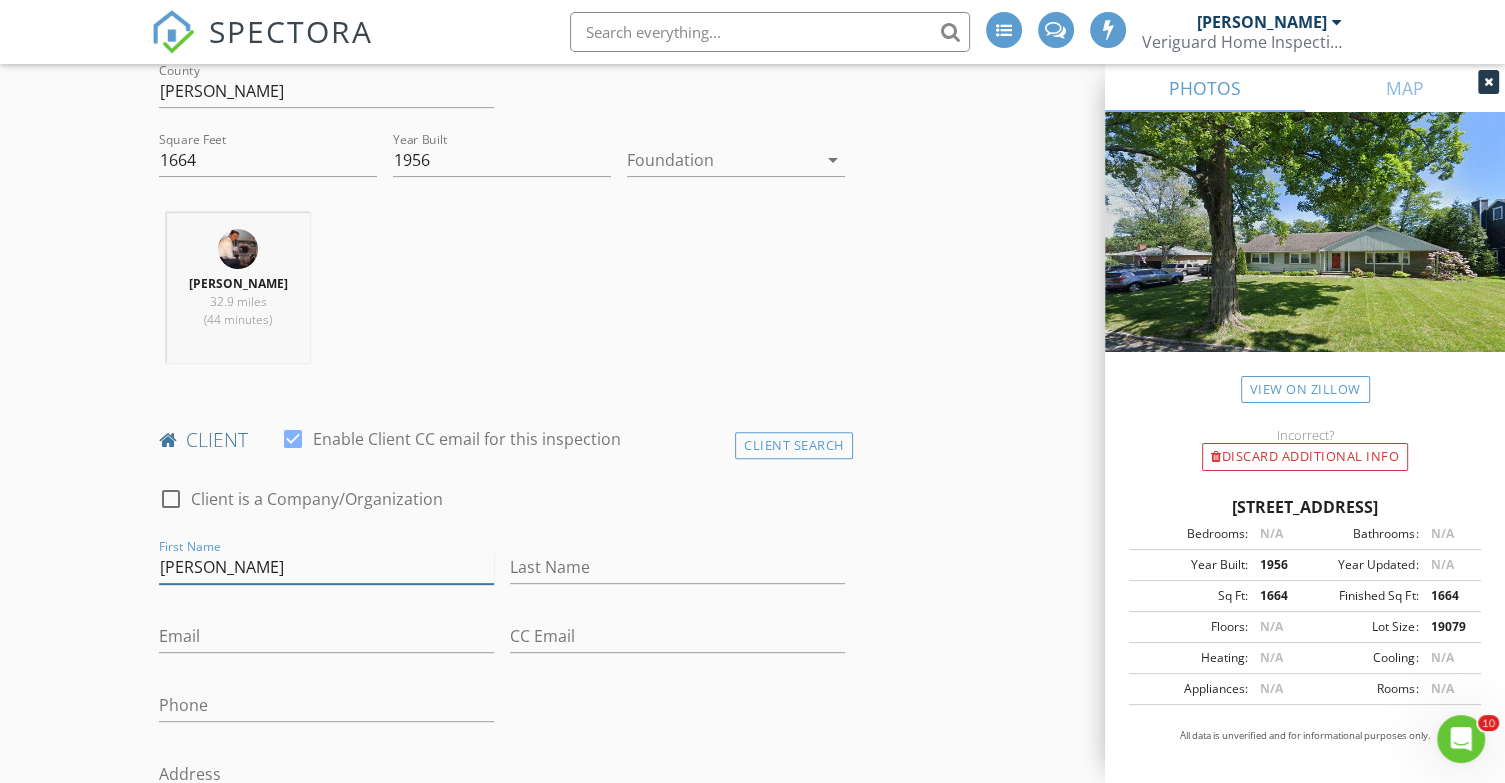 type on "[PERSON_NAME]" 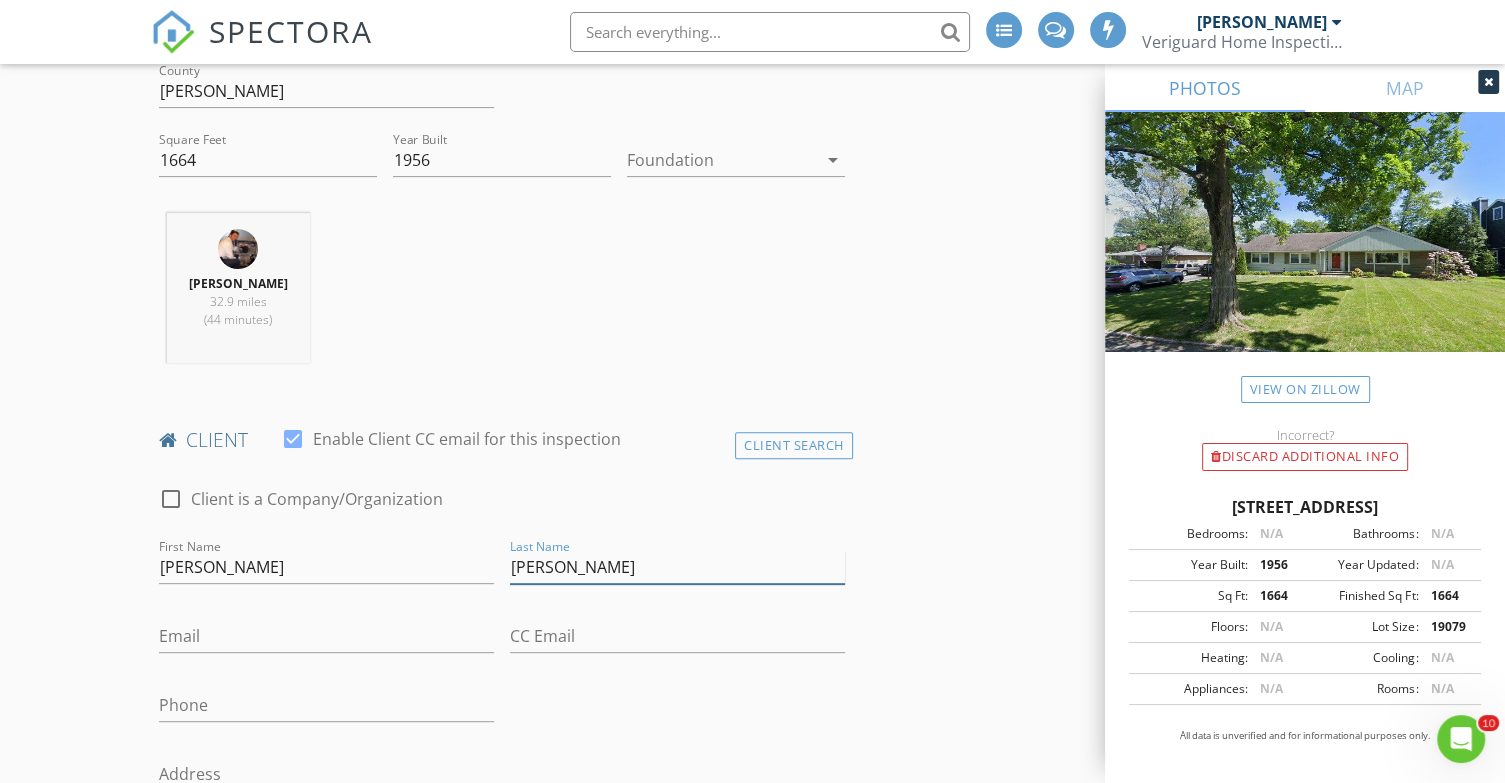 type on "Dalena" 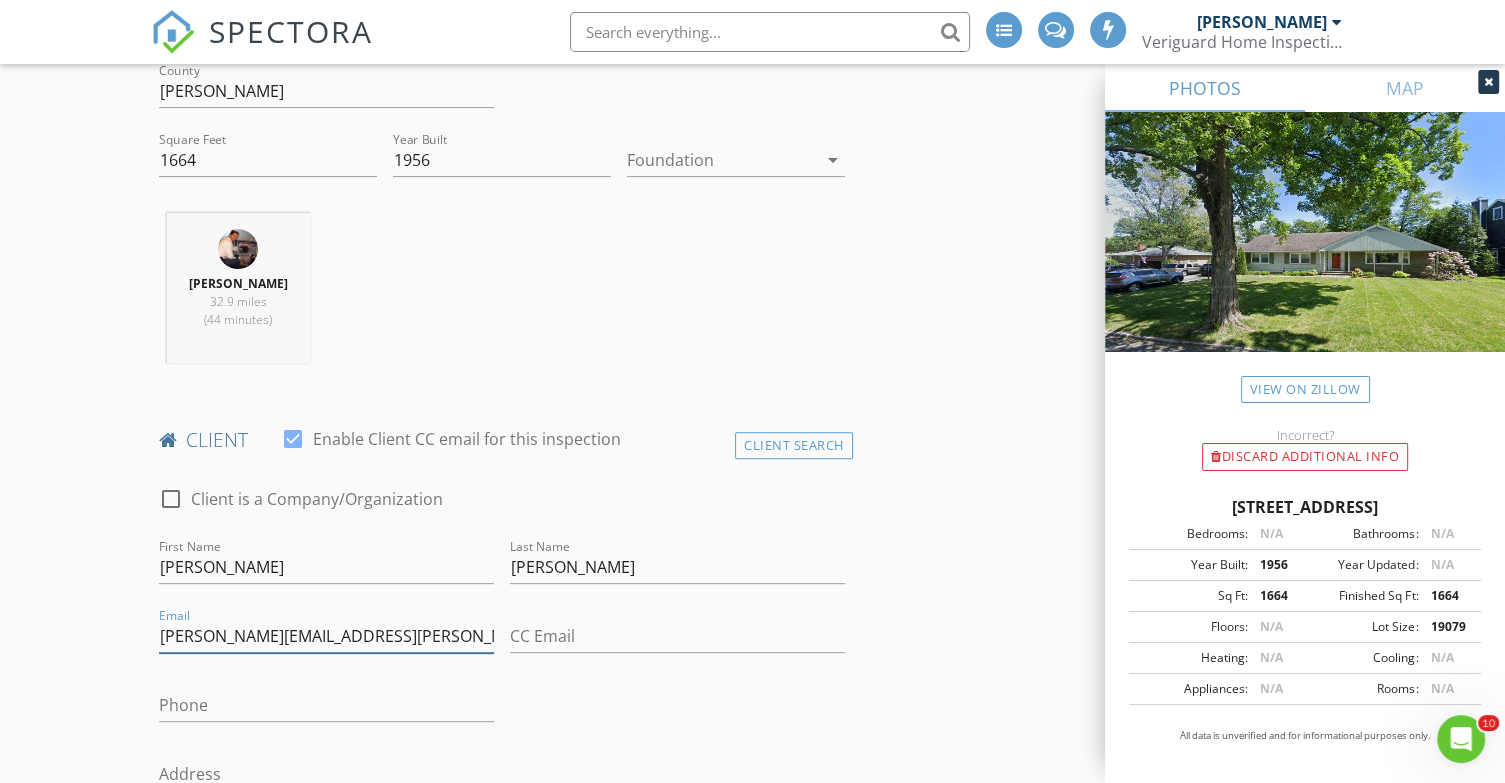 type on "matthew.dalena@aol.com" 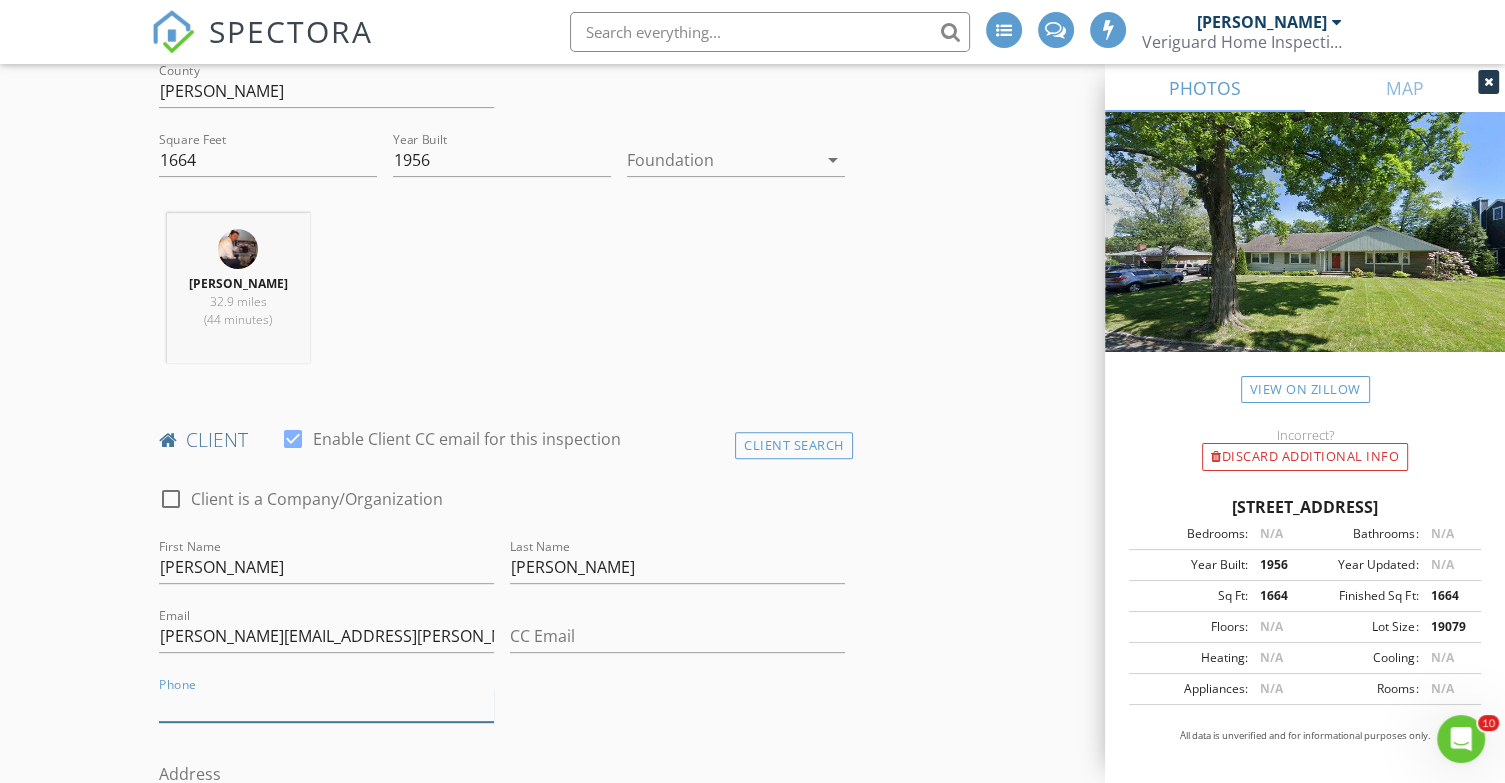 click on "Phone" at bounding box center [326, 705] 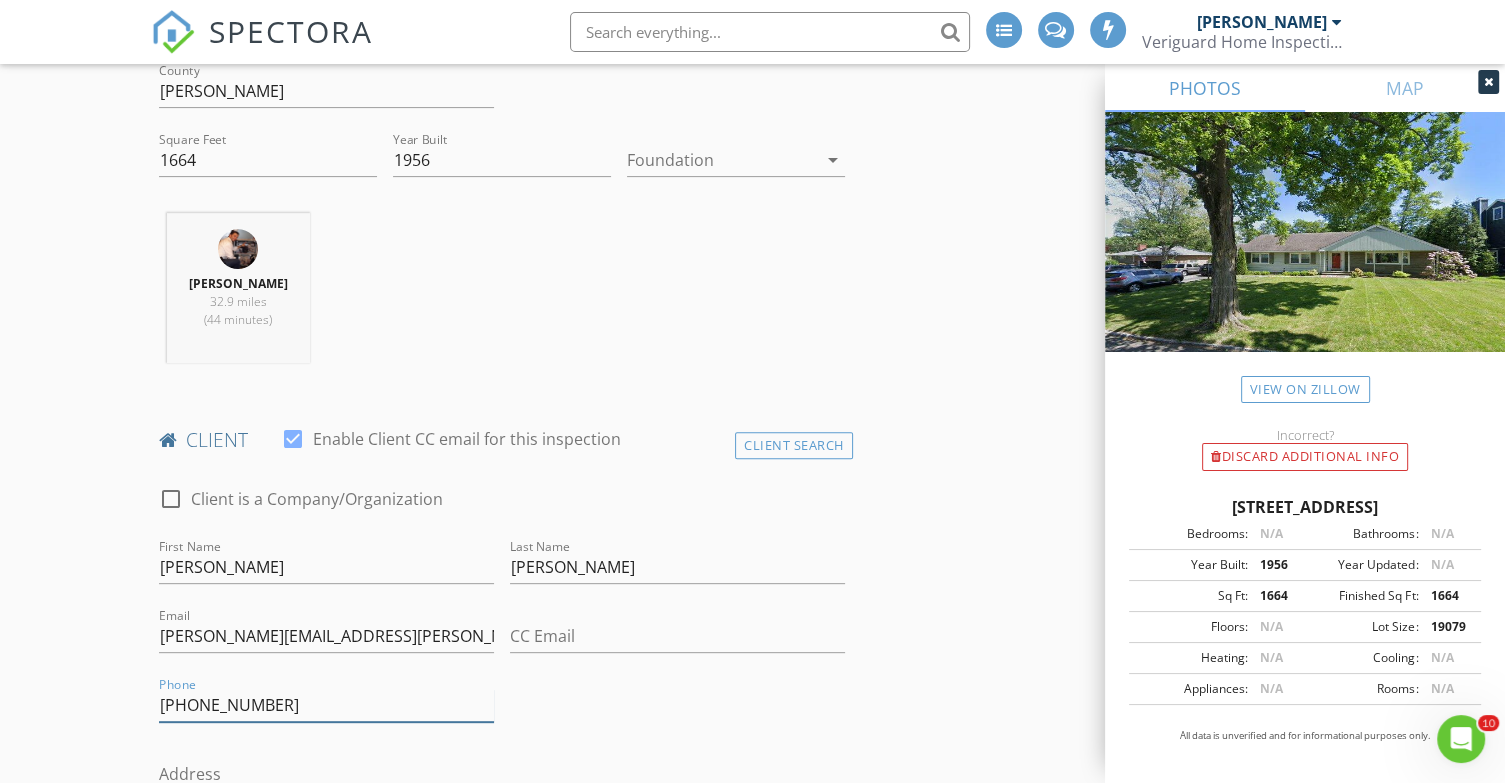 type on "973-769-6491" 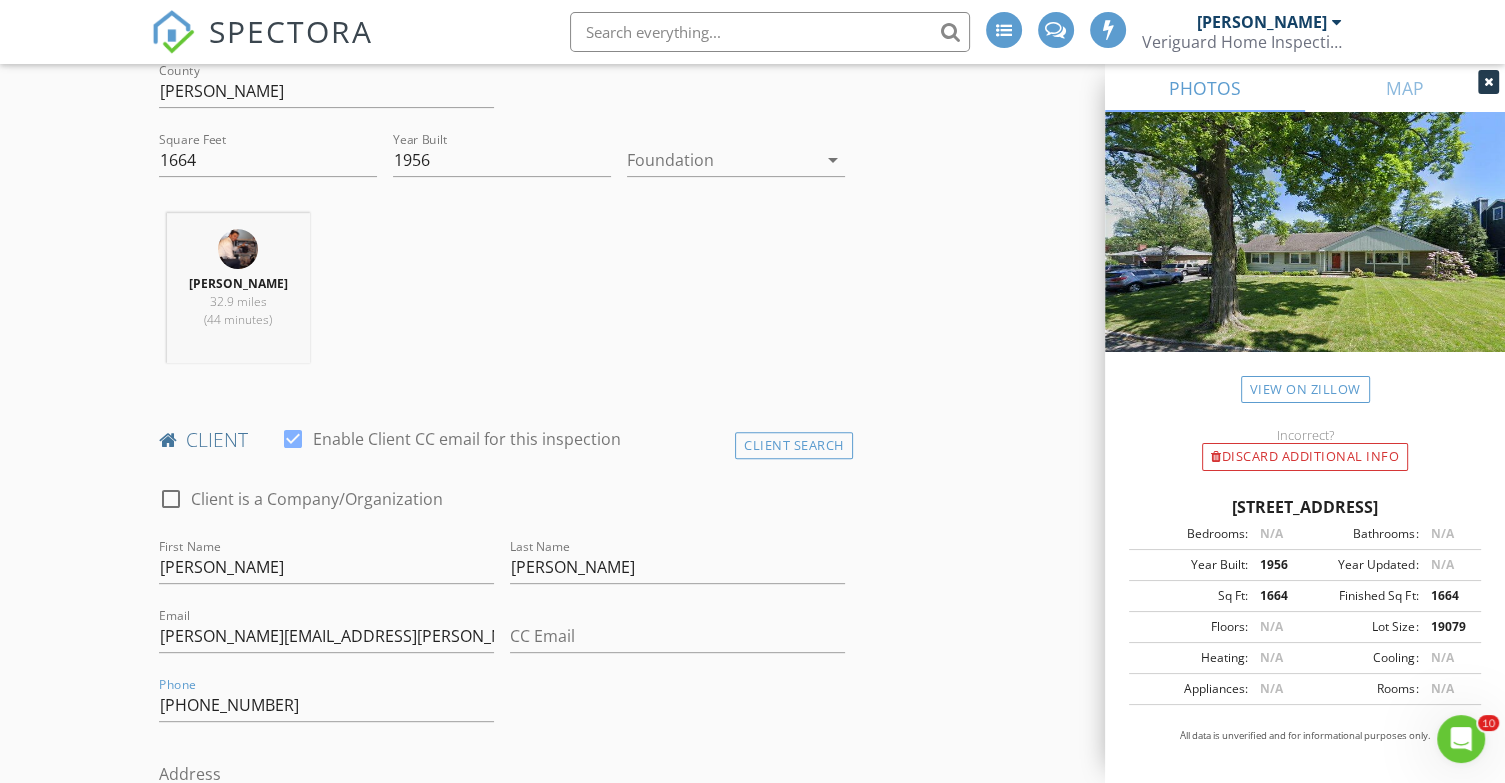 click on "New Inspection
INSPECTOR(S)
check_box   Phil Vitanzo   PRIMARY   Phil Vitanzo arrow_drop_down   check_box_outline_blank Phil Vitanzo specifically requested
Date/Time
07/22/2025 10:00 AM
Location
Address Search       Address 41 Sherwood Ave   Unit   City Madison   State NJ   Zip 07940   County Morris     Square Feet 1664   Year Built 1956   Foundation arrow_drop_down     Phil Vitanzo     32.9 miles     (44 minutes)
client
check_box Enable Client CC email for this inspection   Client Search     check_box_outline_blank Client is a Company/Organization     First Name Matthew   Last Name Dalena   Email matthew.dalena@aol.com   CC Email   Phone 973-769-6491   Address   City   State   Zip     Tags         Notes   Private Notes
ADD ADDITIONAL client
SERVICES" at bounding box center (752, 1616) 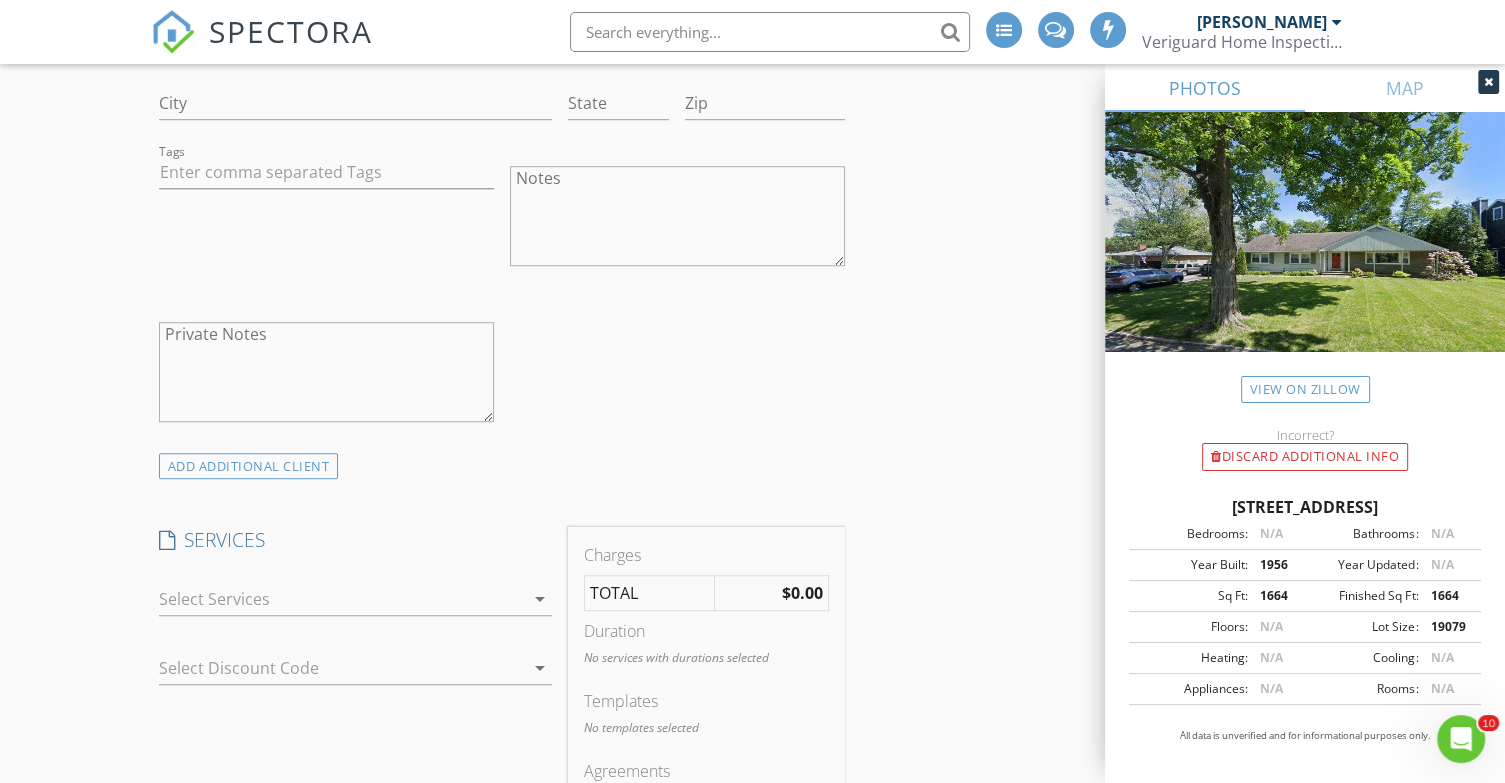 scroll, scrollTop: 1500, scrollLeft: 0, axis: vertical 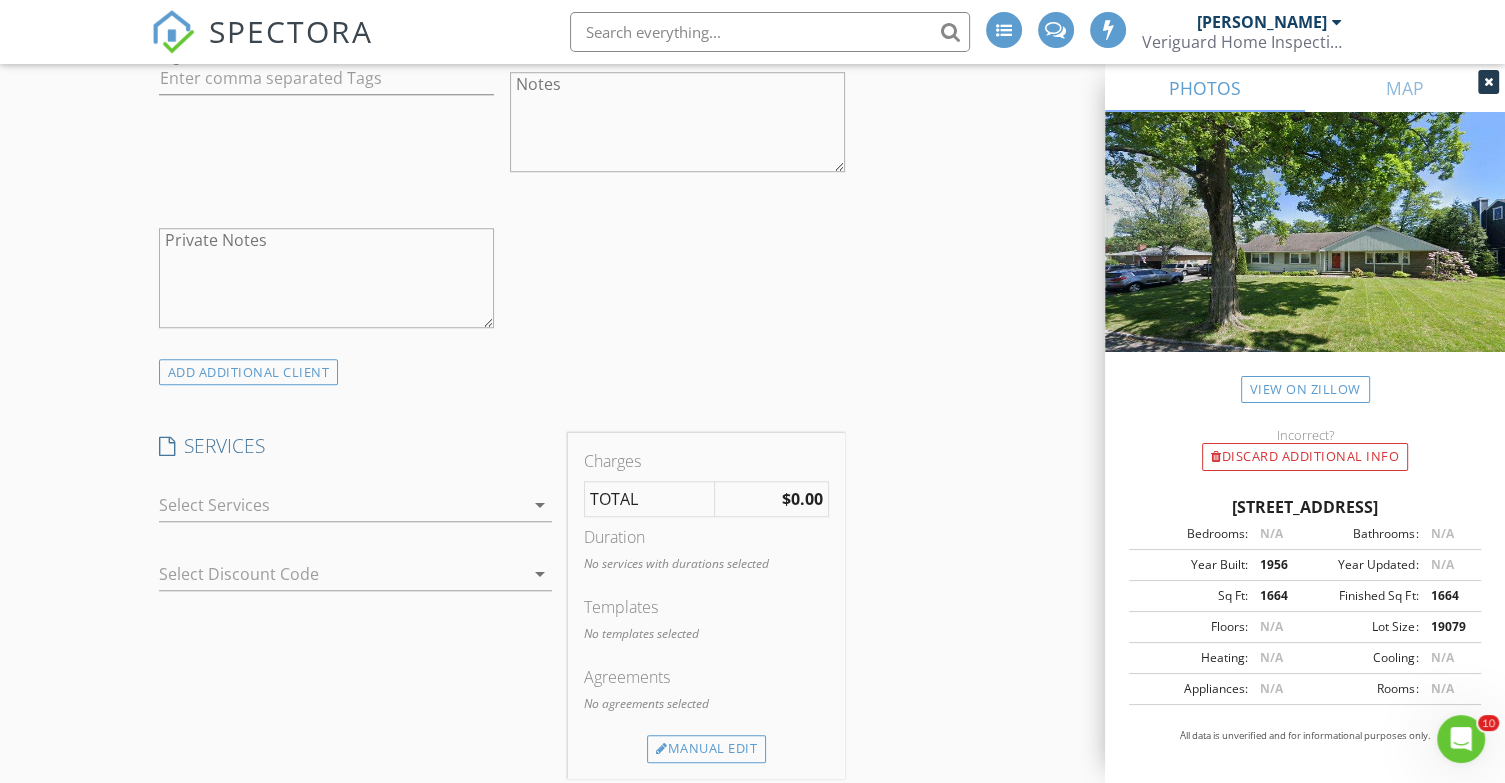click on "ADD ADDITIONAL client" at bounding box center (249, 372) 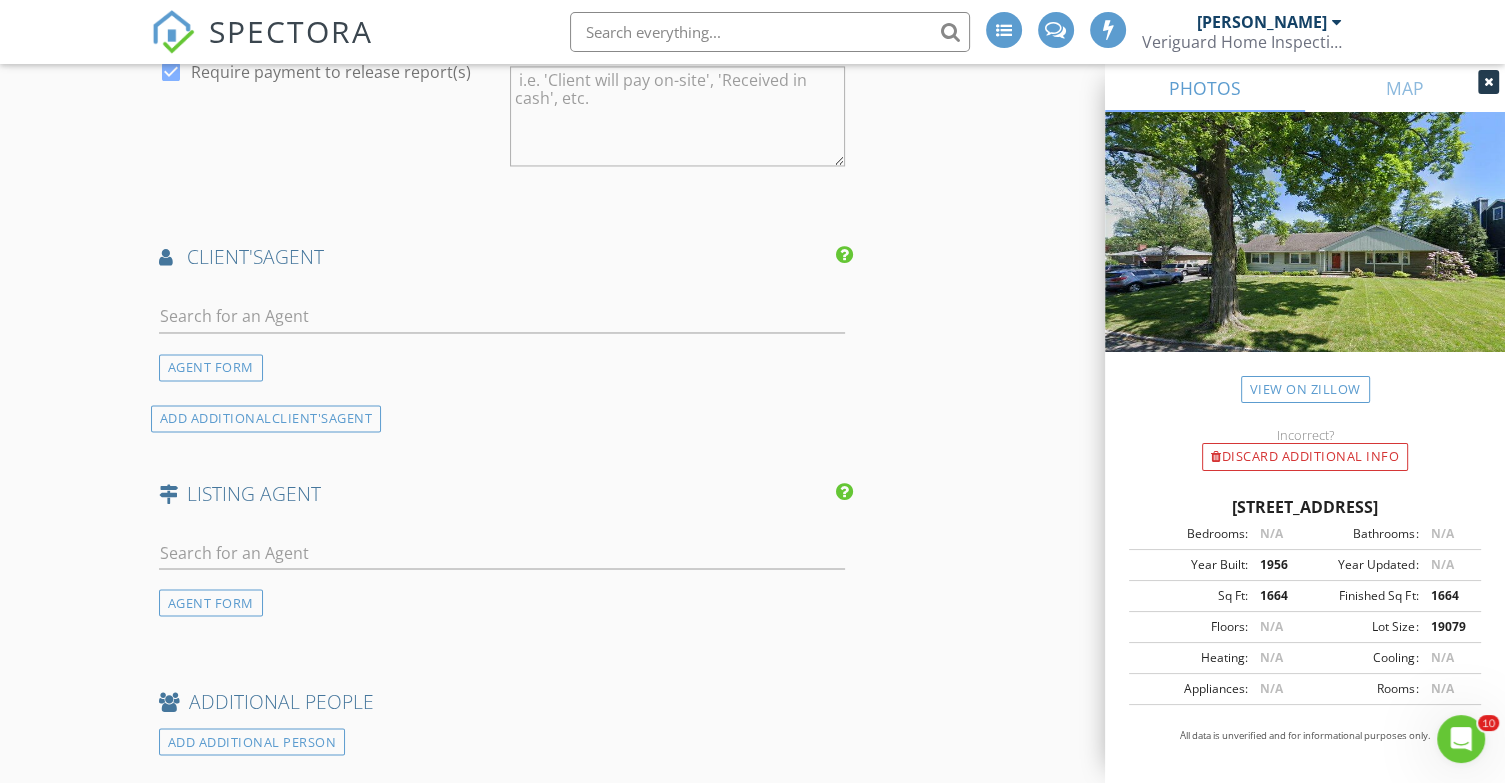 scroll, scrollTop: 3333, scrollLeft: 0, axis: vertical 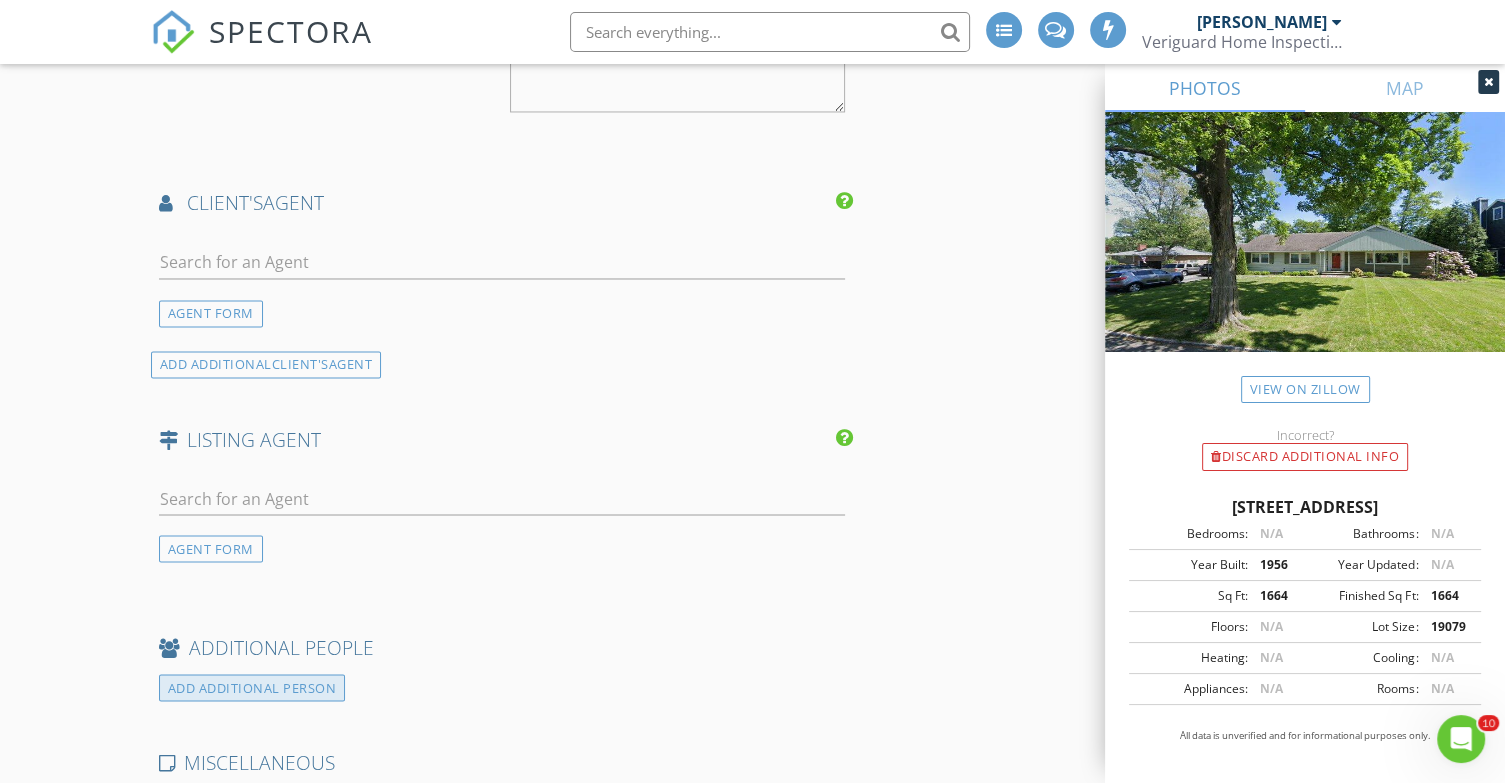 click on "ADD ADDITIONAL PERSON" at bounding box center (252, 687) 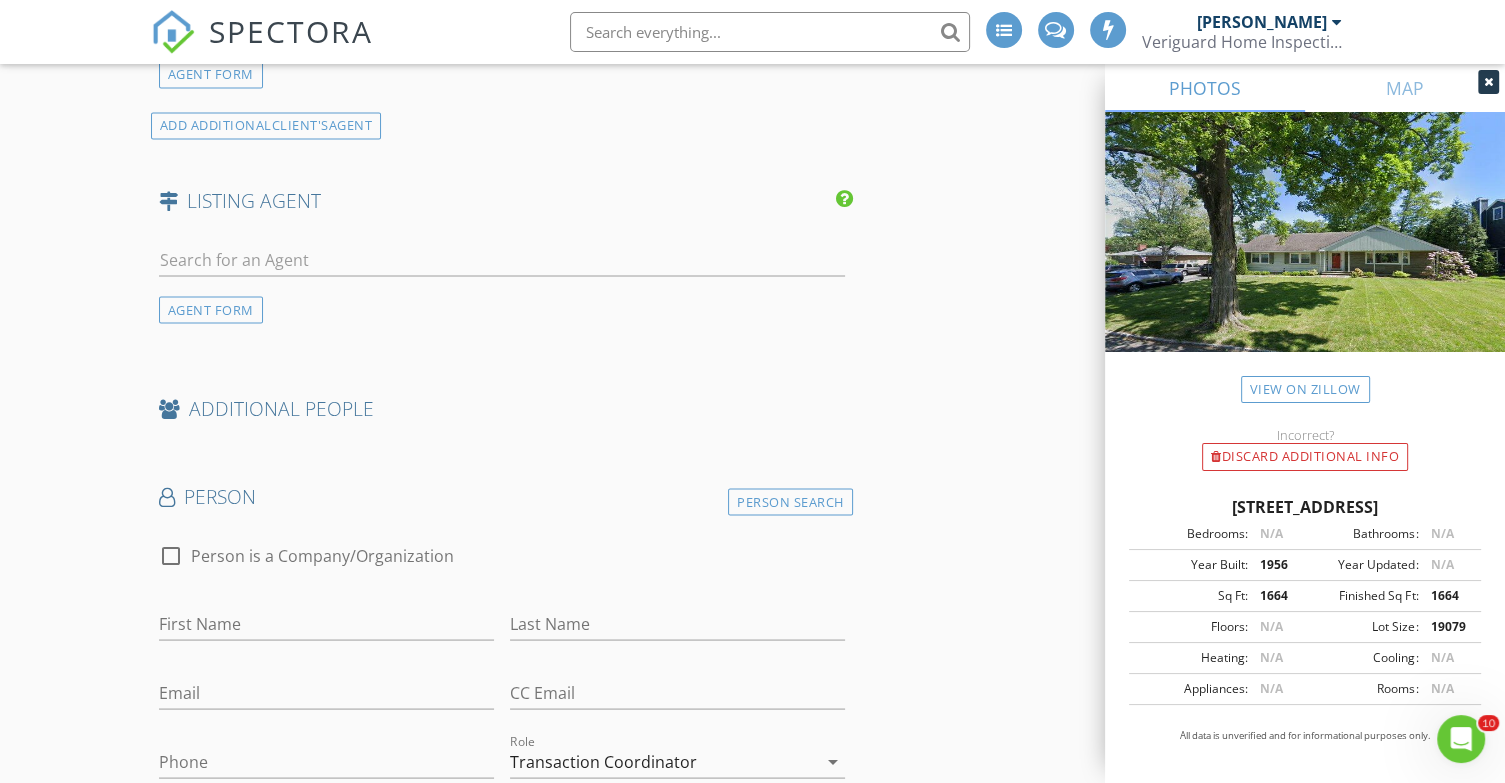 scroll, scrollTop: 3666, scrollLeft: 0, axis: vertical 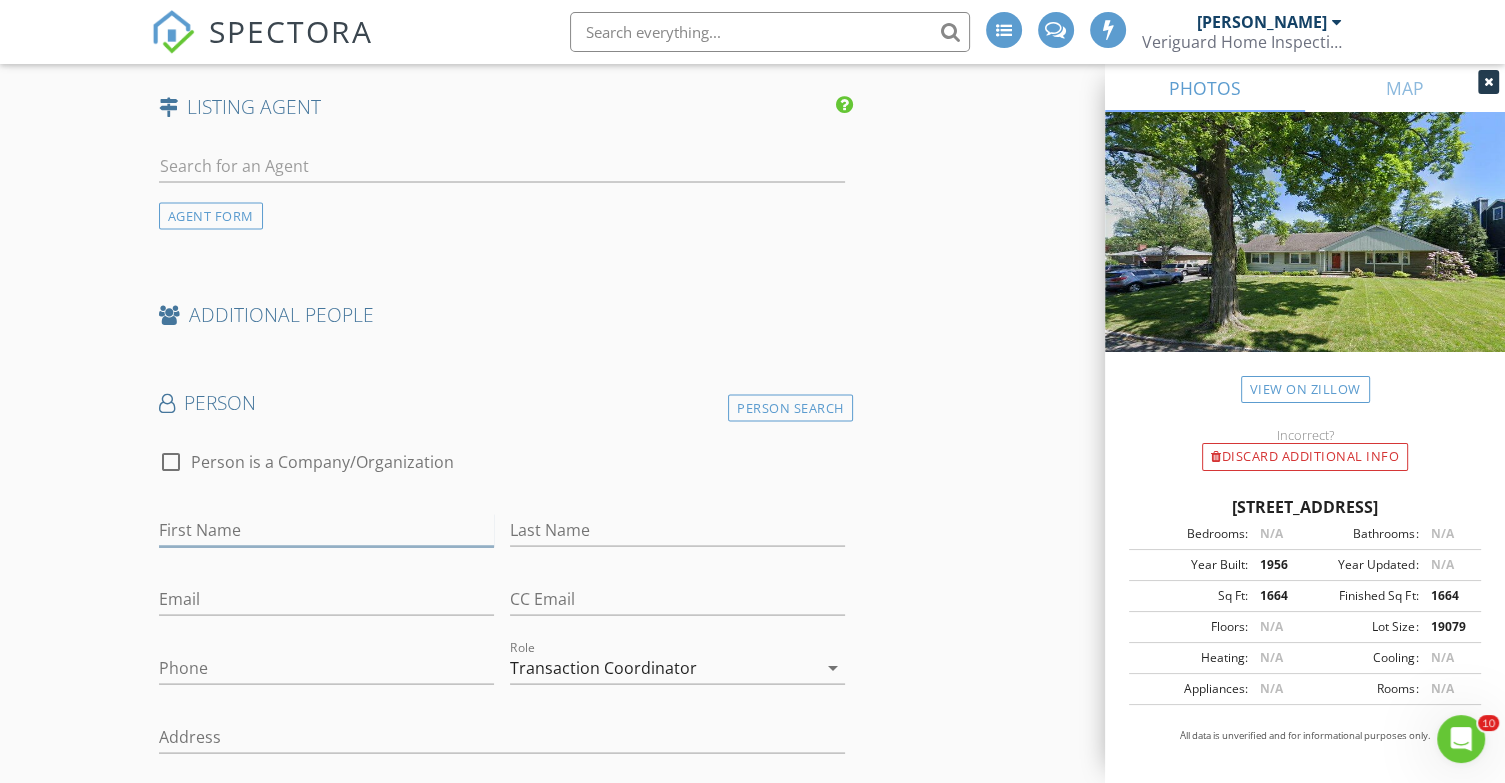 click on "First Name" at bounding box center [326, 529] 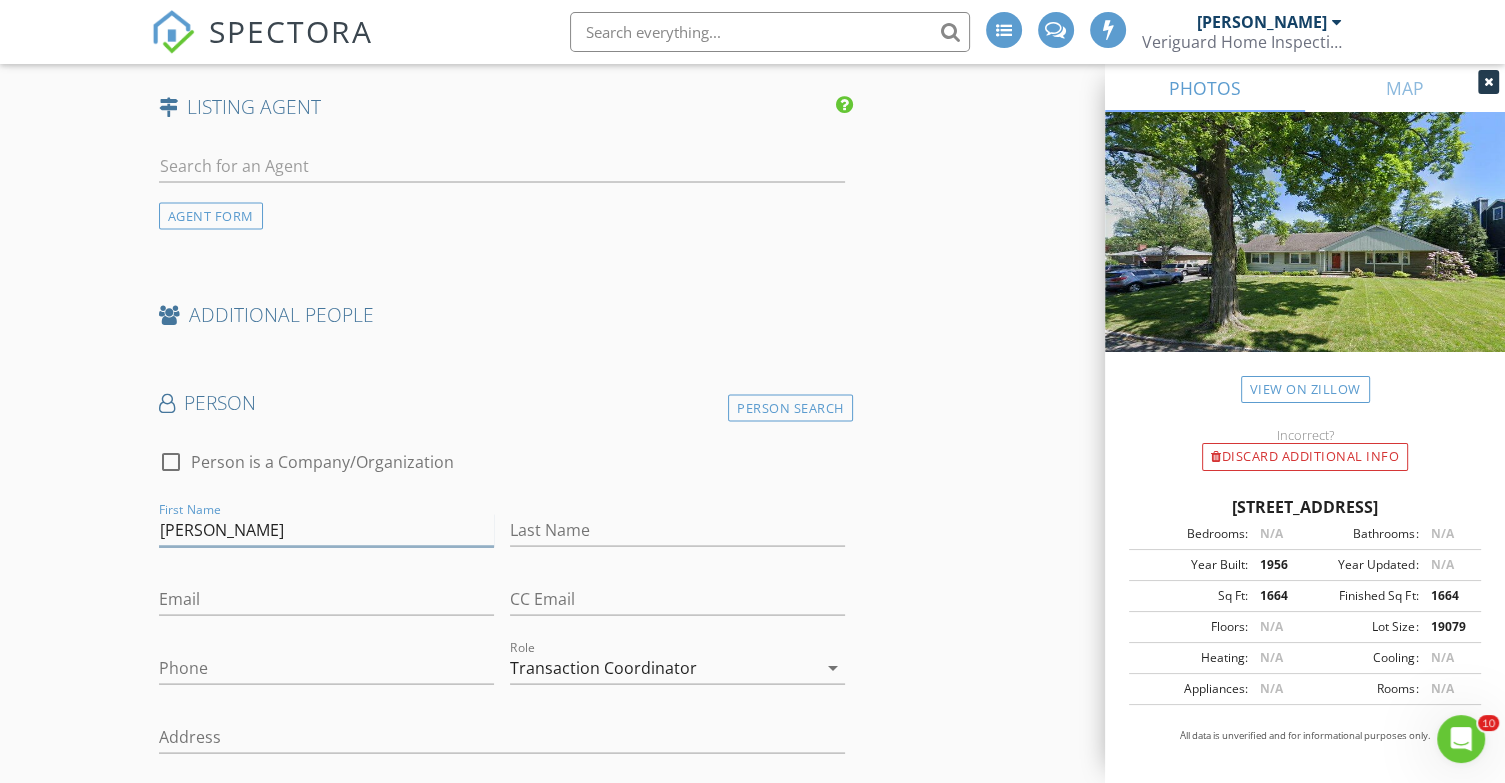 type on "[PERSON_NAME]" 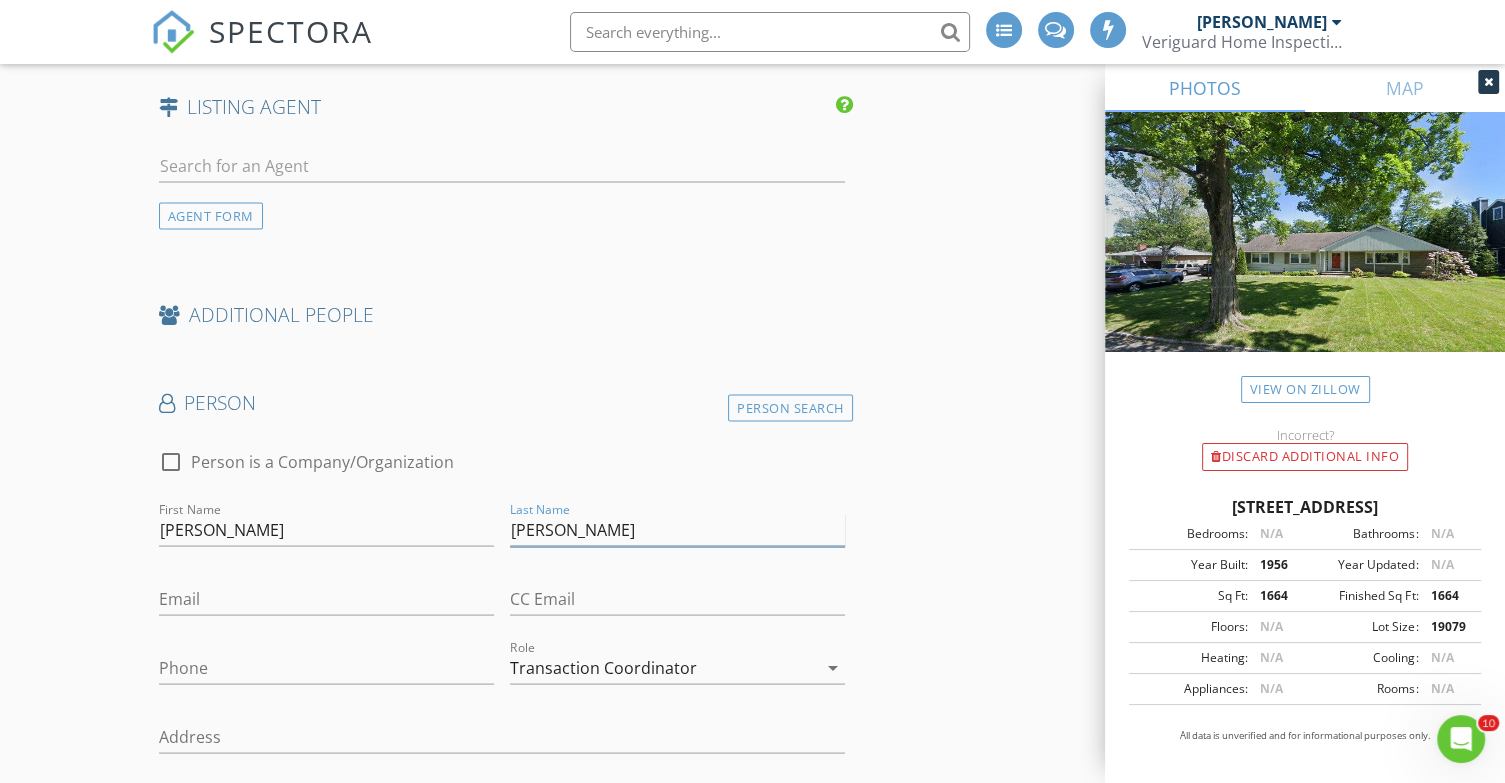 type on "[PERSON_NAME]" 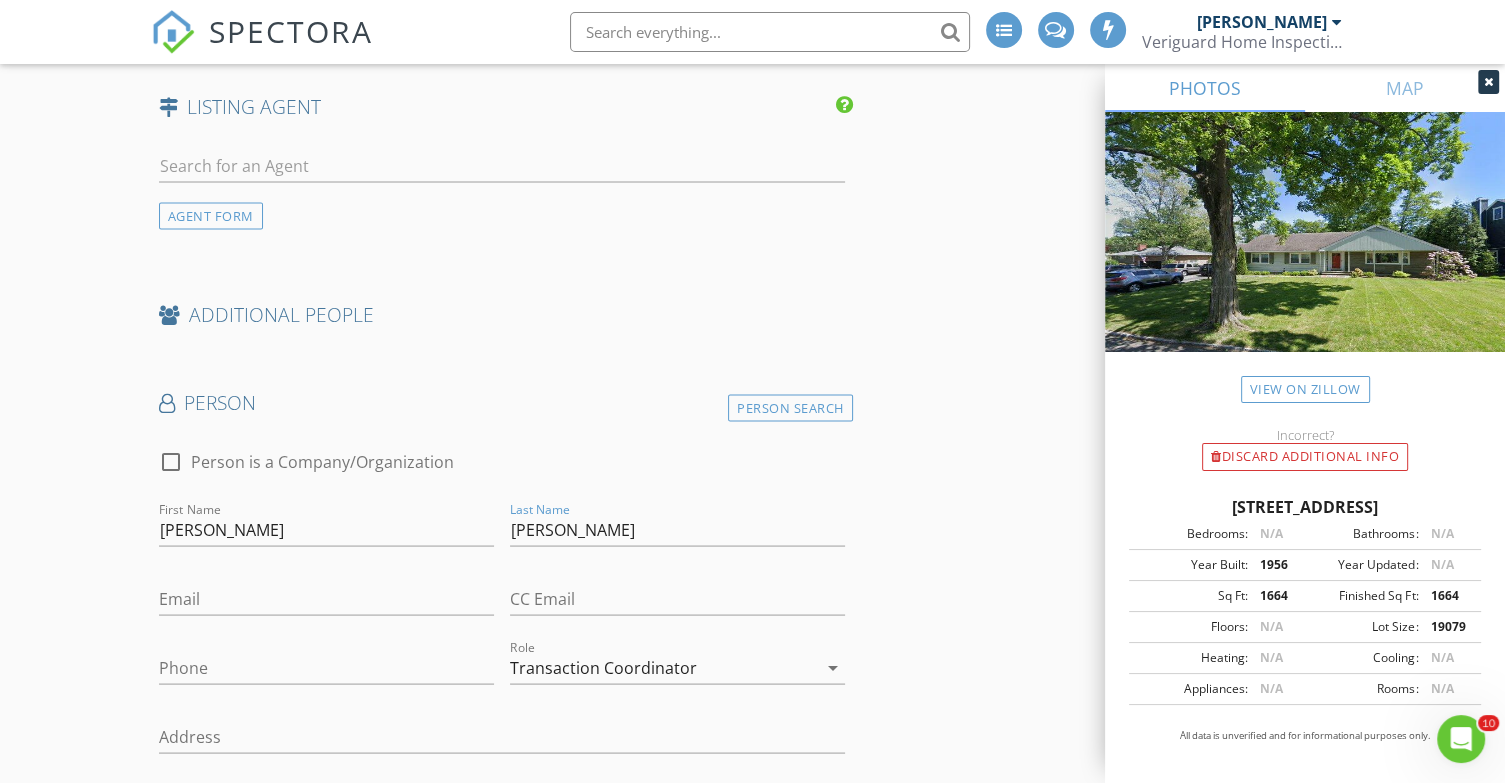 click on "Transaction Coordinator" at bounding box center (603, 667) 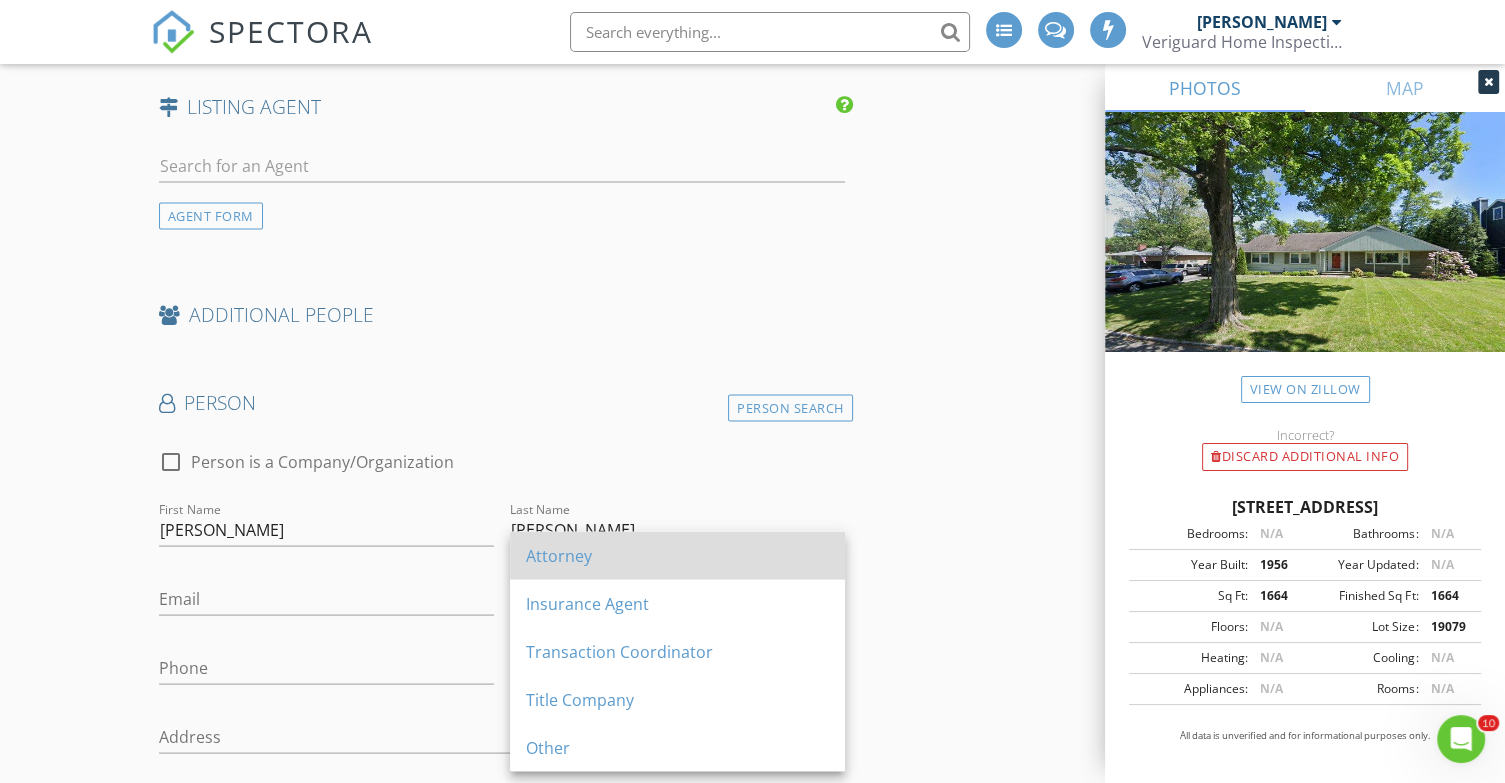 click on "Attorney" at bounding box center (677, 555) 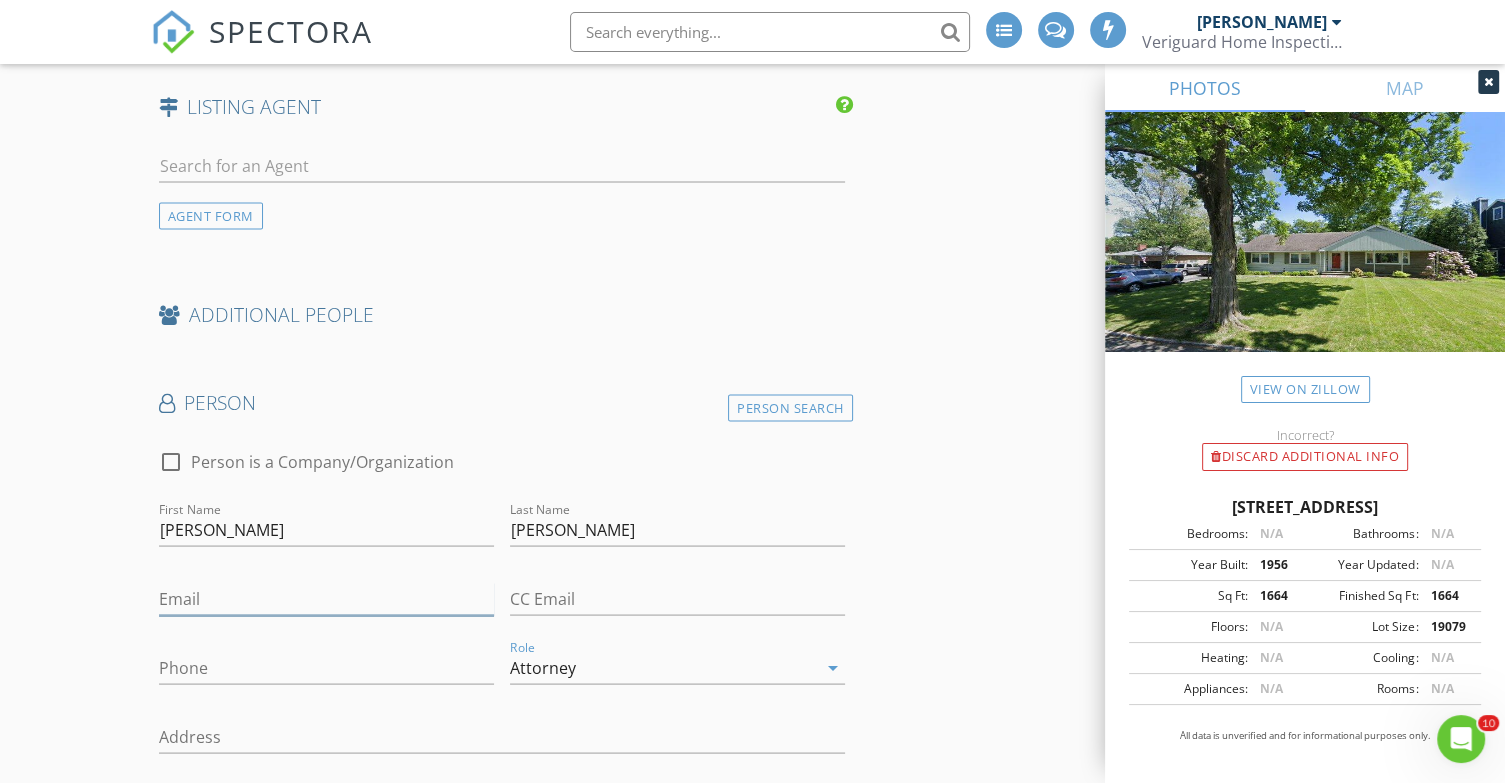 click on "Email" at bounding box center (326, 598) 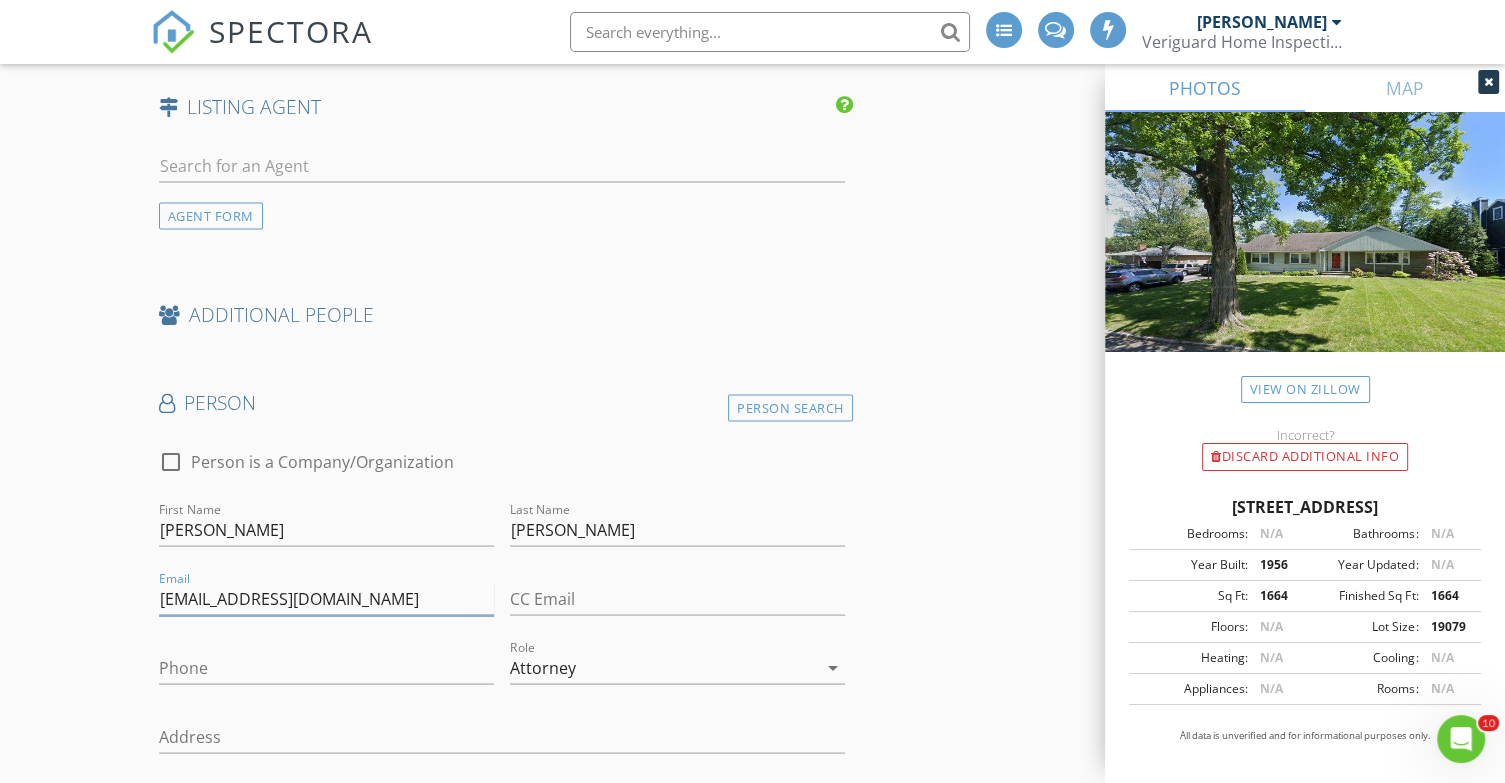 type on "[EMAIL_ADDRESS][DOMAIN_NAME]" 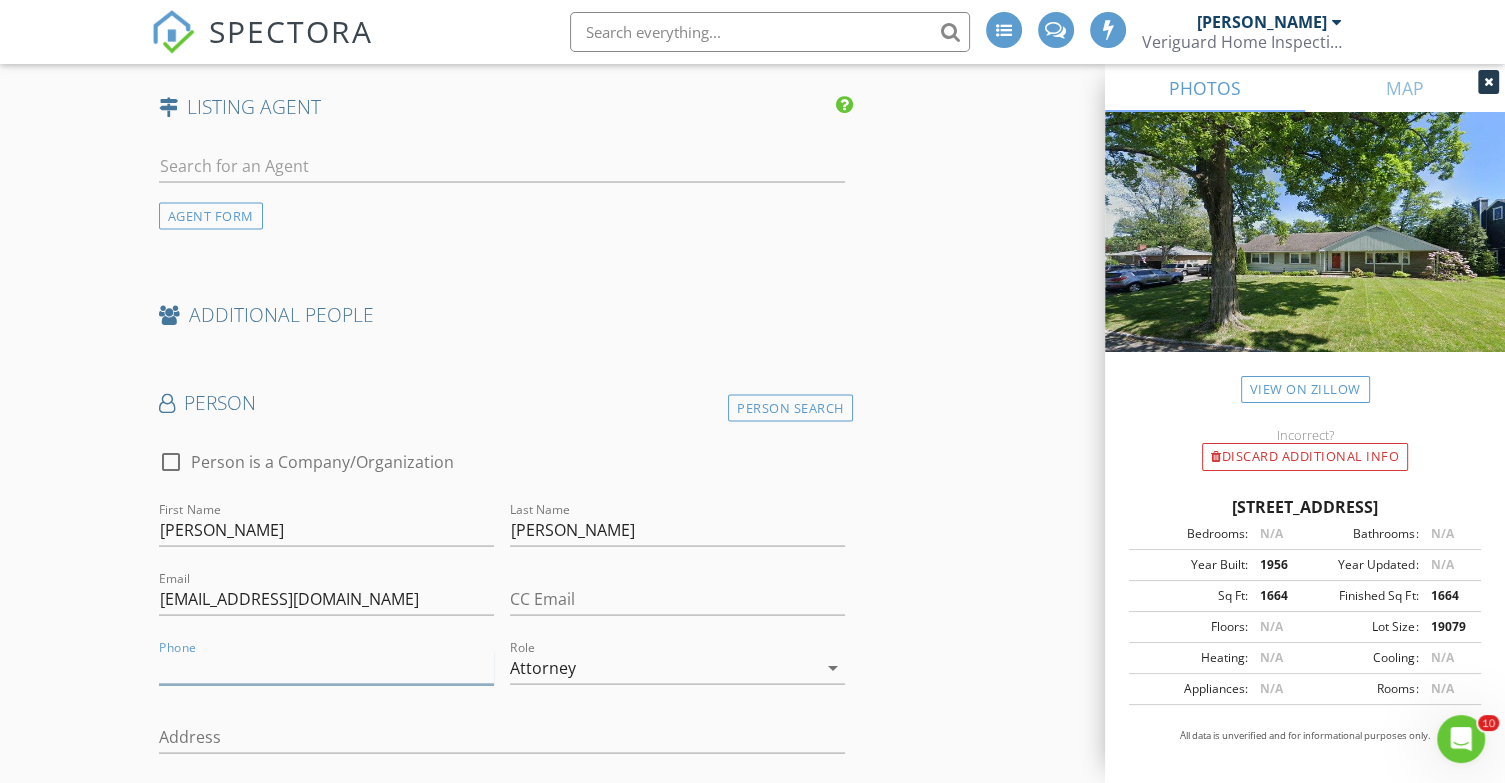 click on "Phone" at bounding box center [326, 667] 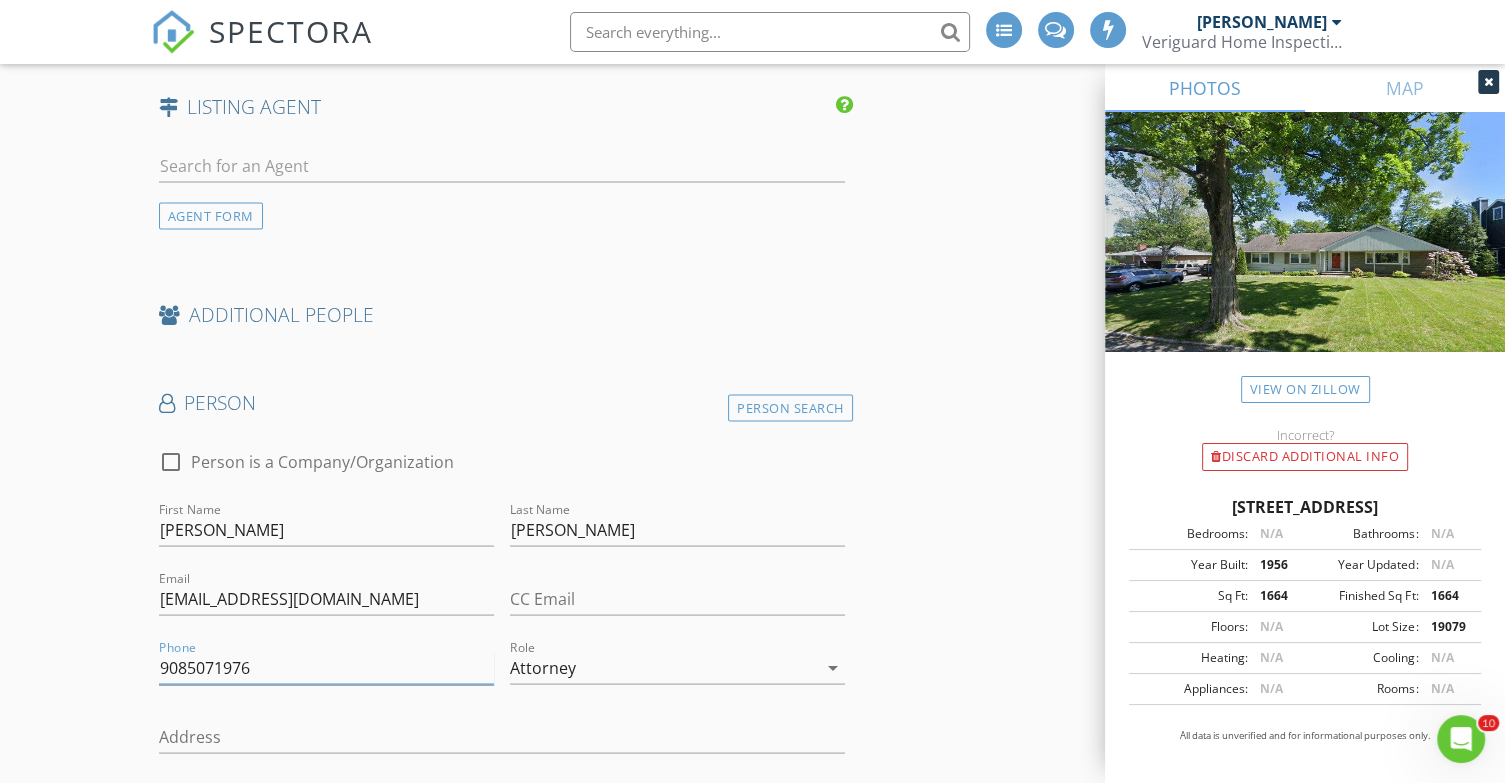 type on "9085071976" 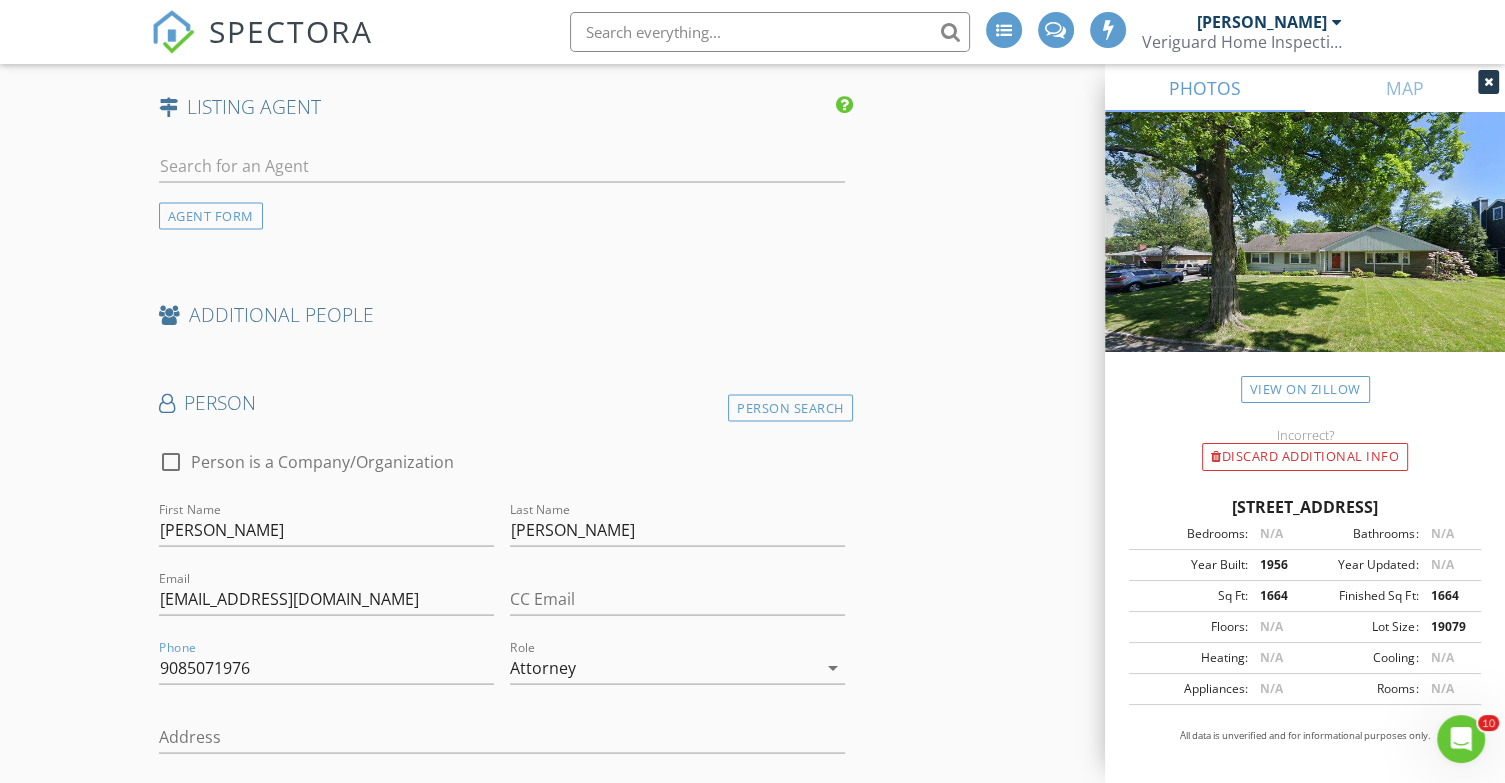 click on "New Inspection
INSPECTOR(S)
check_box   Phil Vitanzo   PRIMARY   Phil Vitanzo arrow_drop_down   check_box_outline_blank Phil Vitanzo specifically requested
Date/Time
07/22/2025 10:00 AM
Location
Address Search       Address 41 Sherwood Ave   Unit   City Madison   State NJ   Zip 07940   County Morris     Square Feet 1664   Year Built 1956   Foundation arrow_drop_down     Phil Vitanzo     32.9 miles     (44 minutes)
client
check_box Enable Client CC email for this inspection   Client Search     check_box_outline_blank Client is a Company/Organization     First Name Matthew   Last Name Dalena   Email matthew.dalena@aol.com   CC Email   Phone 973-769-6491   Address   City   State   Zip     Tags         Notes   Private Notes
client
Client Search     check_box_outline_blank Client is a Company/Organization         Email" at bounding box center (752, -590) 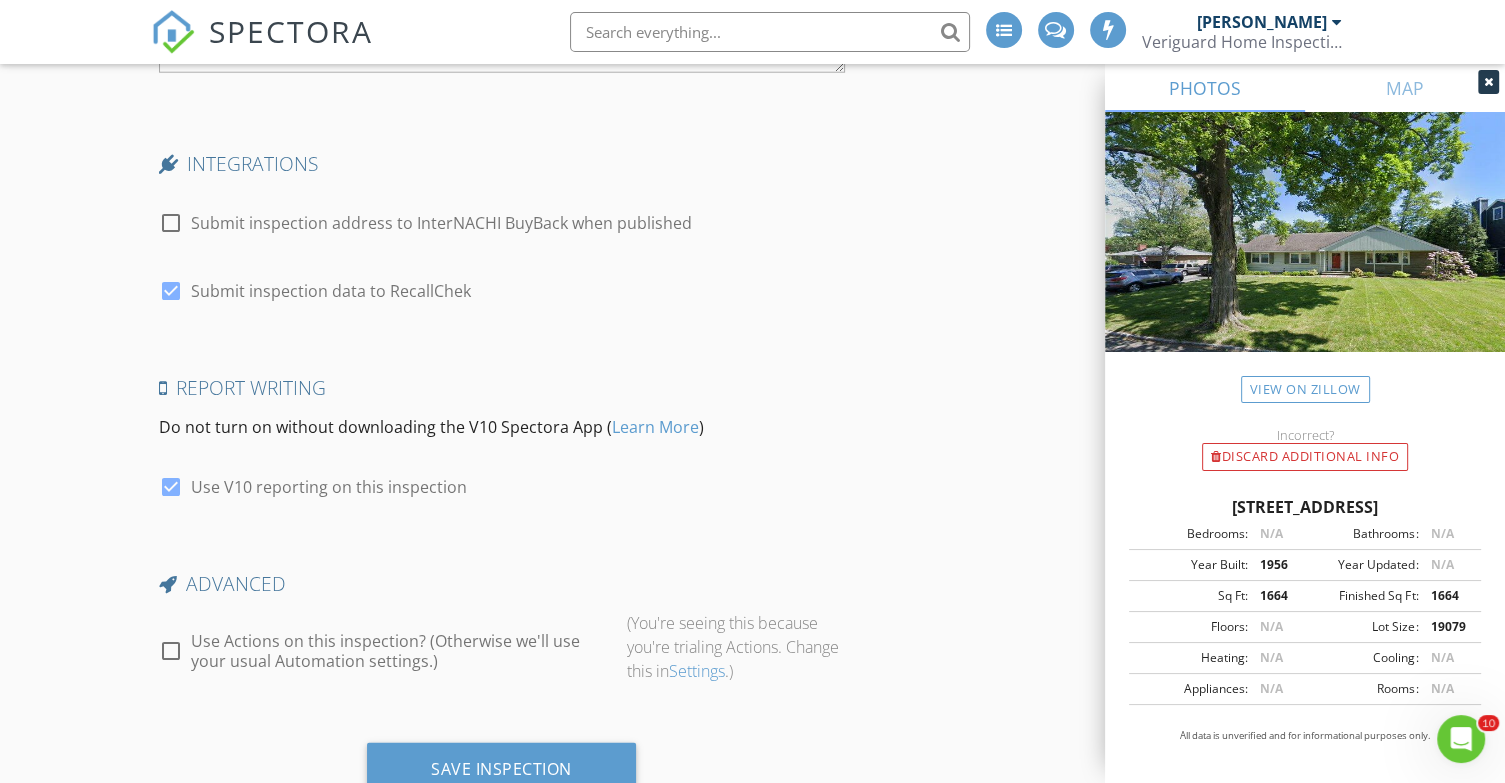 scroll, scrollTop: 5223, scrollLeft: 0, axis: vertical 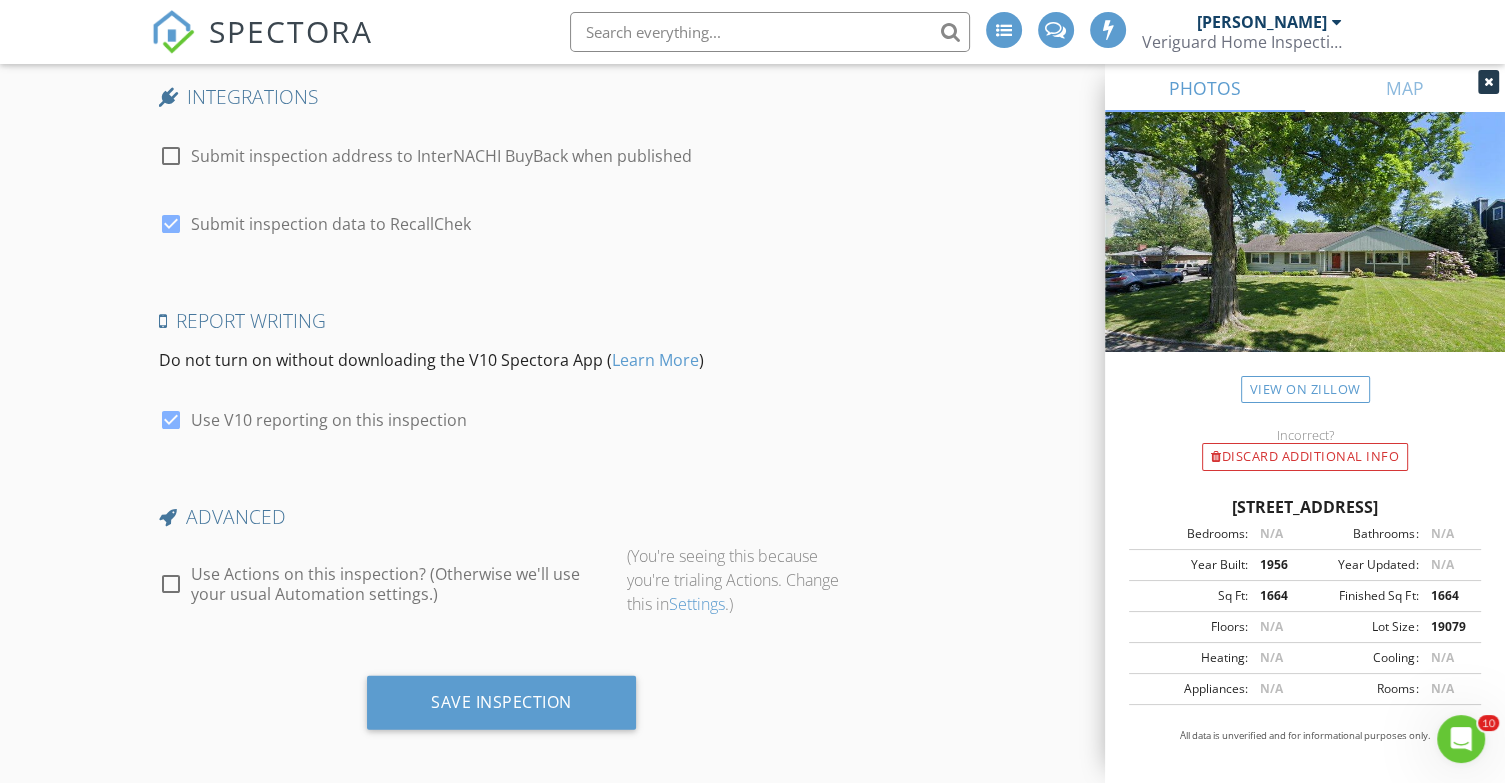 click at bounding box center (171, 584) 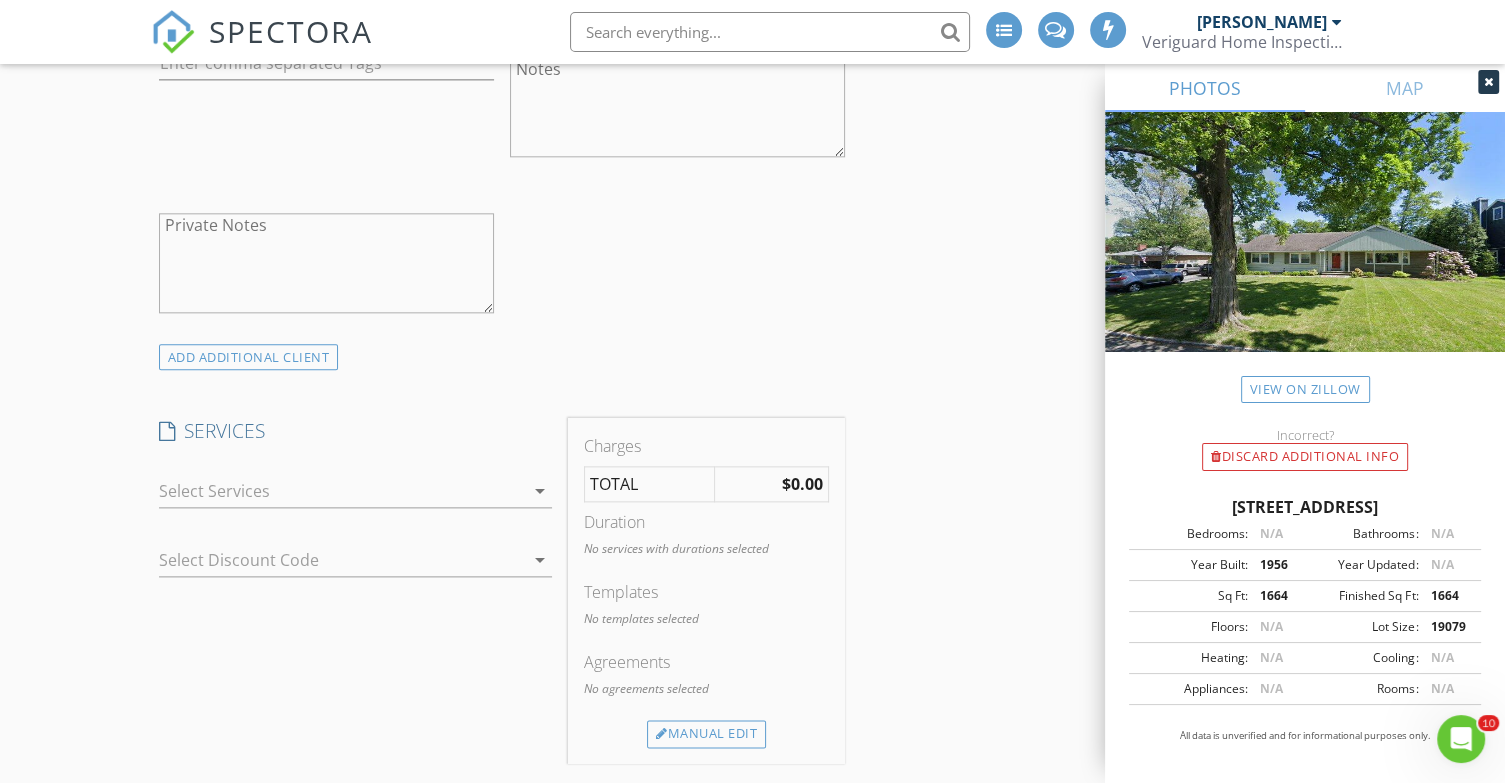 scroll, scrollTop: 2333, scrollLeft: 0, axis: vertical 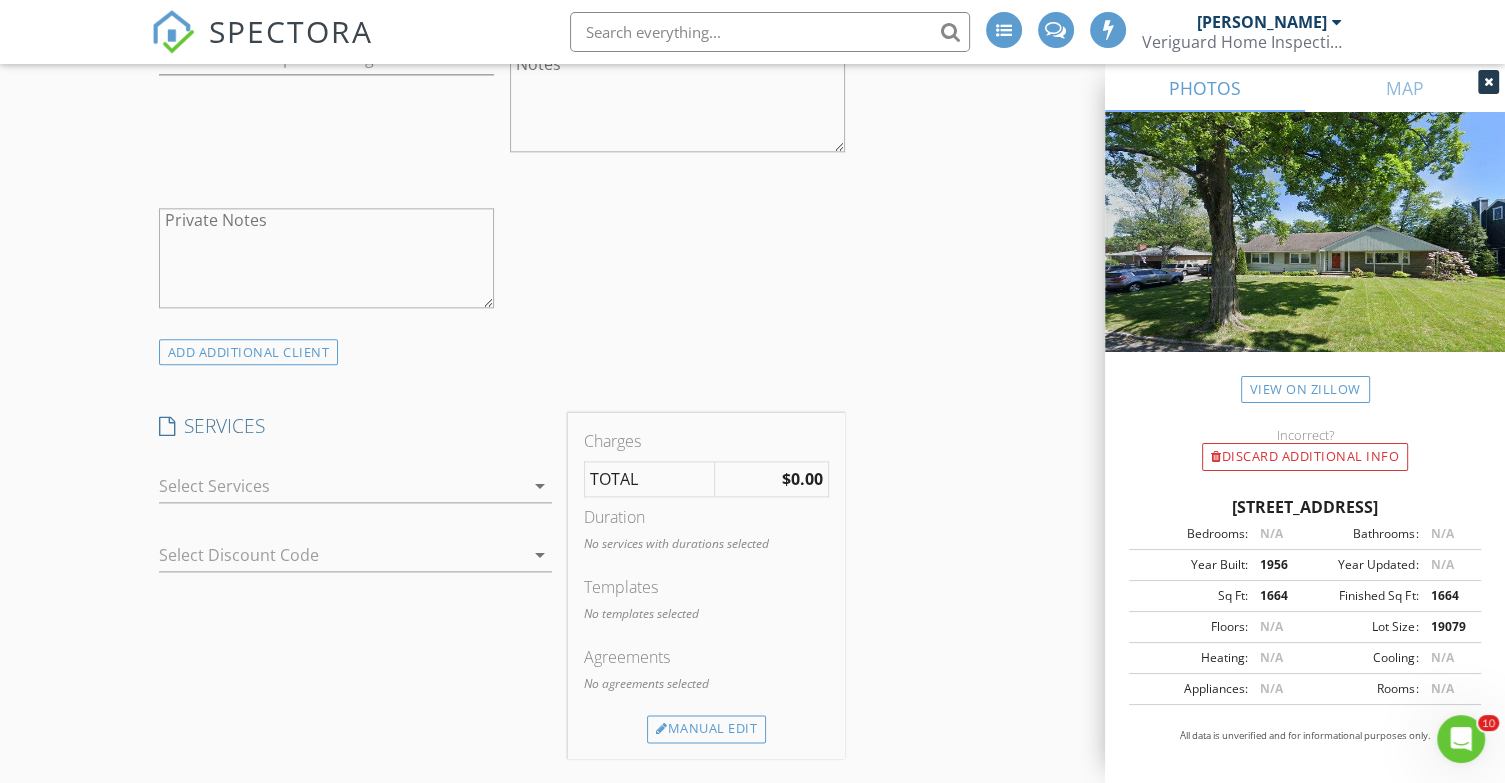 click at bounding box center (342, 486) 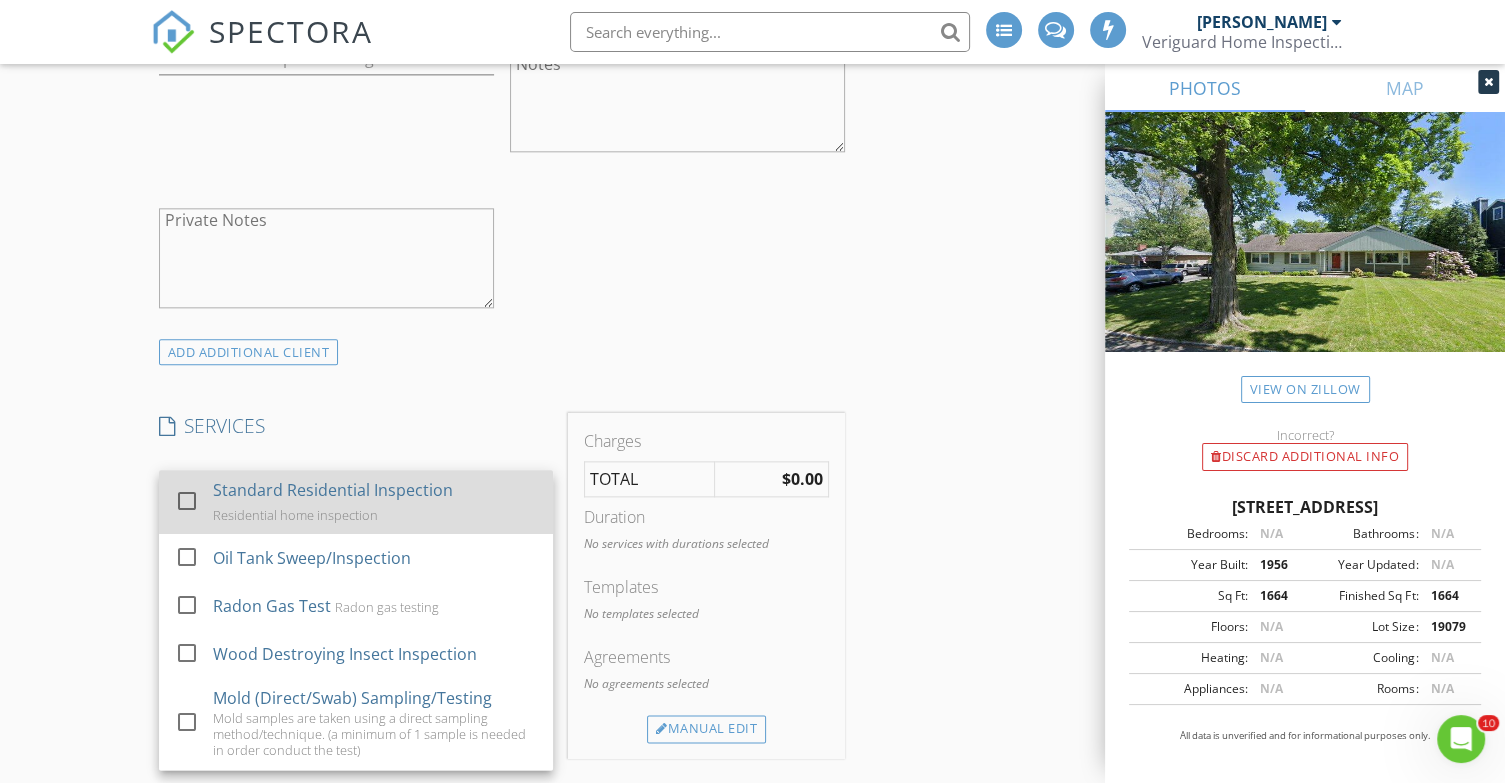 click at bounding box center [187, 500] 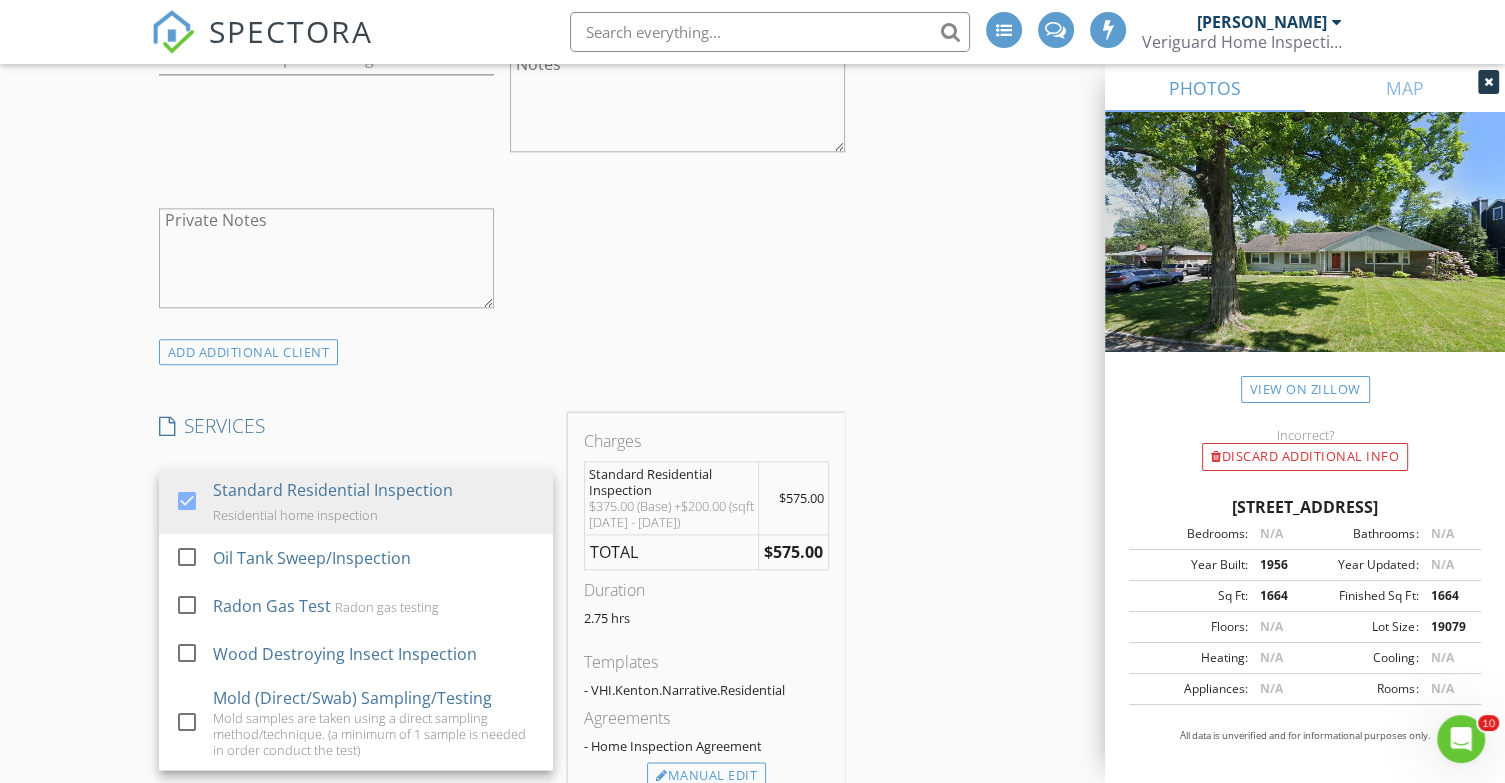 click on "New Inspection
INSPECTOR(S)
check_box   Phil Vitanzo   PRIMARY   Phil Vitanzo arrow_drop_down   check_box_outline_blank Phil Vitanzo specifically requested
Date/Time
07/22/2025 10:00 AM
Location
Address Search       Address 41 Sherwood Ave   Unit   City Madison   State NJ   Zip 07940   County Morris     Square Feet 1664   Year Built 1956   Foundation arrow_drop_down     Phil Vitanzo     32.9 miles     (44 minutes)
client
check_box Enable Client CC email for this inspection   Client Search     check_box_outline_blank Client is a Company/Organization     First Name Matthew   Last Name Dalena   Email matthew.dalena@aol.com   CC Email   Phone 973-769-6491   Address   City   State   Zip     Tags         Notes   Private Notes
client
Client Search     check_box_outline_blank Client is a Company/Organization         Email" at bounding box center [752, 766] 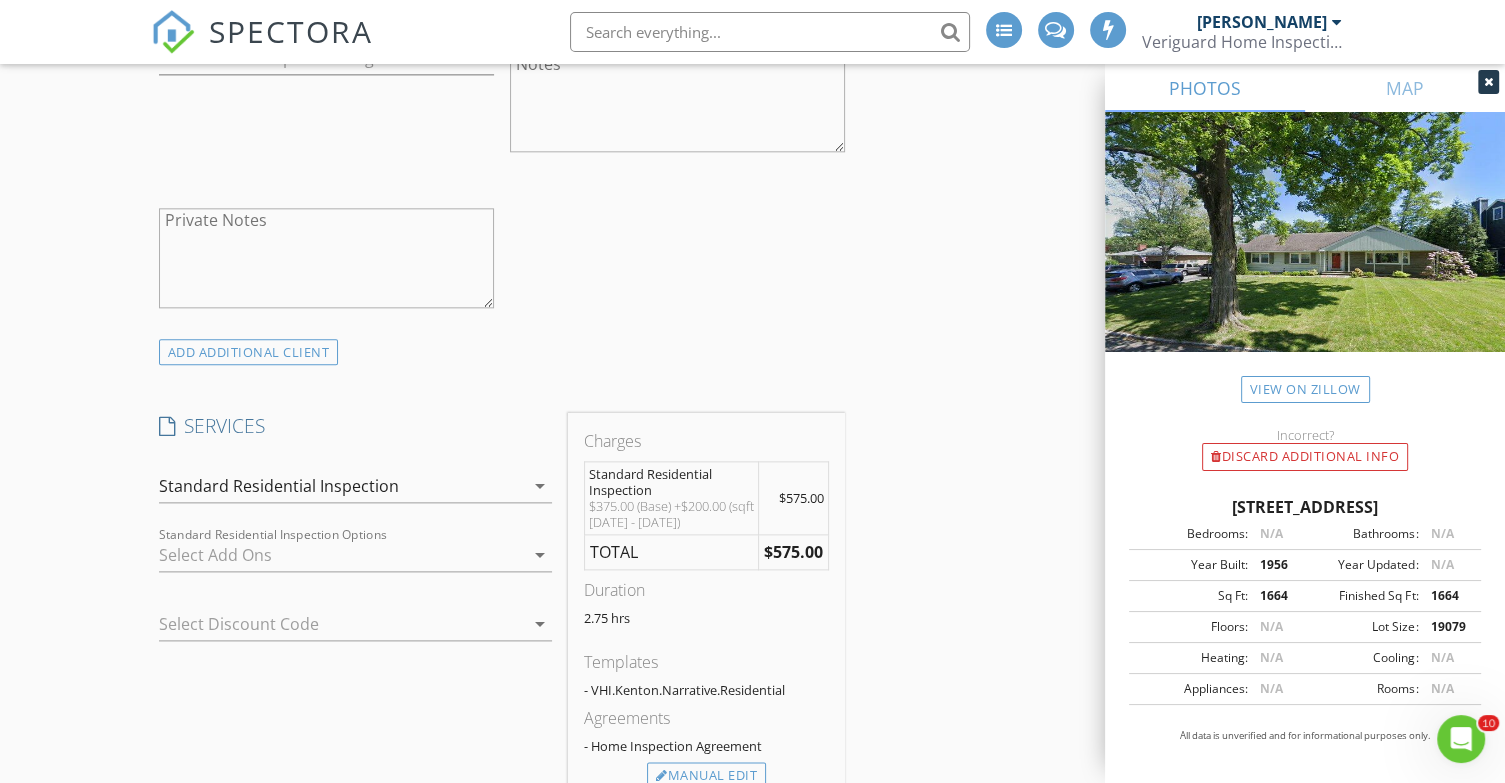 click at bounding box center [342, 555] 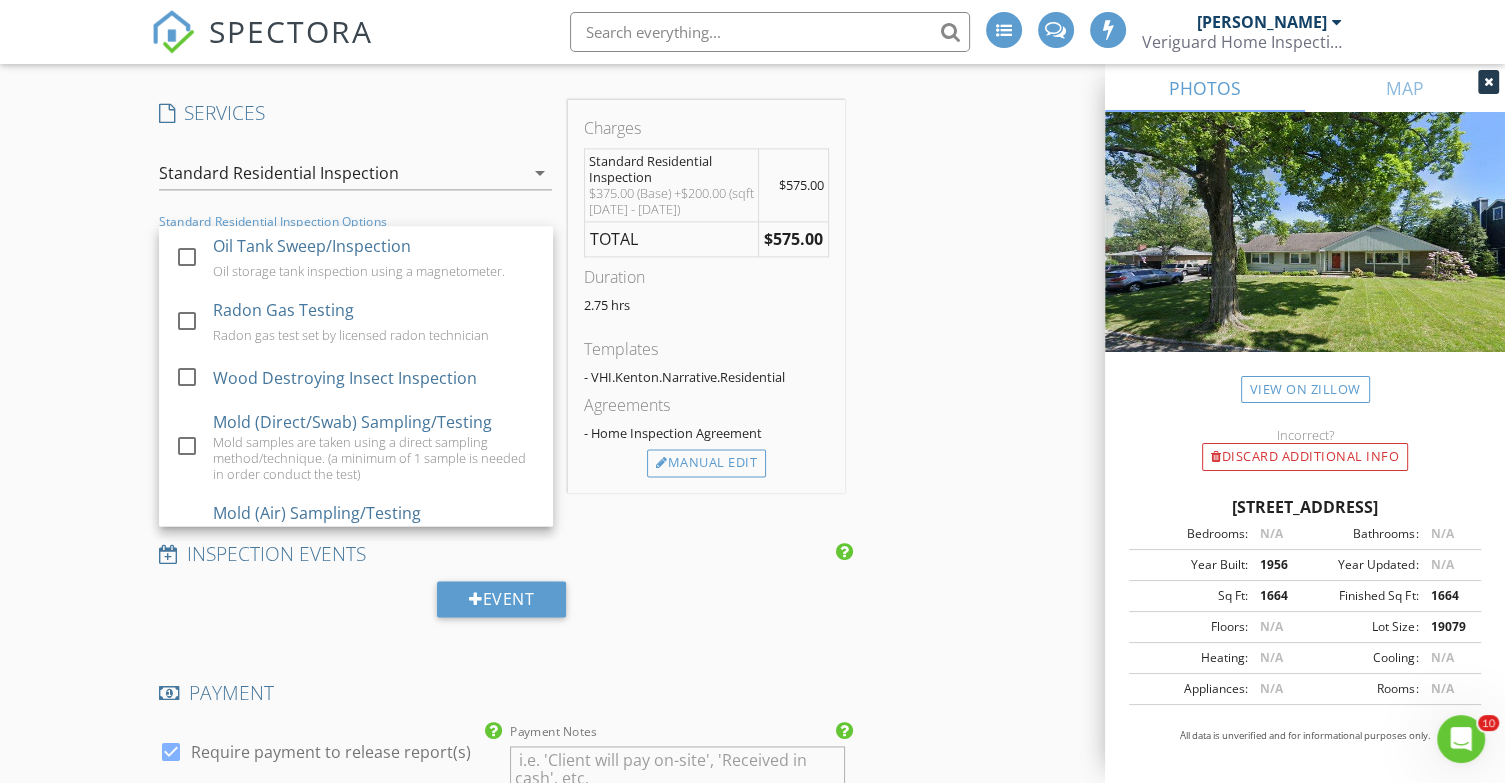 scroll, scrollTop: 2666, scrollLeft: 0, axis: vertical 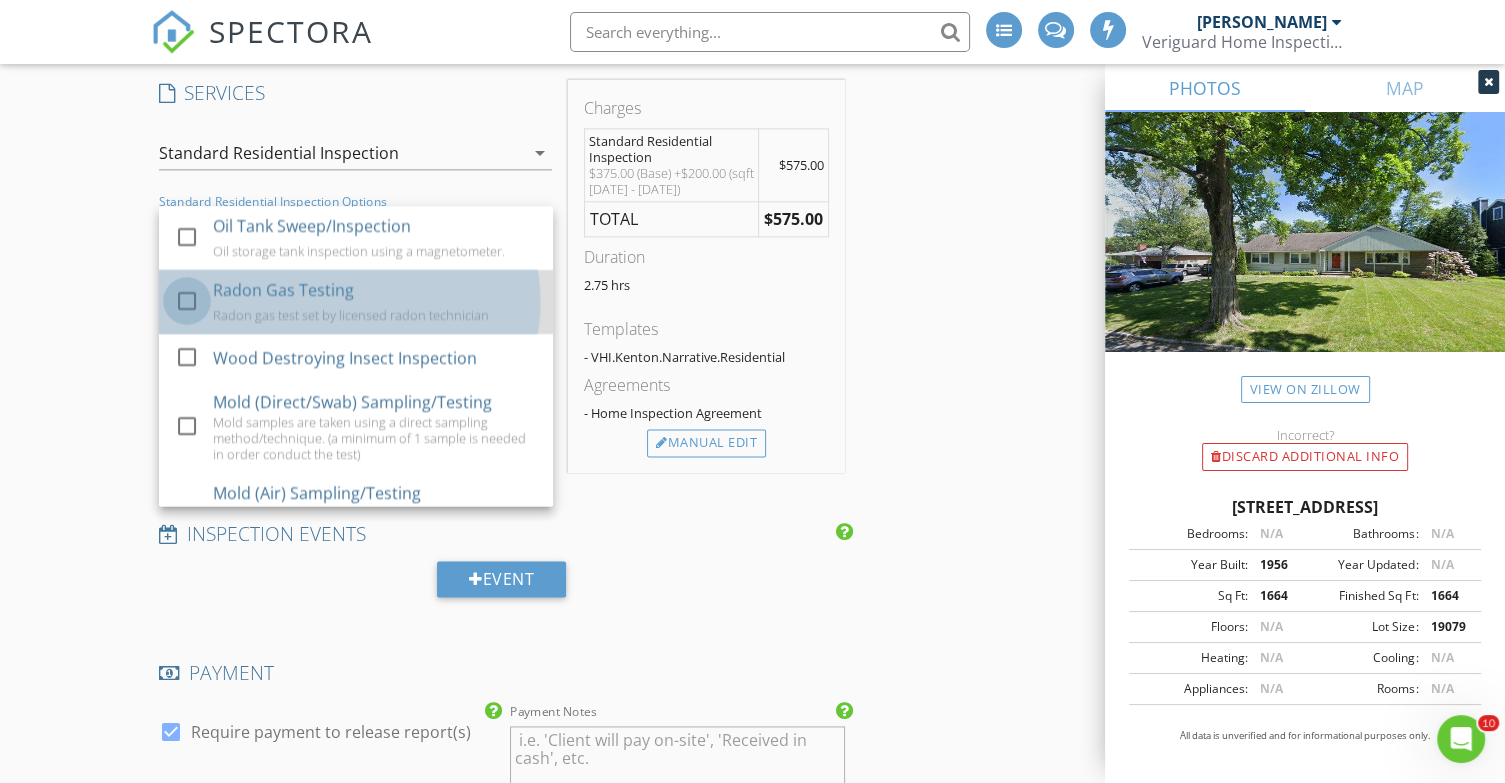 click at bounding box center [187, 300] 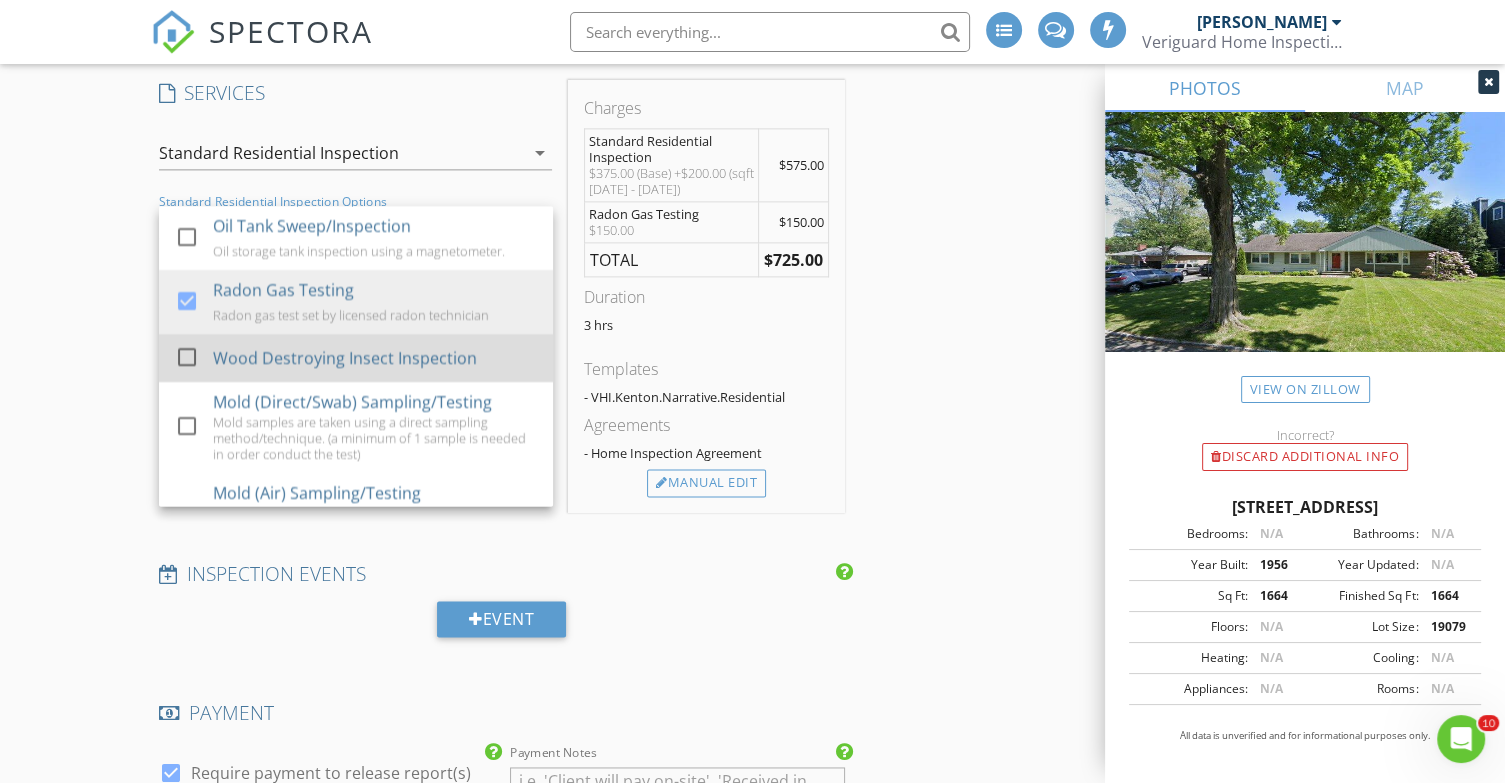click at bounding box center (187, 356) 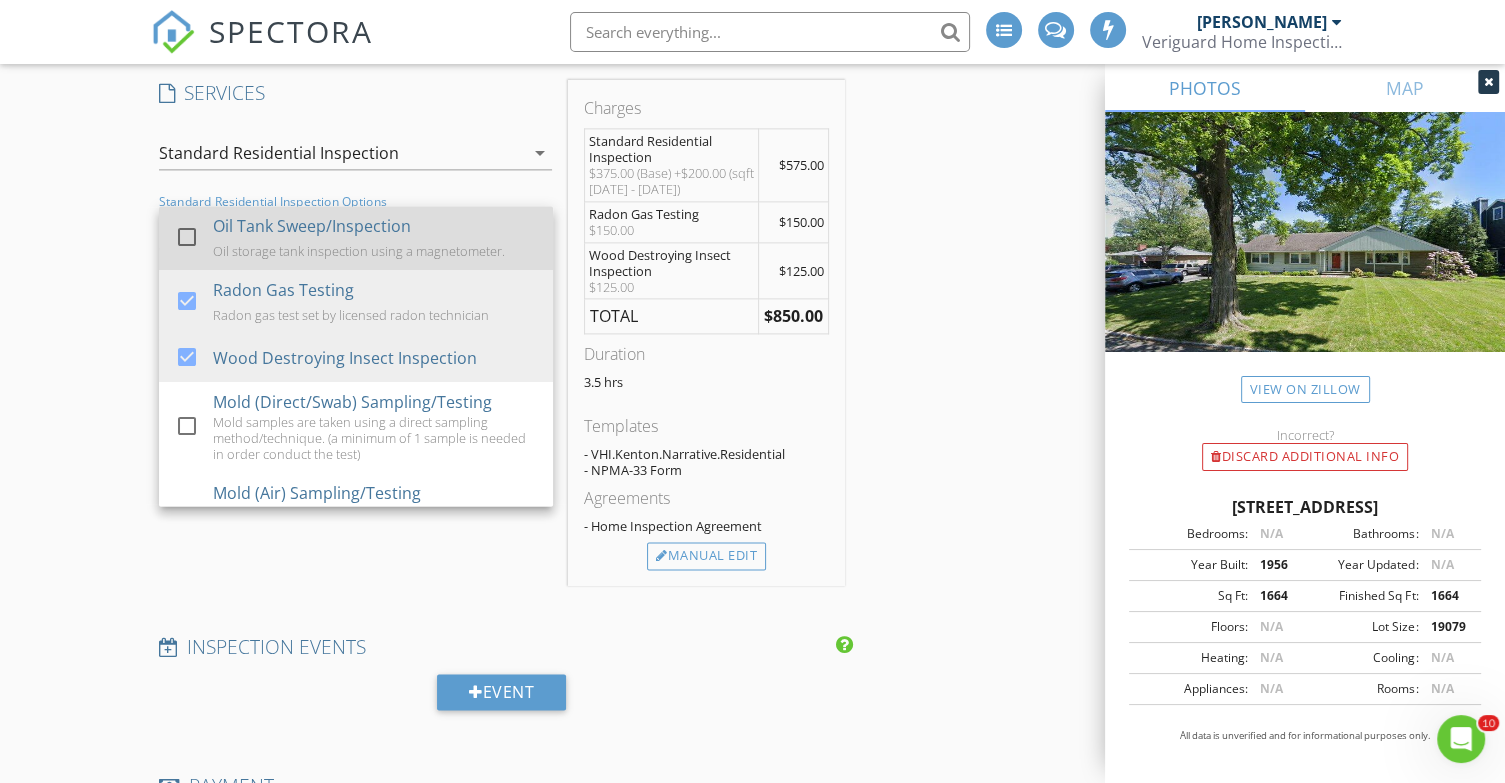 click at bounding box center (187, 236) 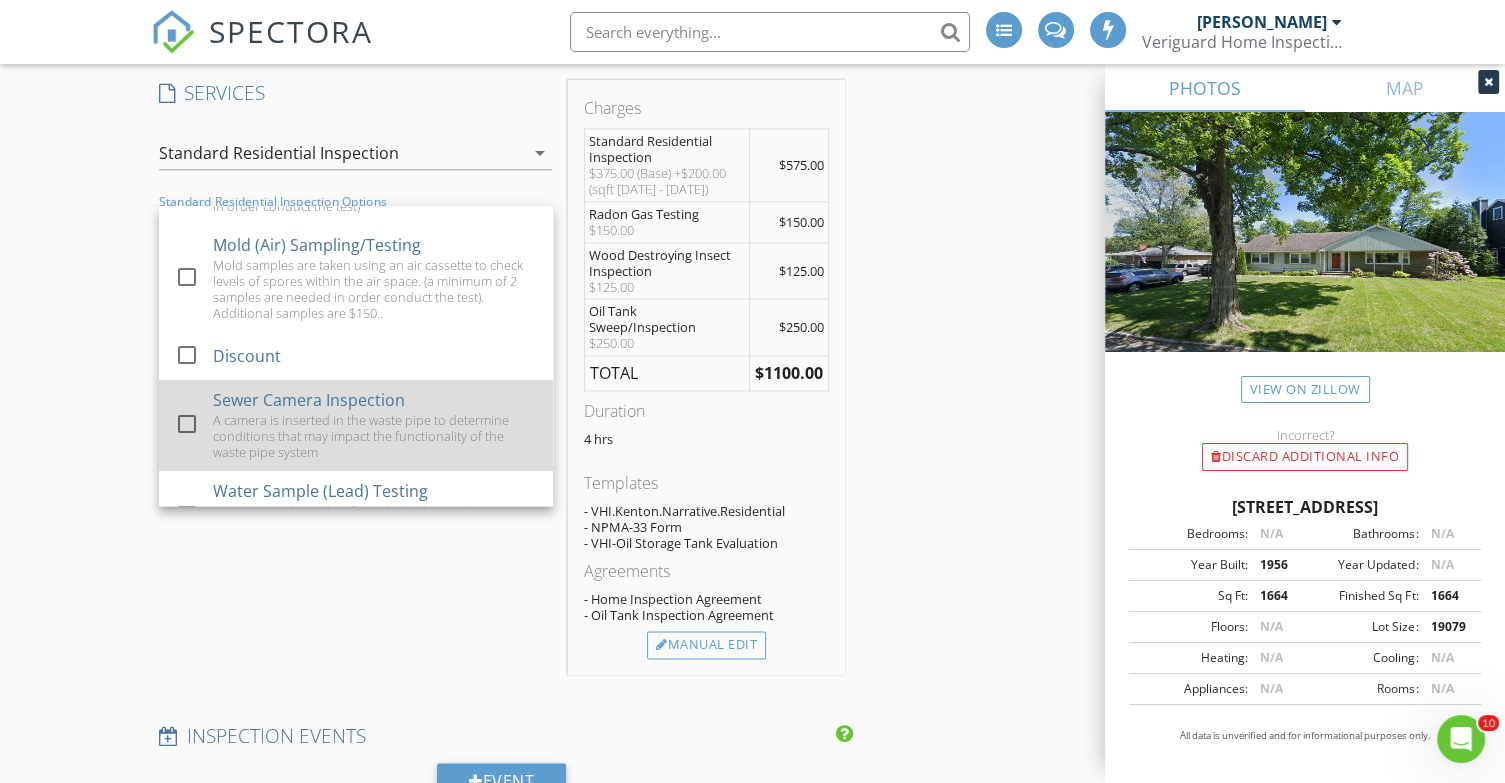scroll, scrollTop: 333, scrollLeft: 0, axis: vertical 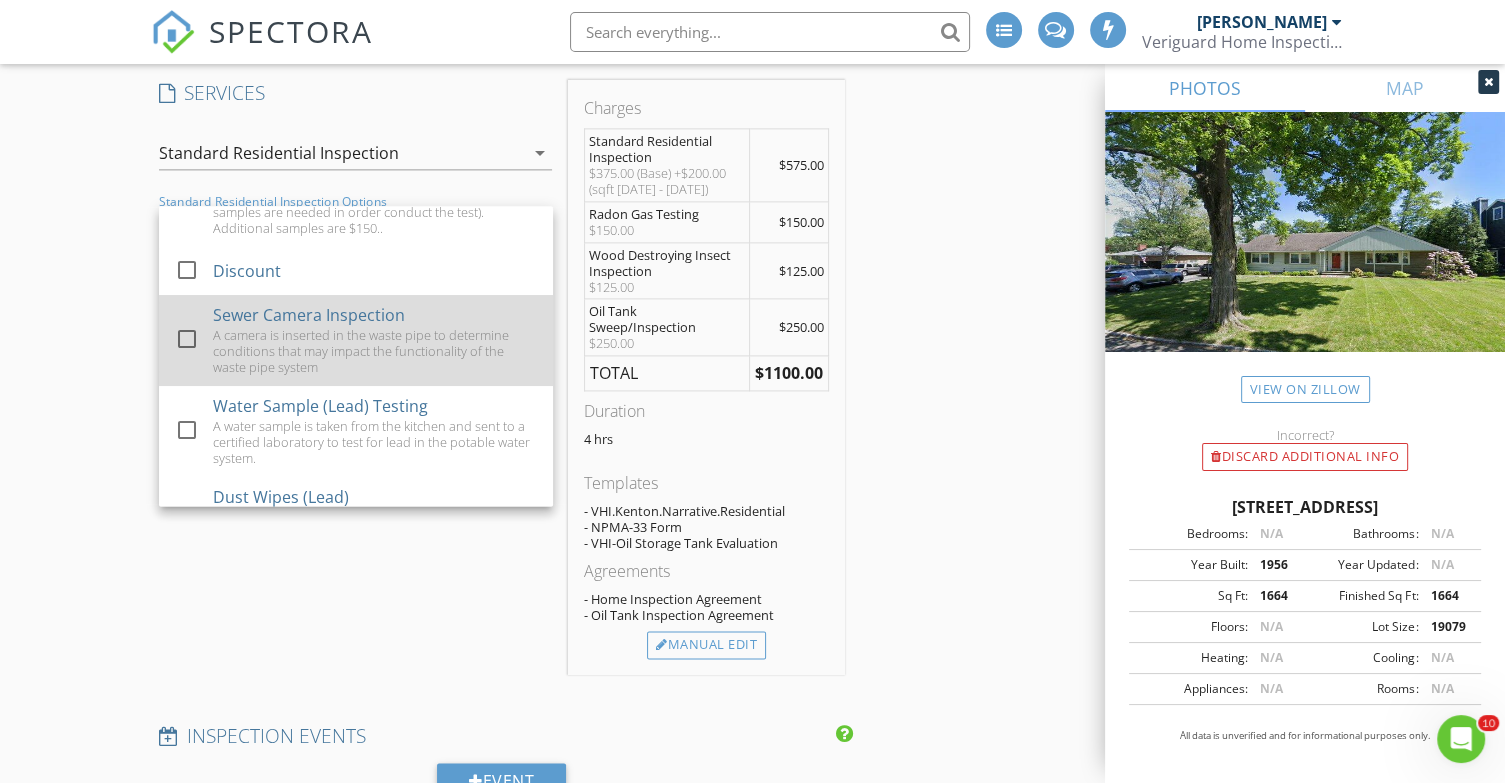 drag, startPoint x: 187, startPoint y: 332, endPoint x: 419, endPoint y: 351, distance: 232.77672 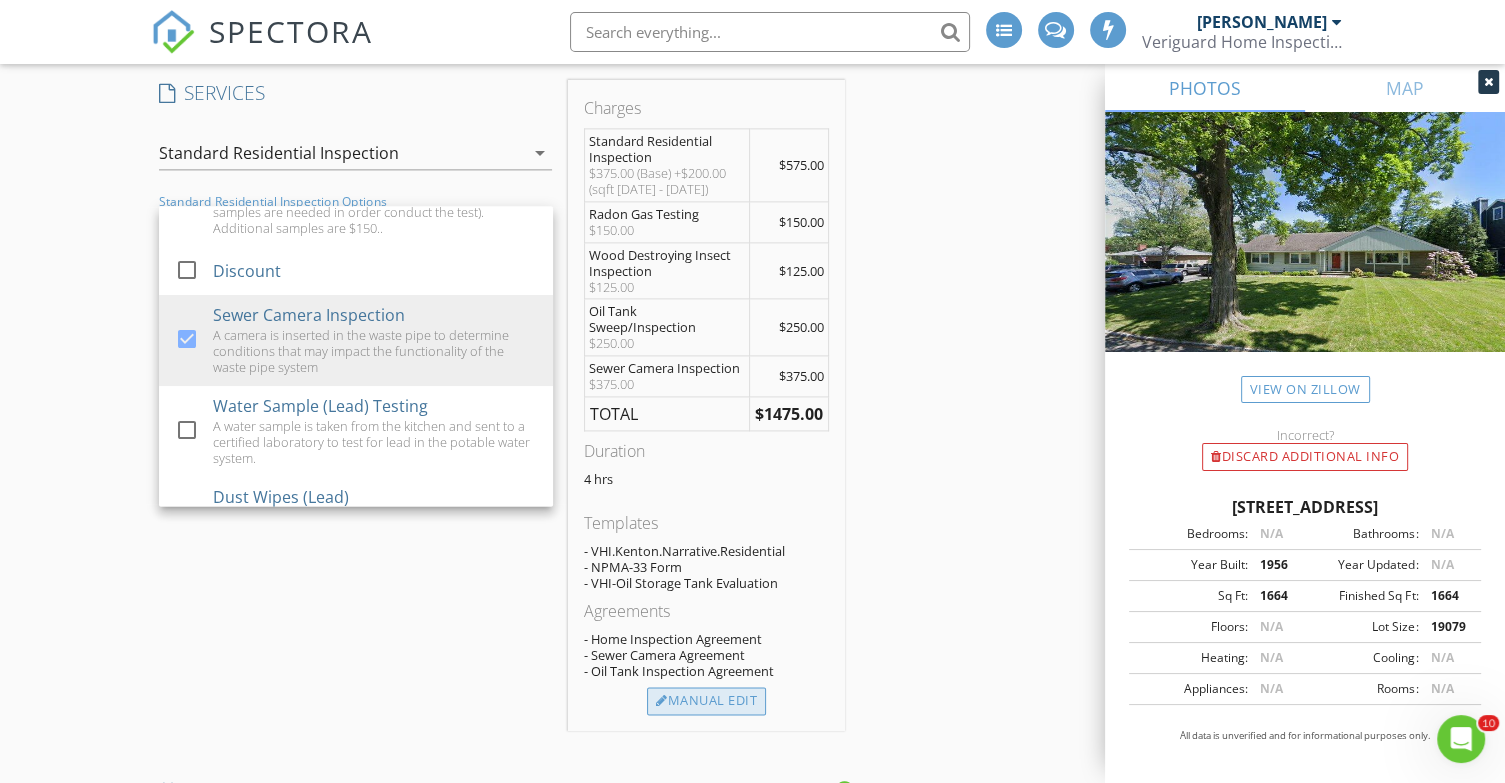 click on "Manual Edit" at bounding box center (706, 701) 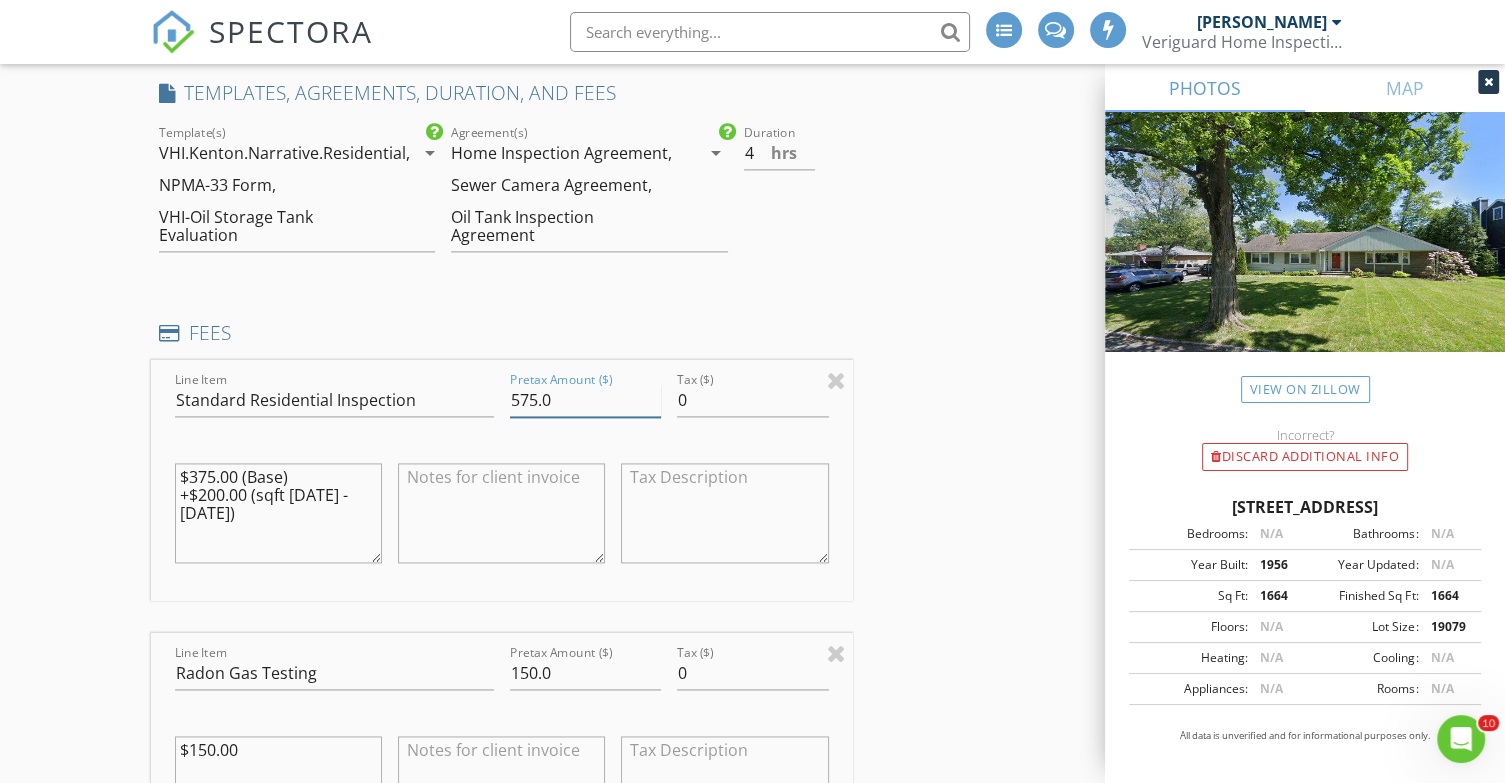 drag, startPoint x: 580, startPoint y: 395, endPoint x: 440, endPoint y: 412, distance: 141.02837 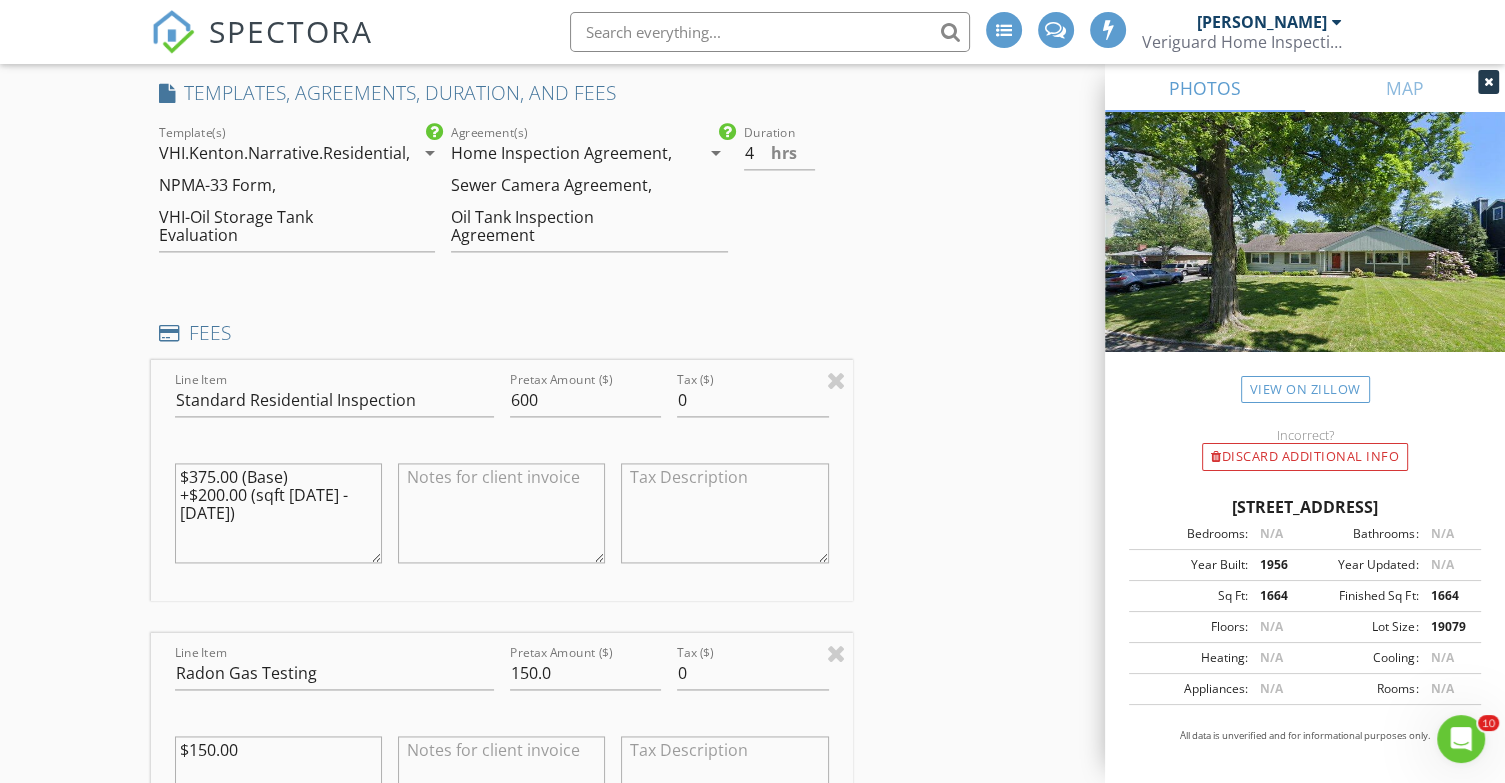 click on "INSPECTOR(S)
check_box   Phil Vitanzo   PRIMARY   Phil Vitanzo arrow_drop_down   check_box_outline_blank Phil Vitanzo specifically requested
Date/Time
07/22/2025 10:00 AM
Location
Address Search       Address 41 Sherwood Ave   Unit   City Madison   State NJ   Zip 07940   County Morris     Square Feet 1664   Year Built 1956   Foundation arrow_drop_down     Phil Vitanzo     32.9 miles     (44 minutes)
client
check_box Enable Client CC email for this inspection   Client Search     check_box_outline_blank Client is a Company/Organization     First Name Matthew   Last Name Dalena   Email matthew.dalena@aol.com   CC Email   Phone 973-769-6491   Address   City   State   Zip     Tags         Notes   Private Notes
client
Client Search     check_box_outline_blank Client is a Company/Organization     First Name   Last Name   Email" at bounding box center [753, 1141] 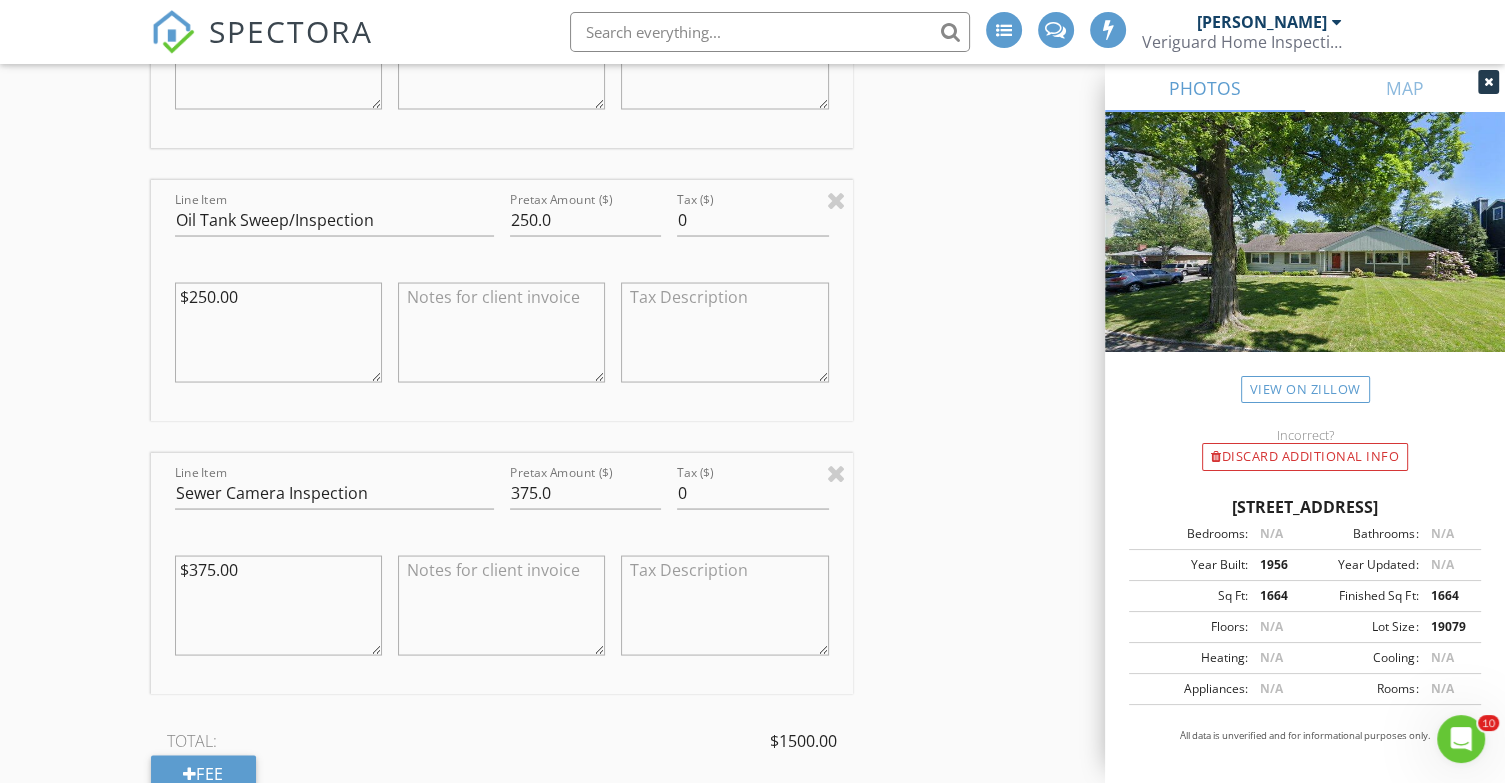 scroll, scrollTop: 3833, scrollLeft: 0, axis: vertical 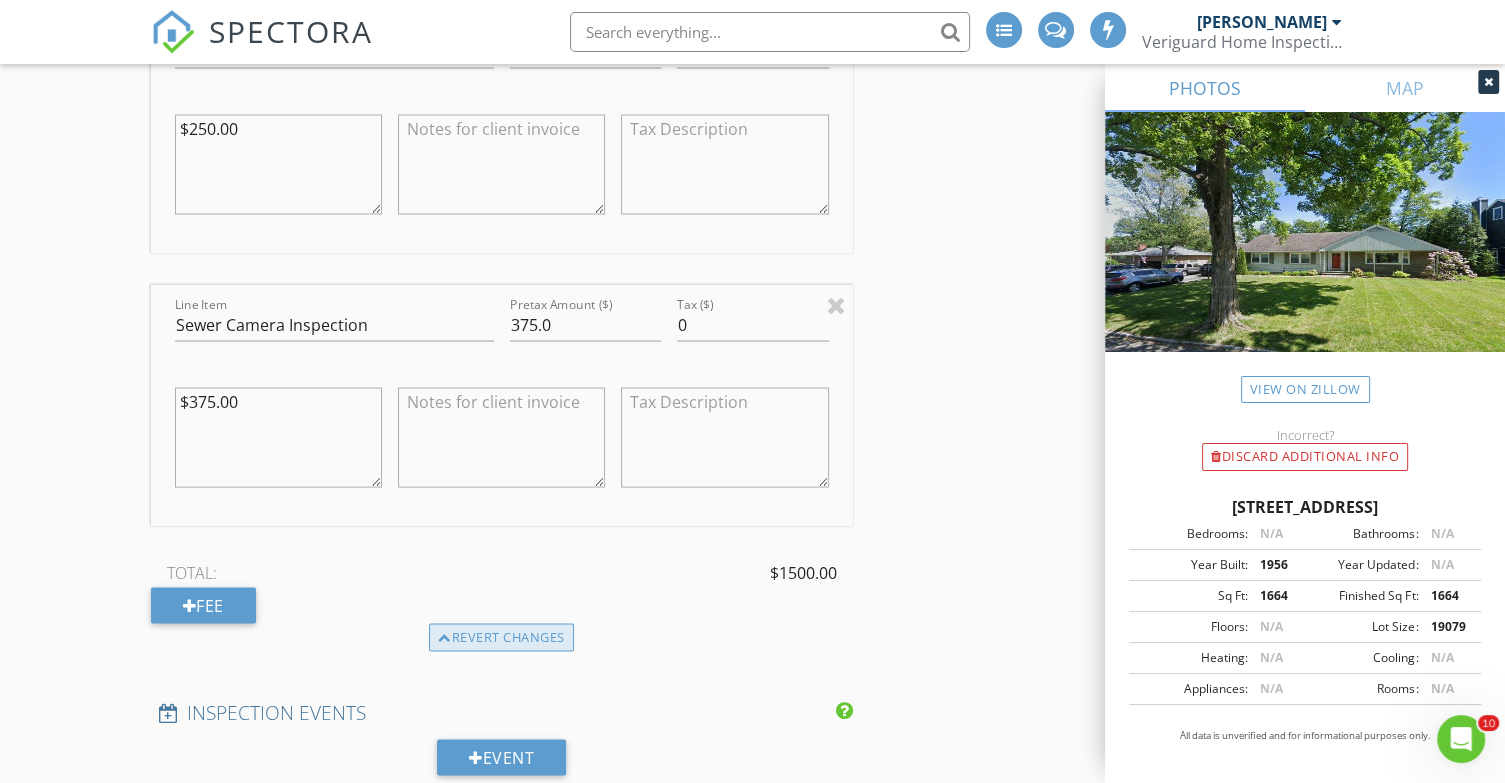 click on "Revert changes" at bounding box center [501, 638] 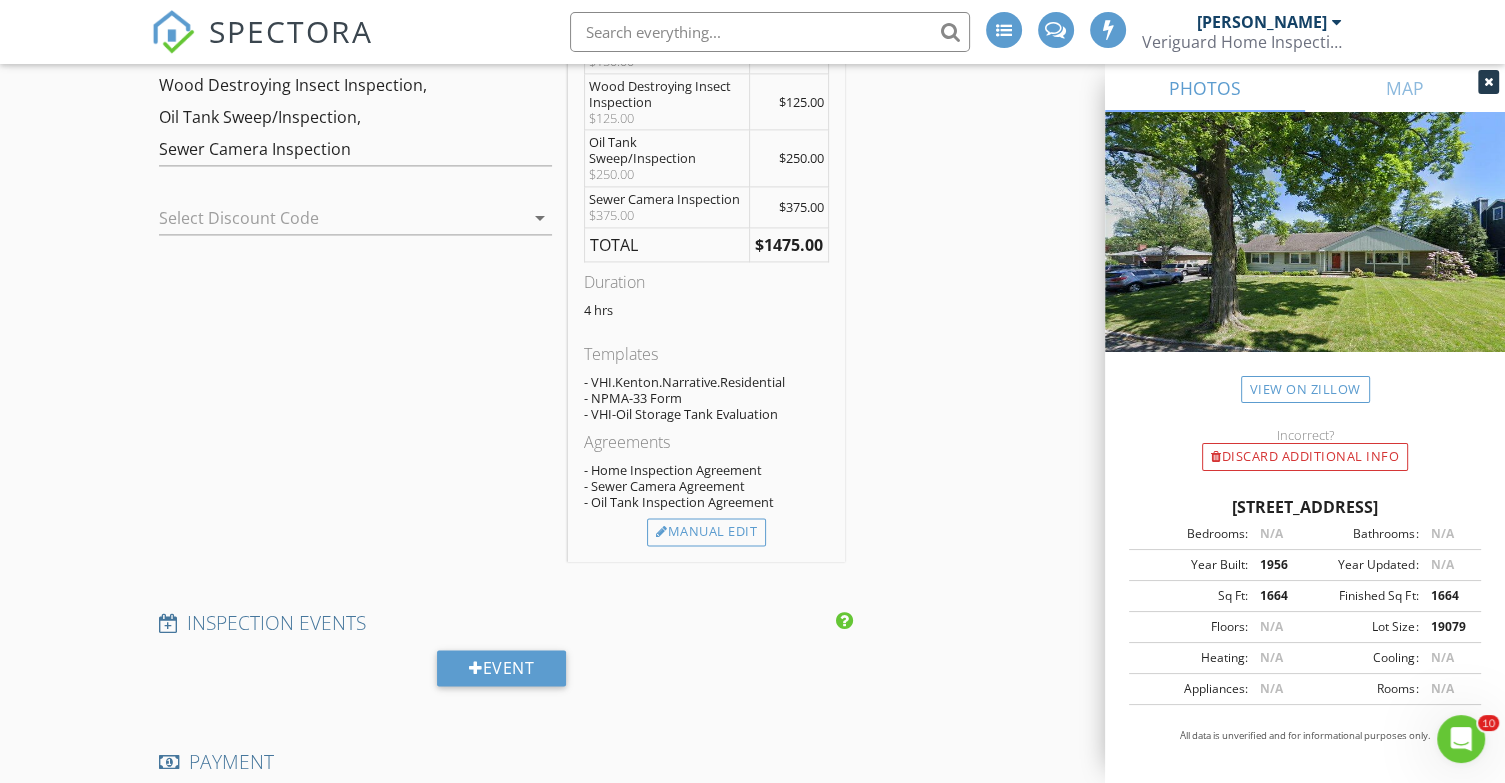 scroll, scrollTop: 2608, scrollLeft: 0, axis: vertical 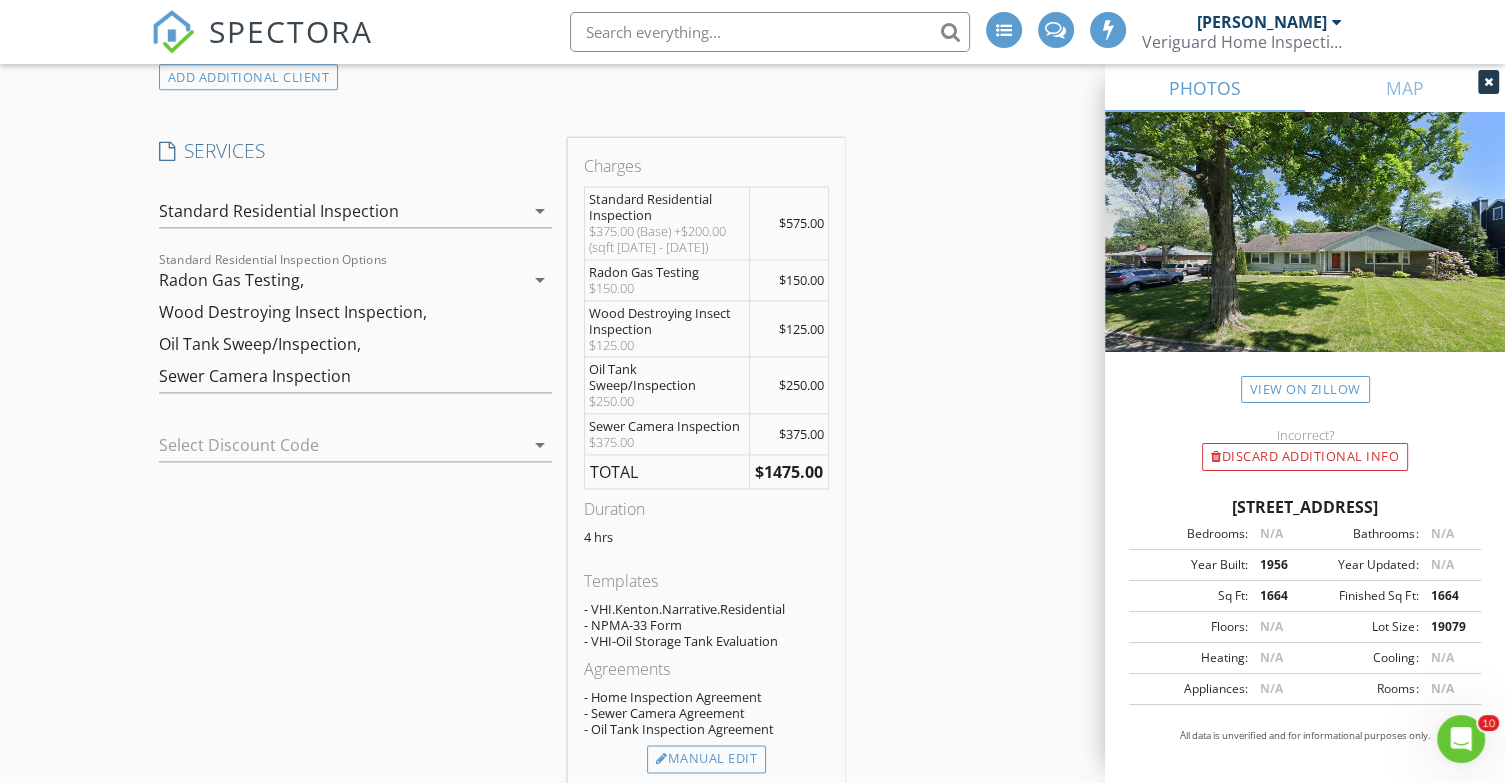click on "Radon Gas Testing,  Wood Destroying Insect Inspection,  Oil Tank Sweep/Inspection,  Sewer Camera Inspection" at bounding box center [342, 328] 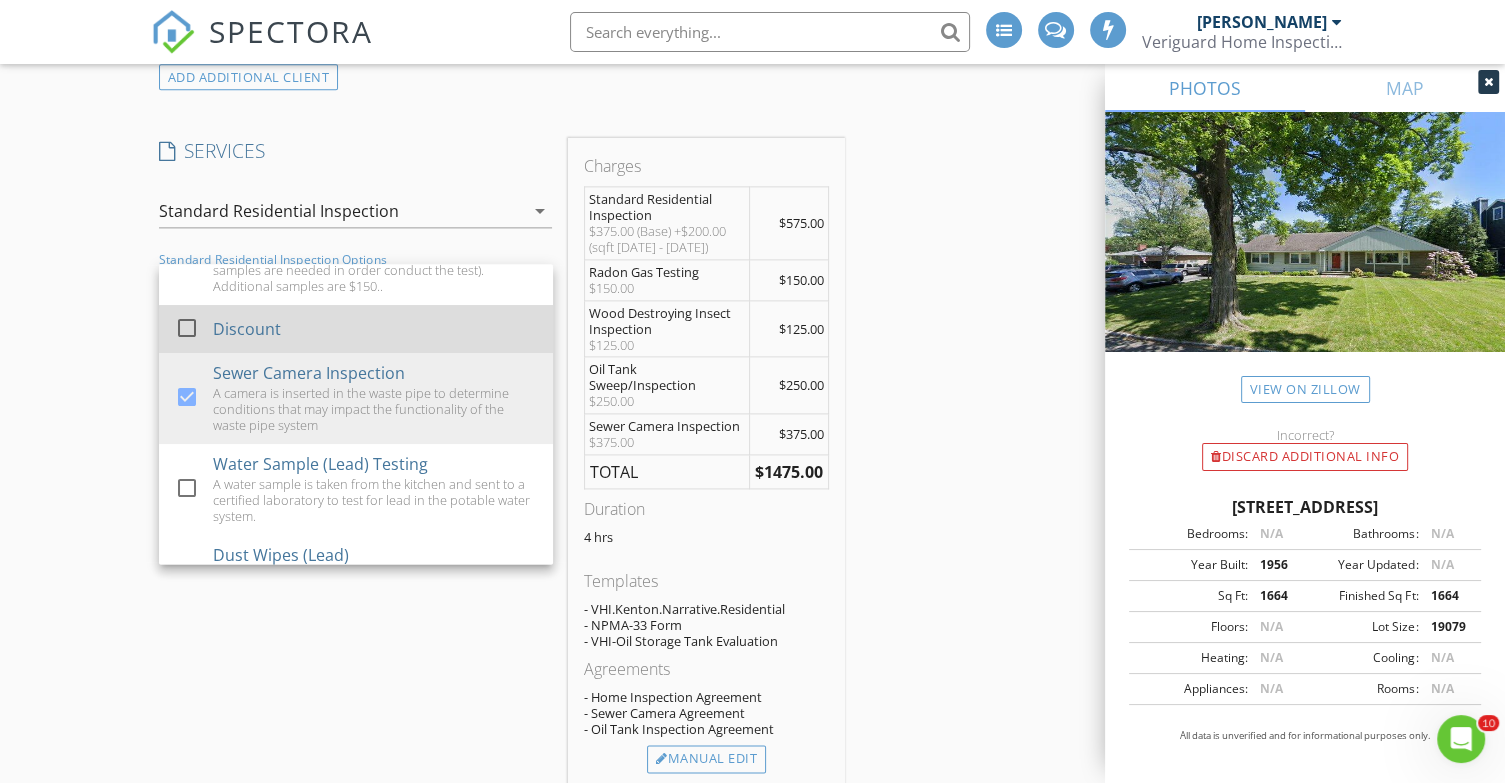 click at bounding box center [187, 327] 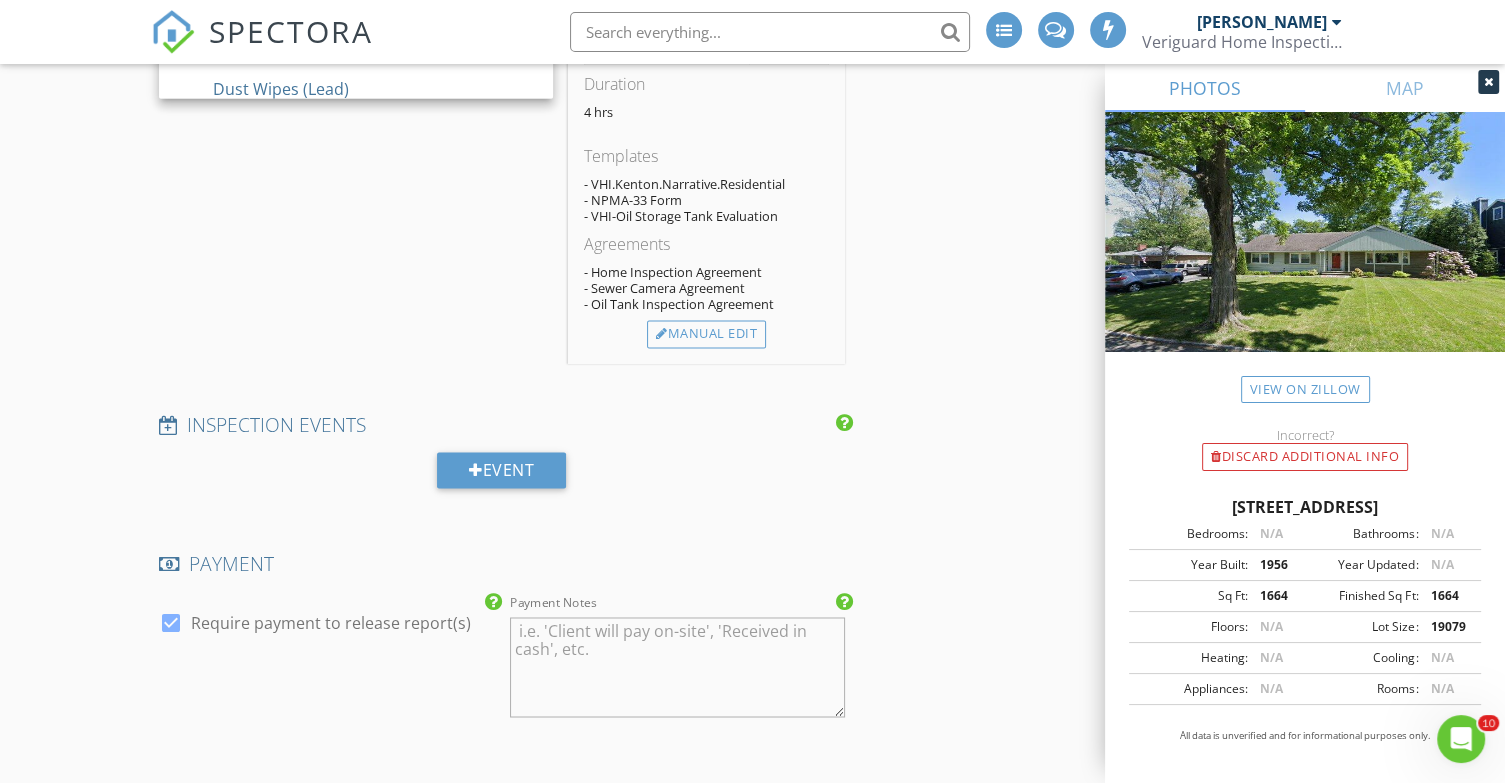 scroll, scrollTop: 3275, scrollLeft: 0, axis: vertical 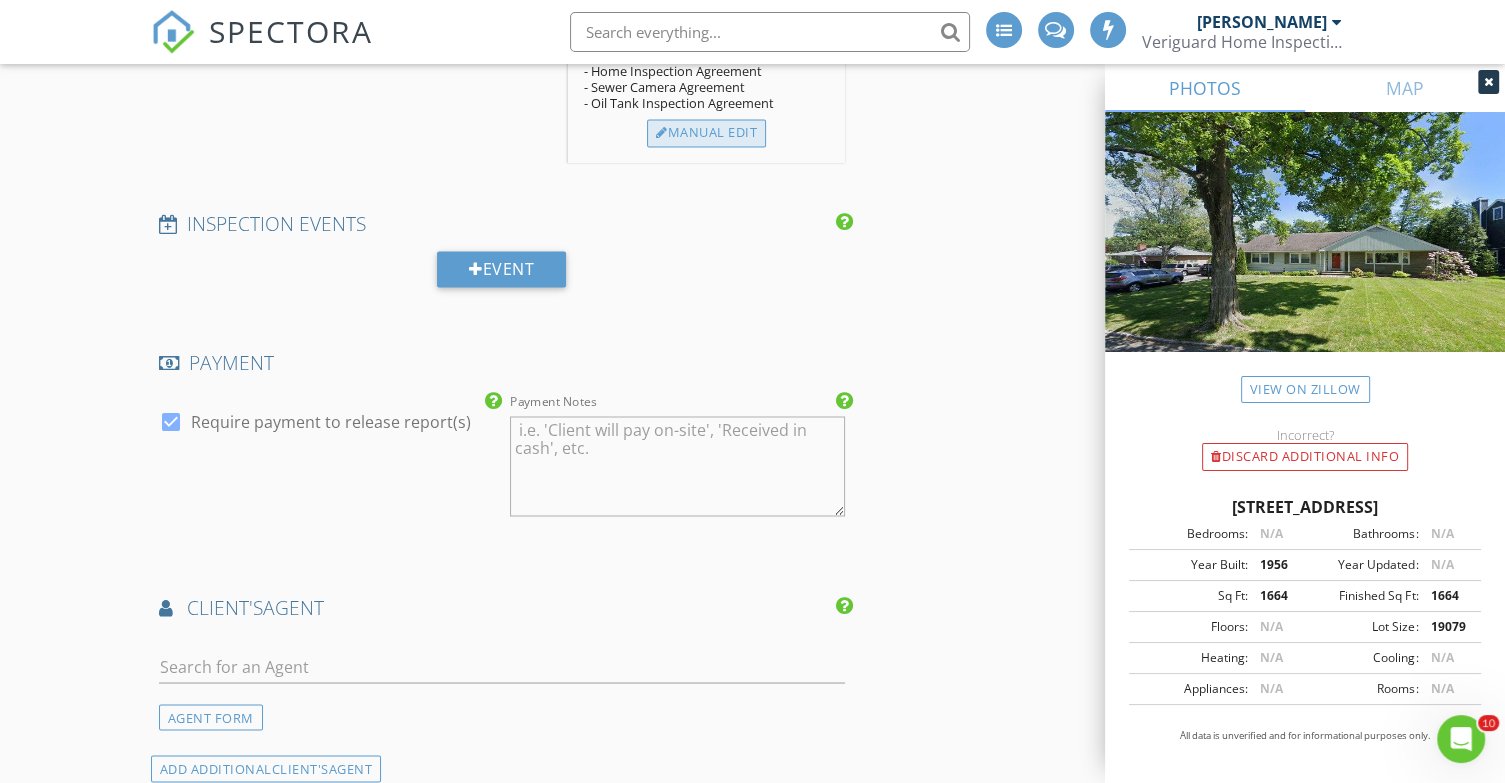 click on "Manual Edit" at bounding box center [706, 133] 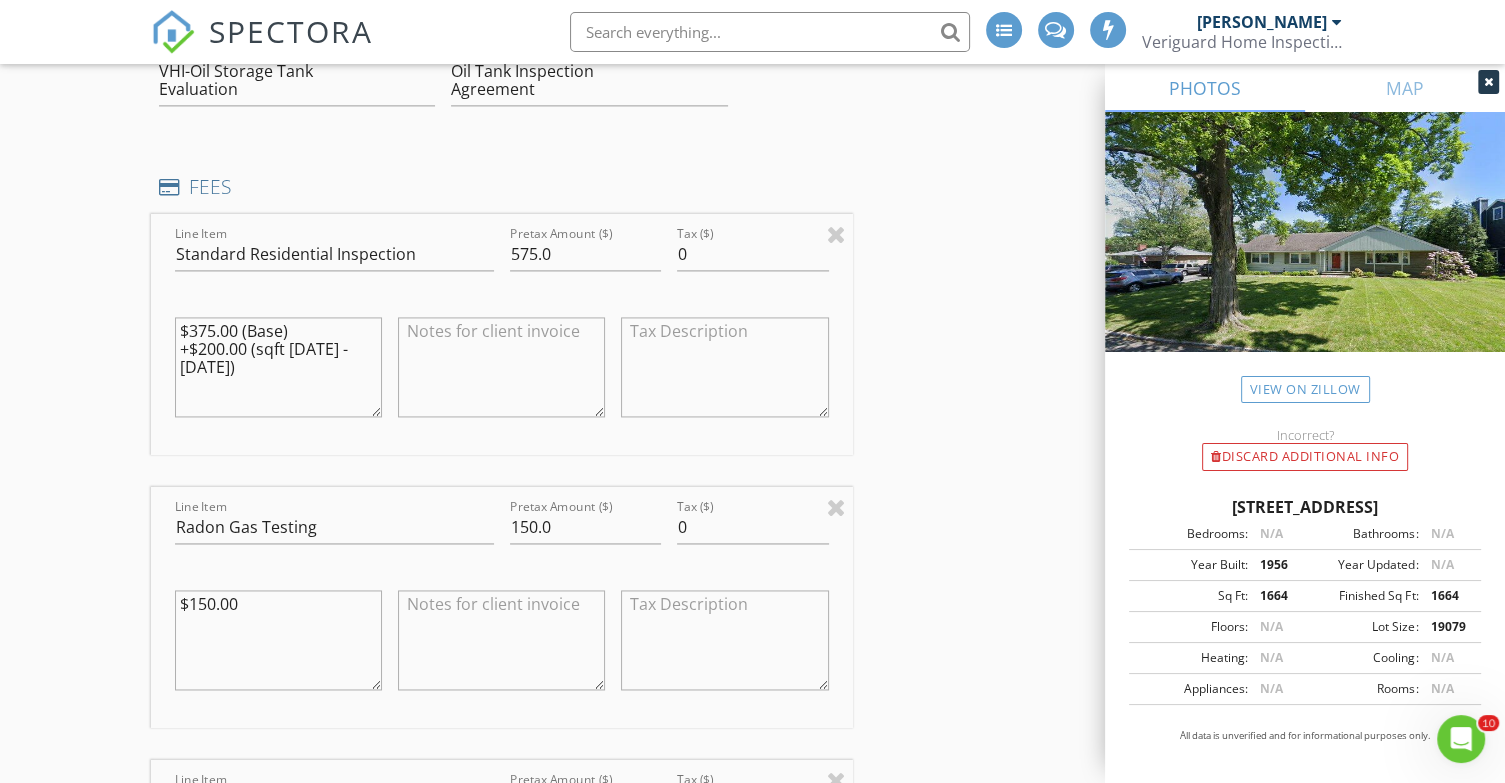 scroll, scrollTop: 2775, scrollLeft: 0, axis: vertical 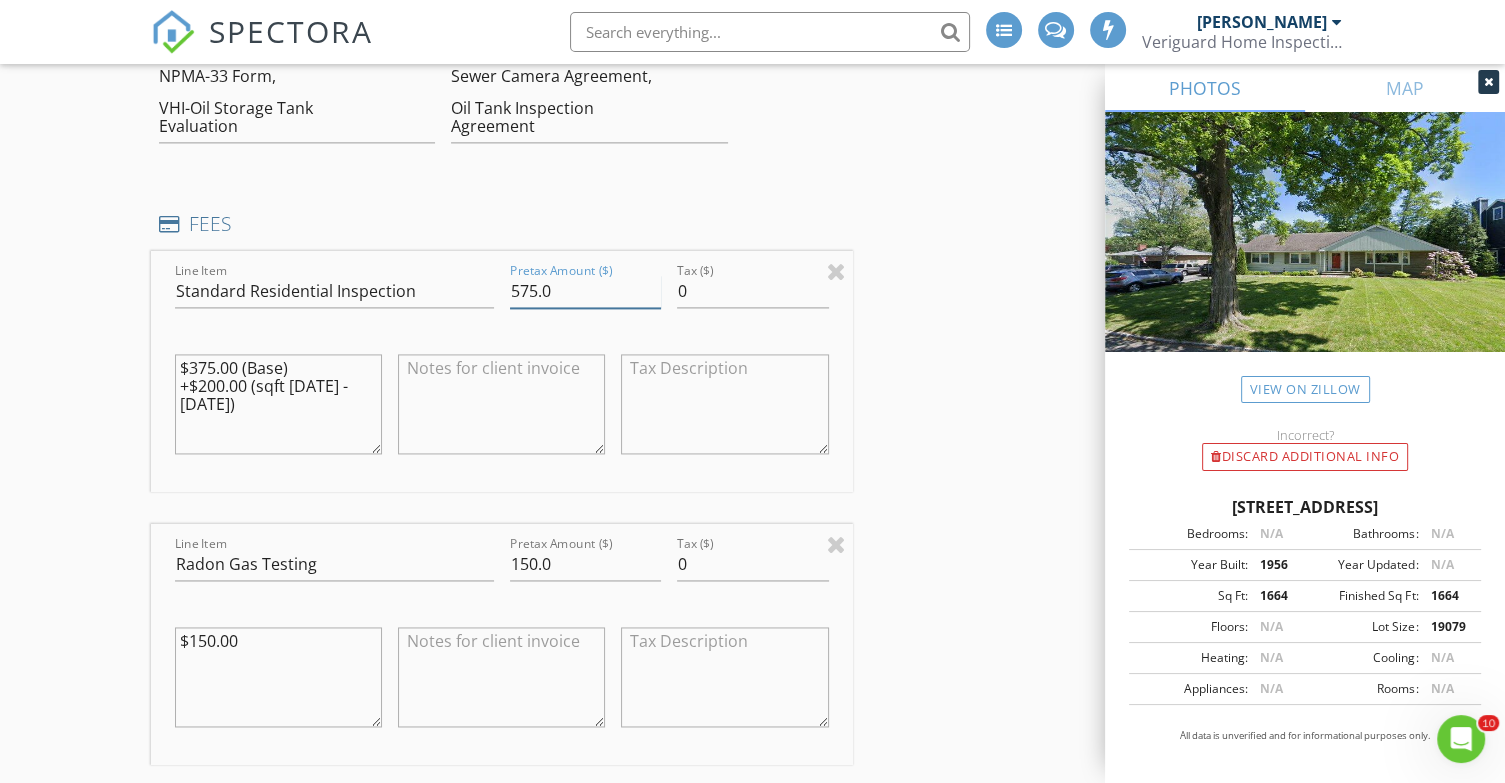 drag, startPoint x: 589, startPoint y: 296, endPoint x: 477, endPoint y: 287, distance: 112.36102 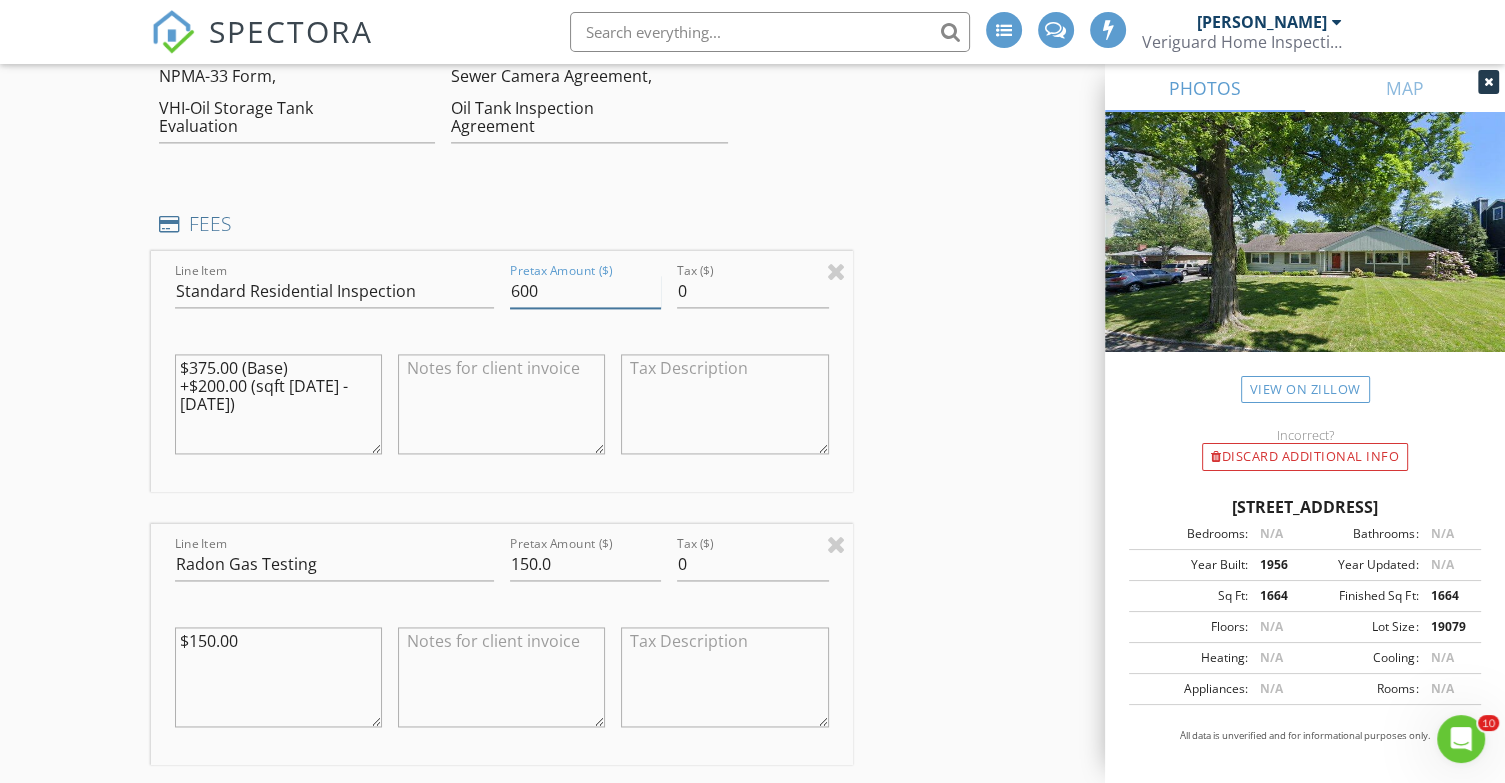 type on "600" 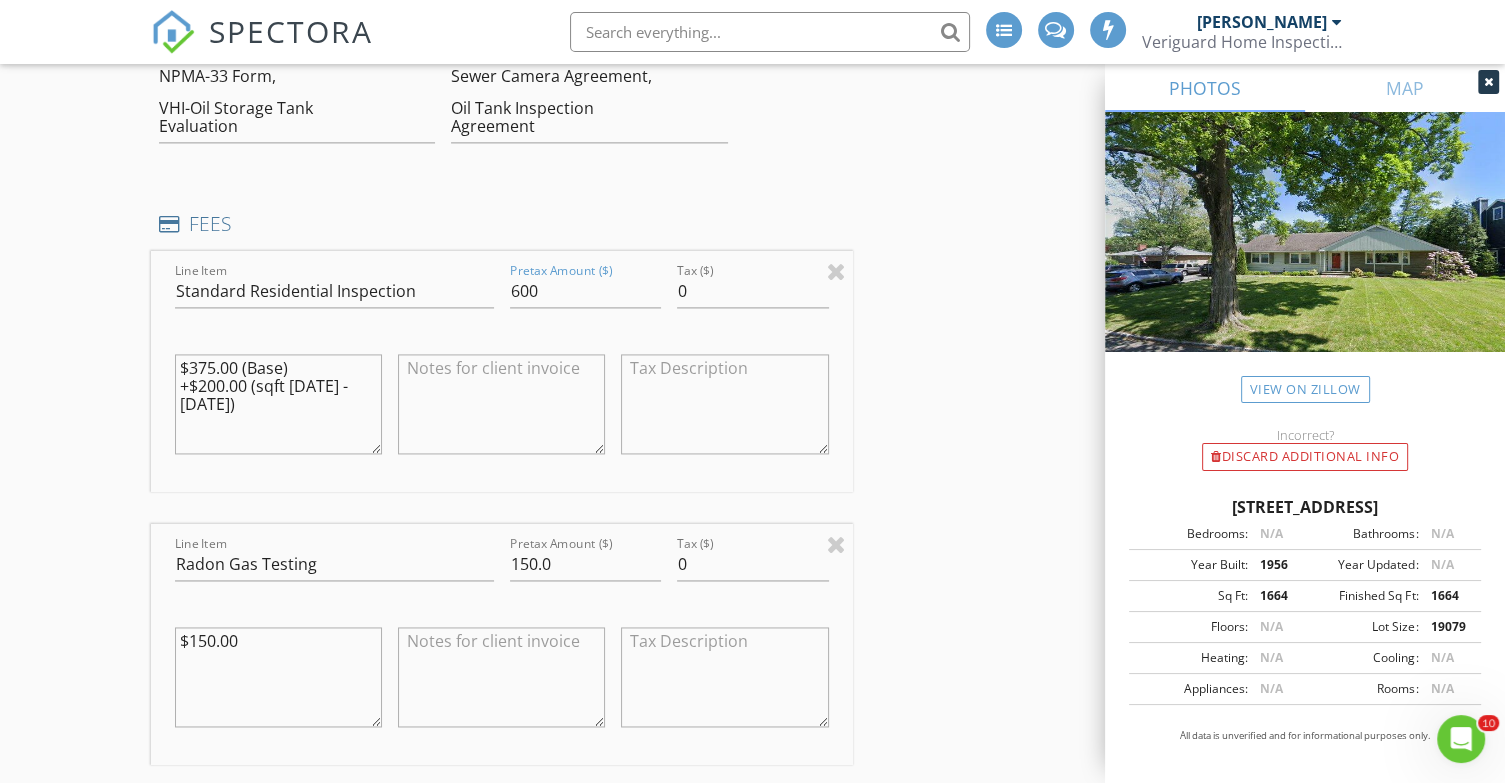 click on "INSPECTOR(S)
check_box   Phil Vitanzo   PRIMARY   Phil Vitanzo arrow_drop_down   check_box_outline_blank Phil Vitanzo specifically requested
Date/Time
07/22/2025 10:00 AM
Location
Address Search       Address 41 Sherwood Ave   Unit   City Madison   State NJ   Zip 07940   County Morris     Square Feet 1664   Year Built 1956   Foundation arrow_drop_down     Phil Vitanzo     32.9 miles     (44 minutes)
client
check_box Enable Client CC email for this inspection   Client Search     check_box_outline_blank Client is a Company/Organization     First Name Matthew   Last Name Dalena   Email matthew.dalena@aol.com   CC Email   Phone 973-769-6491   Address   City   State   Zip     Tags         Notes   Private Notes
client
Client Search     check_box_outline_blank Client is a Company/Organization     First Name   Last Name   Email" at bounding box center (753, 1168) 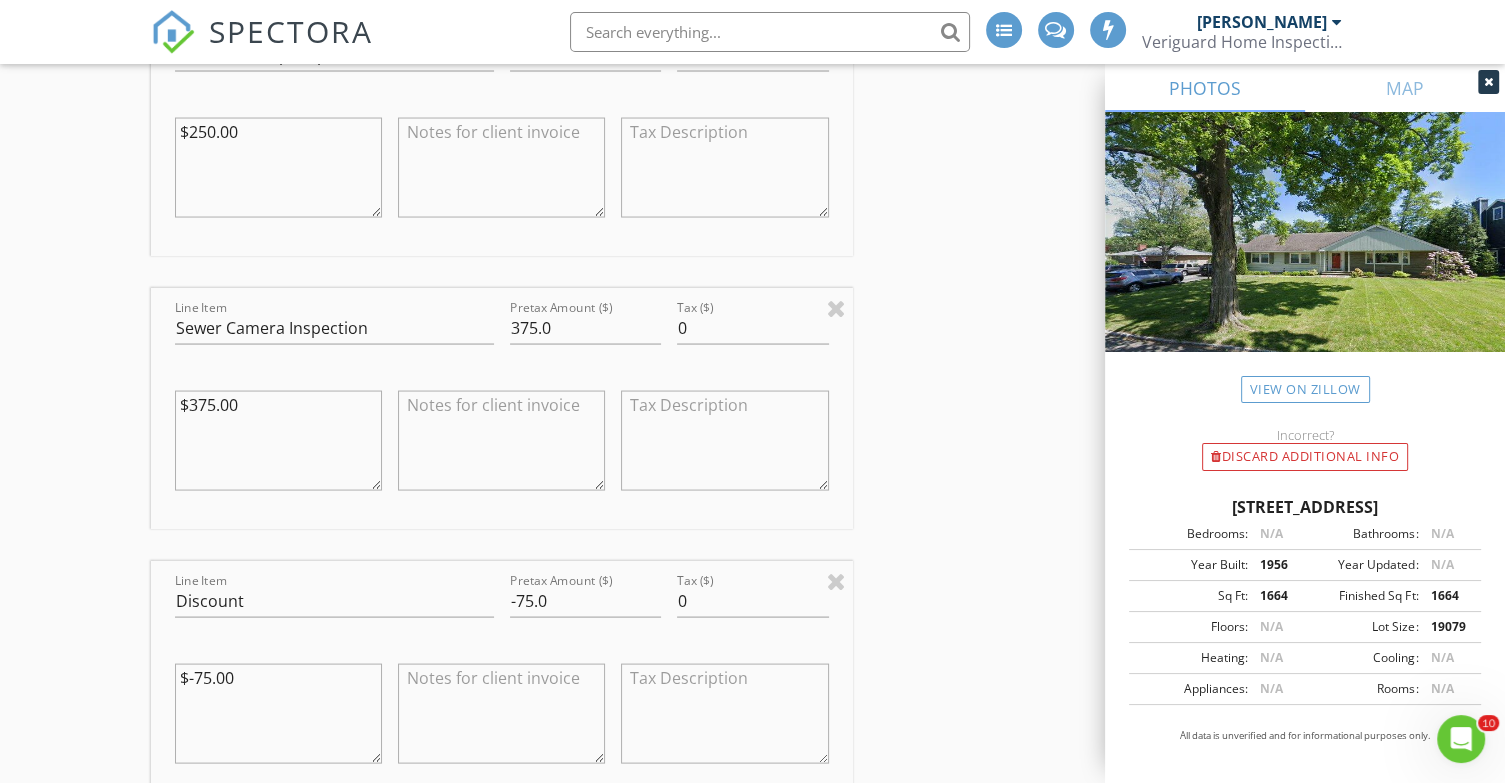 scroll, scrollTop: 3942, scrollLeft: 0, axis: vertical 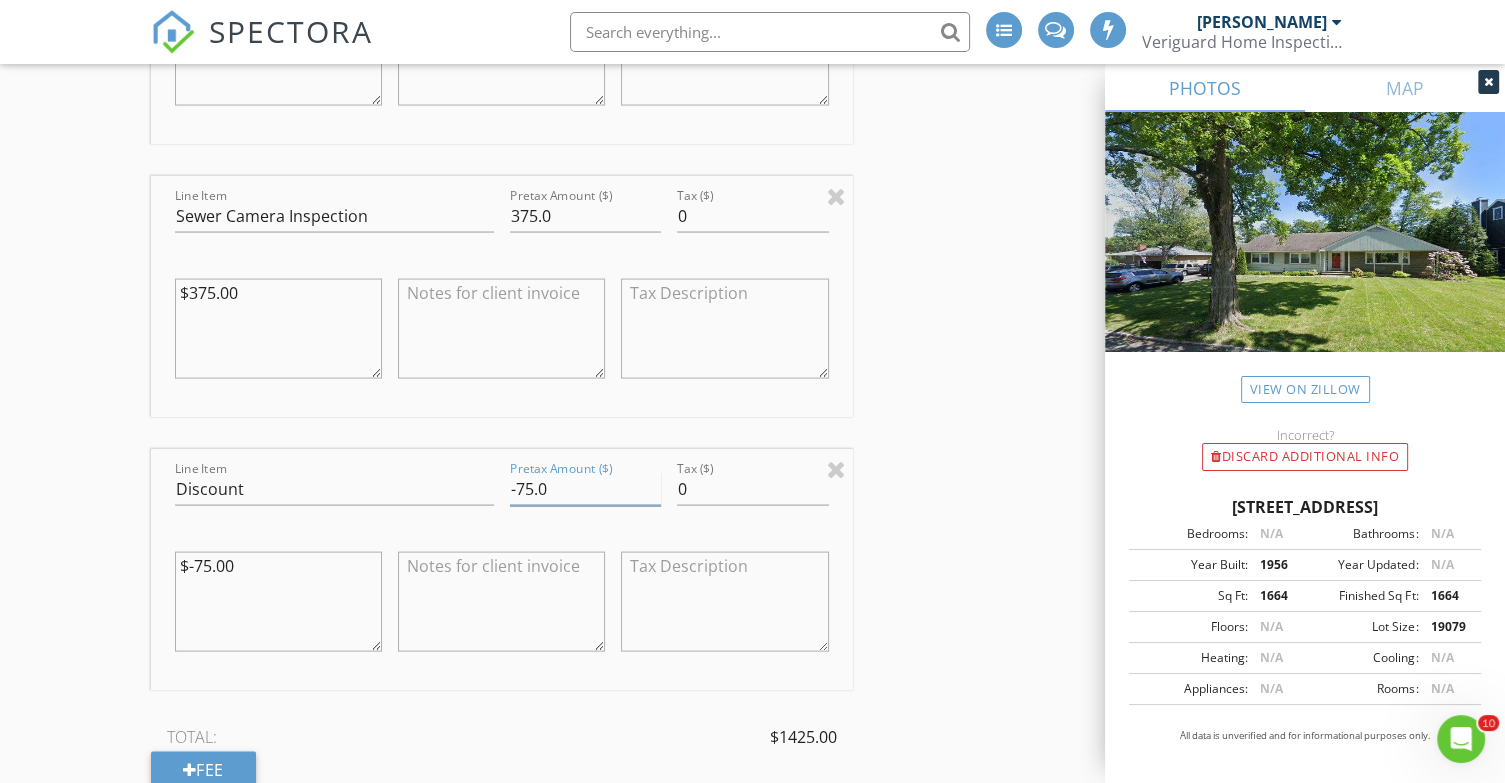 drag, startPoint x: 597, startPoint y: 488, endPoint x: 485, endPoint y: 484, distance: 112.0714 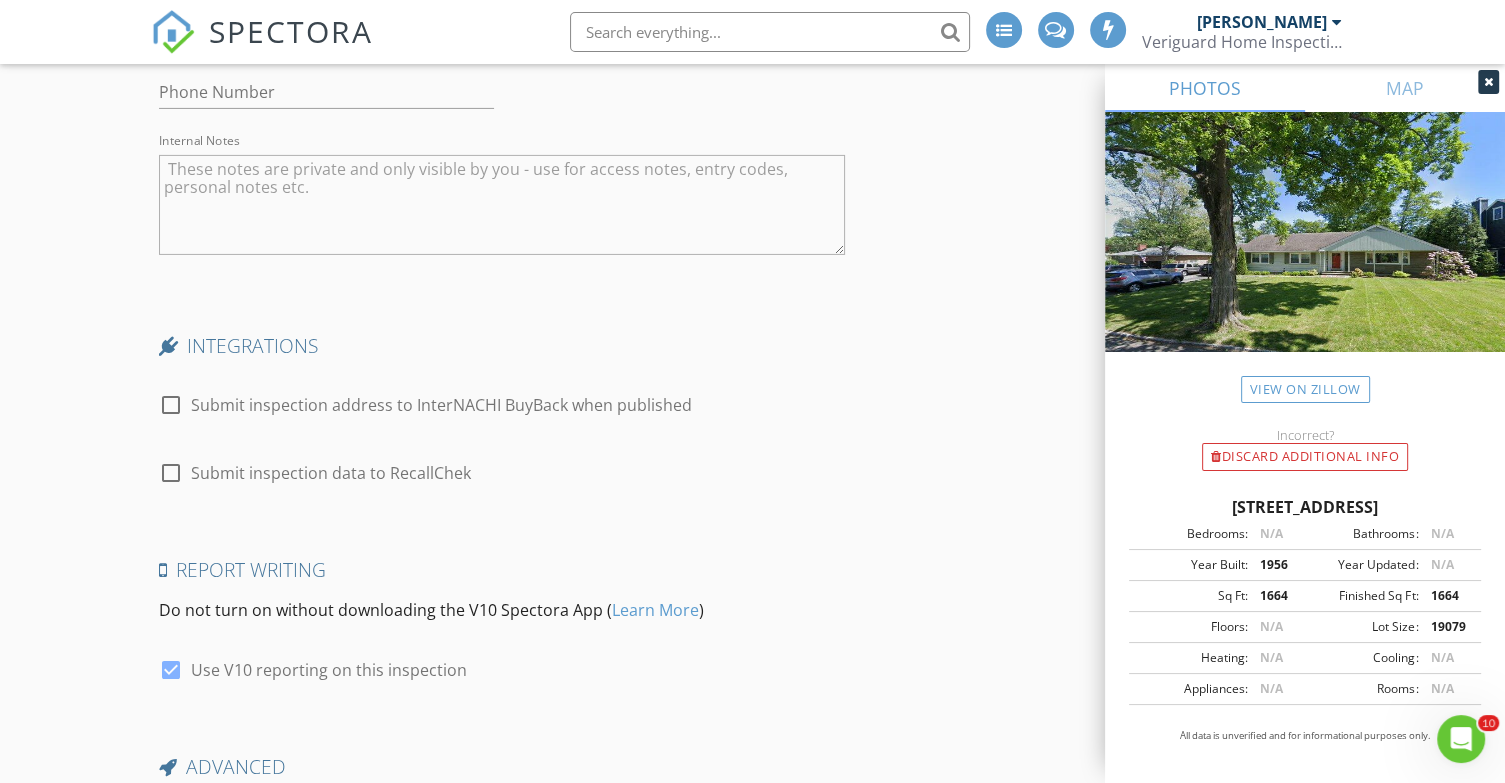 scroll, scrollTop: 6888, scrollLeft: 0, axis: vertical 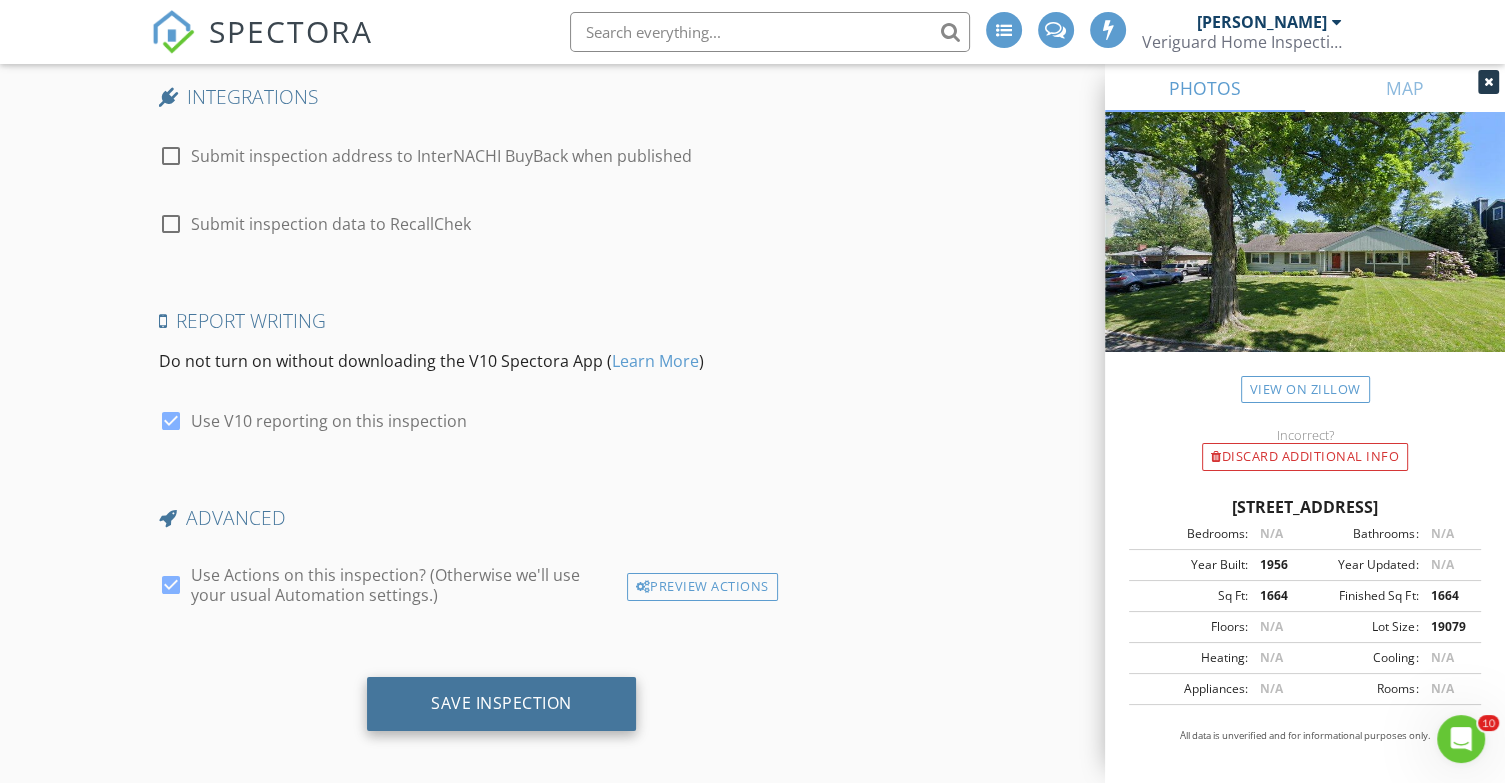 type on "-1200" 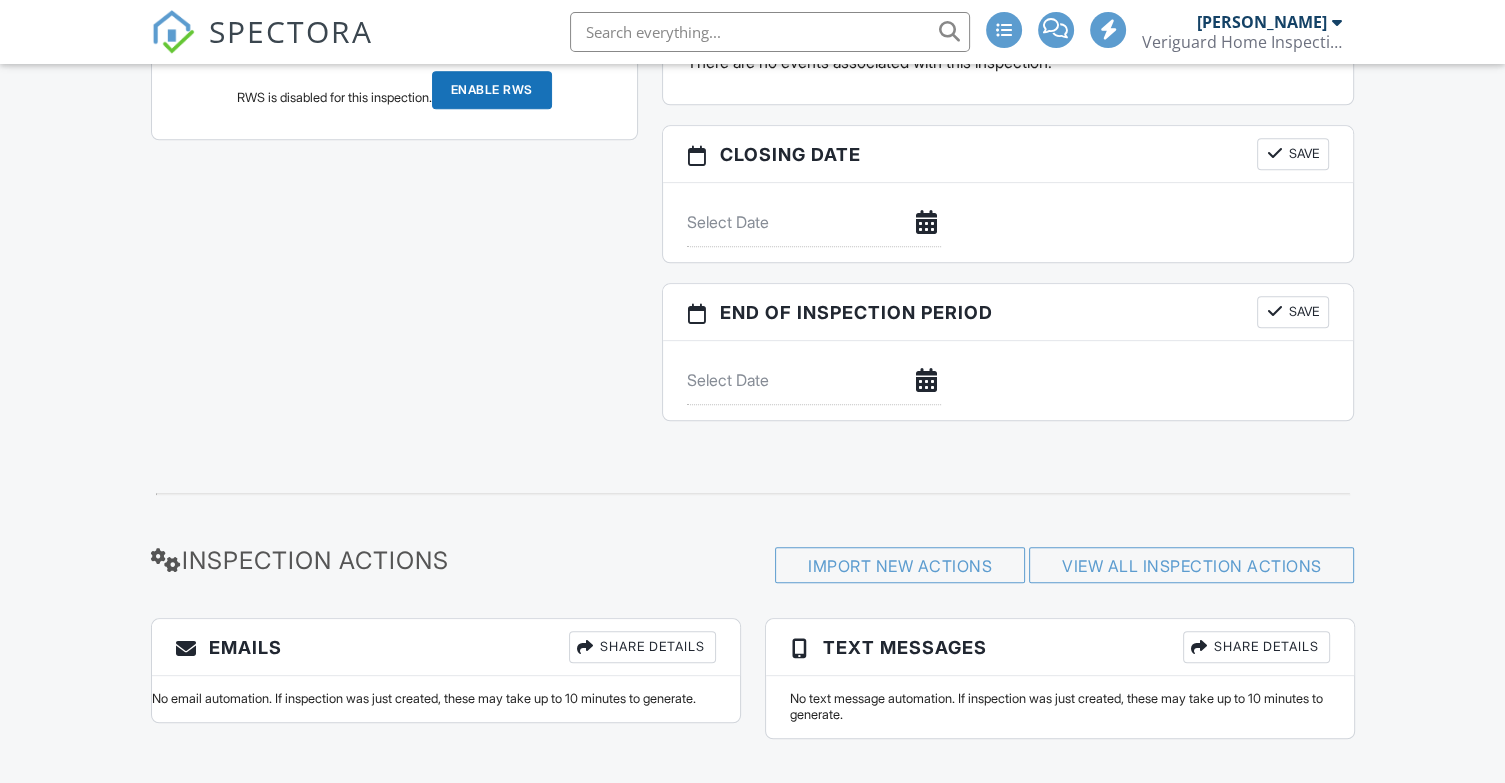 scroll, scrollTop: 2081, scrollLeft: 0, axis: vertical 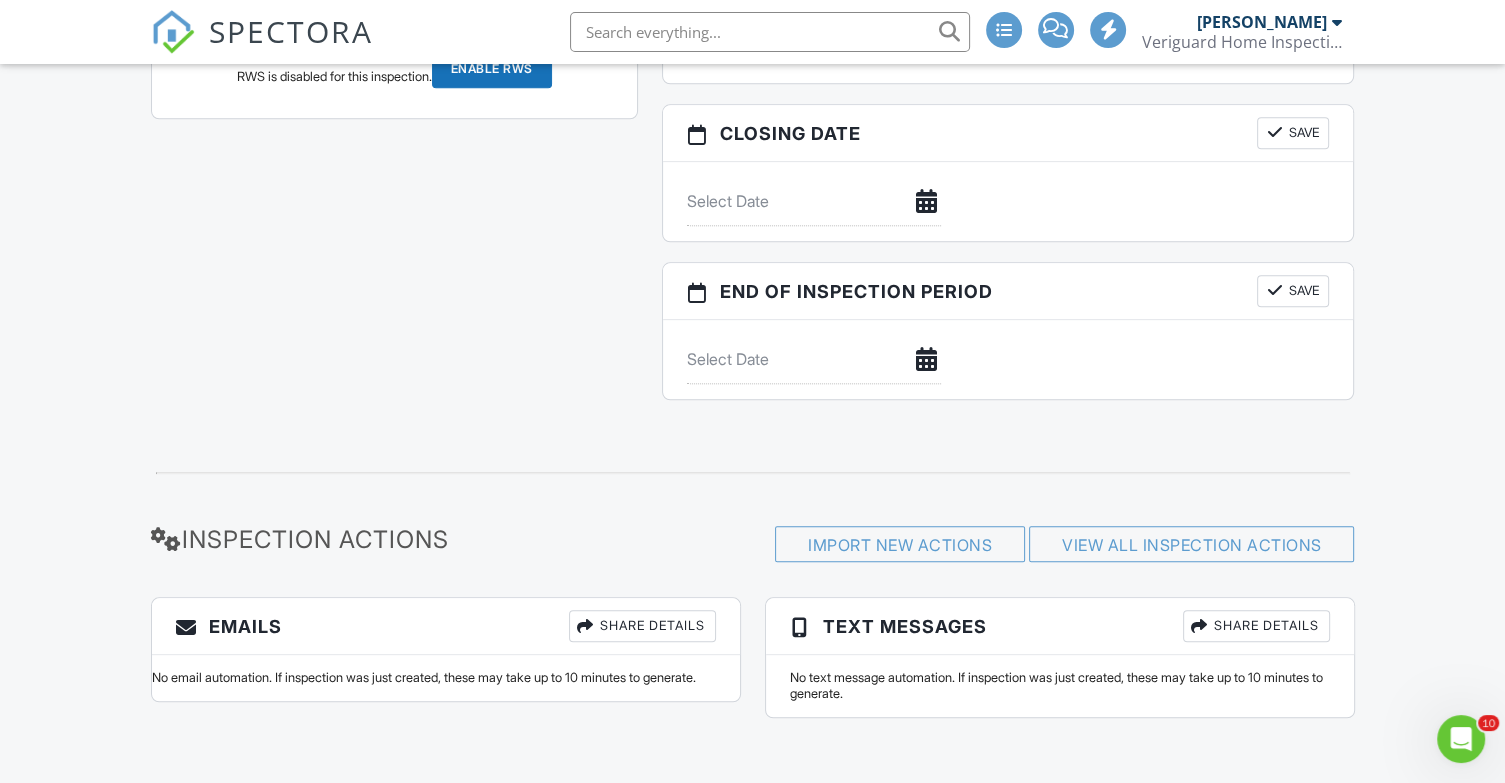 click on "Share Details" at bounding box center (642, 626) 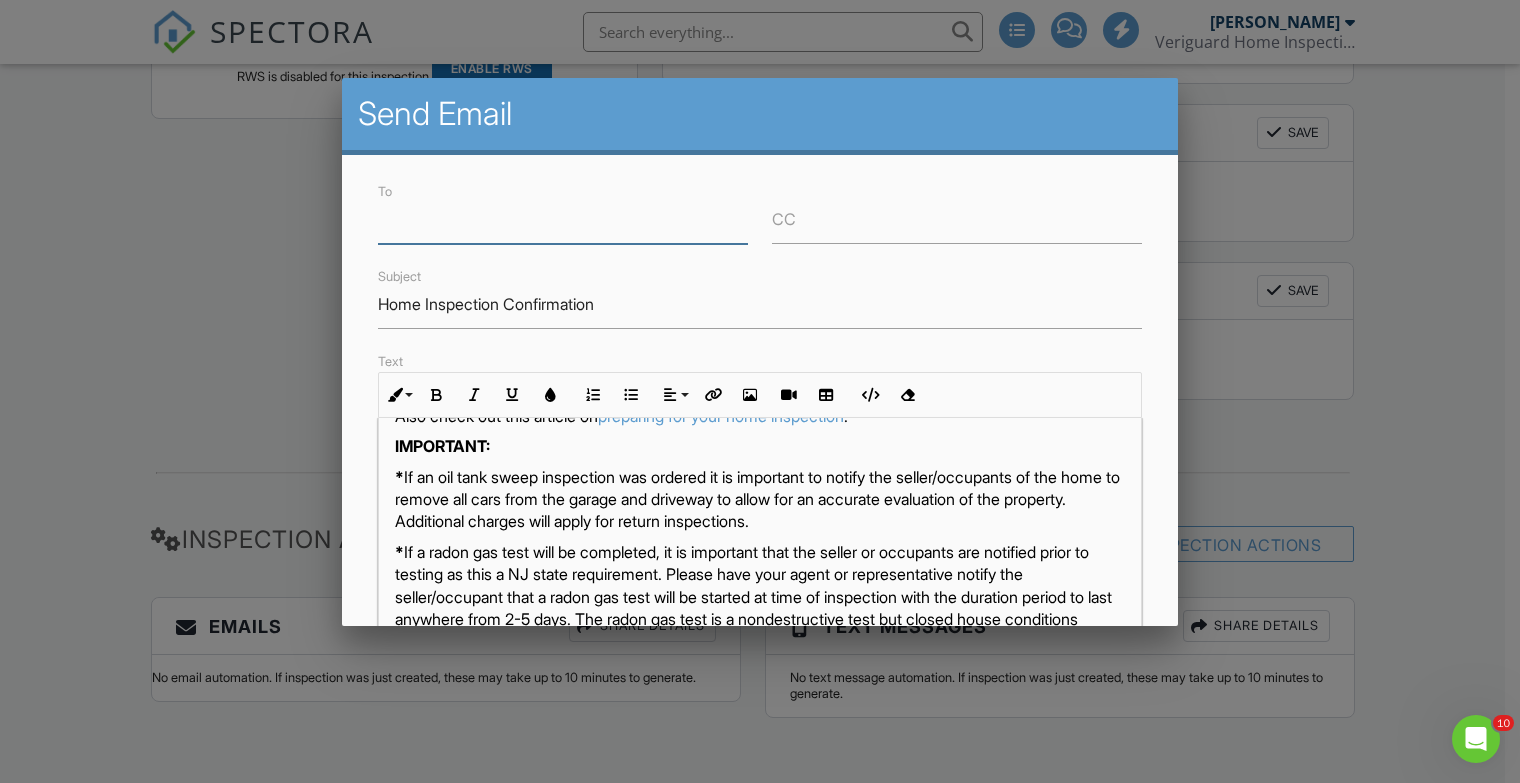 scroll, scrollTop: 491, scrollLeft: 0, axis: vertical 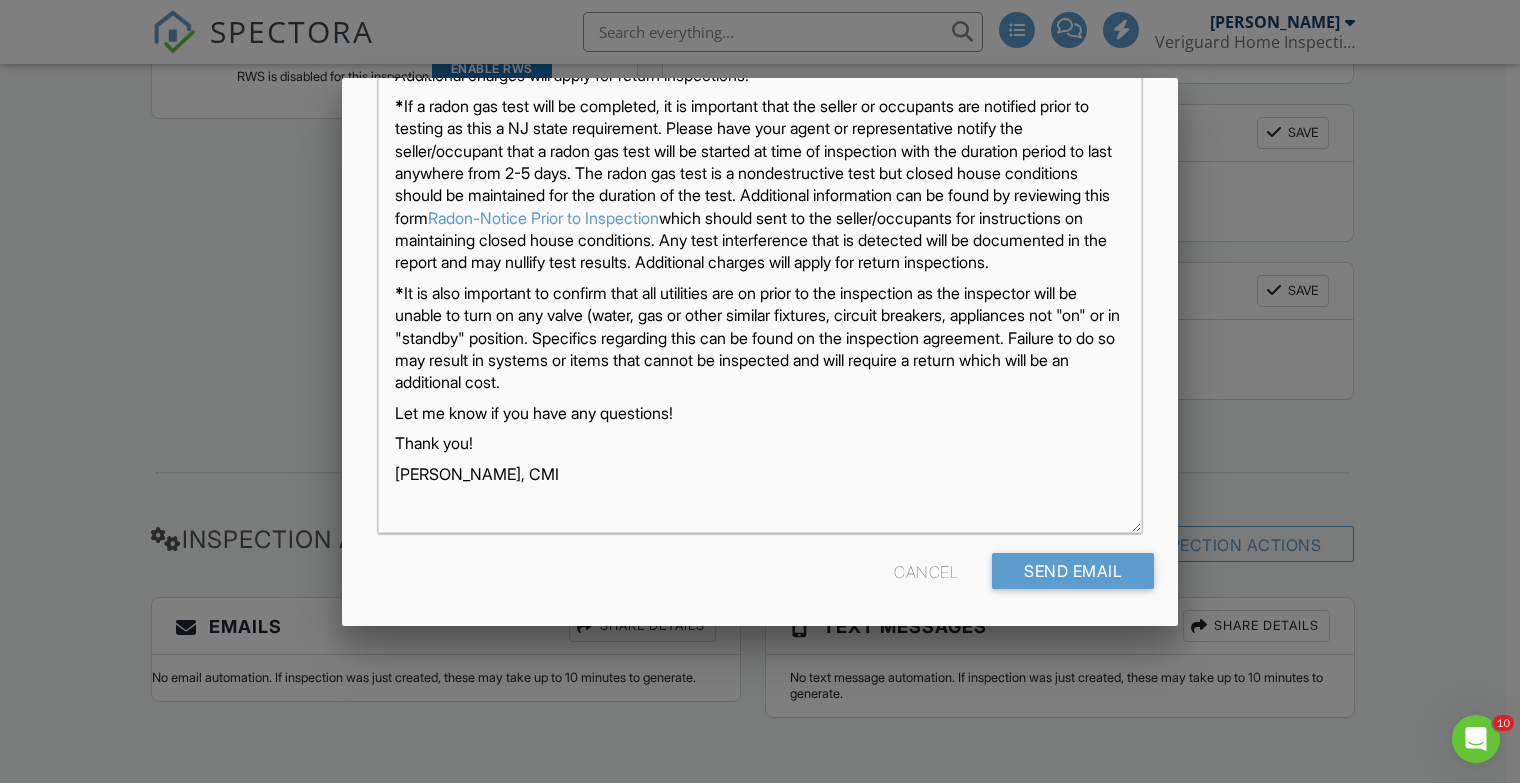 click at bounding box center [760, 389] 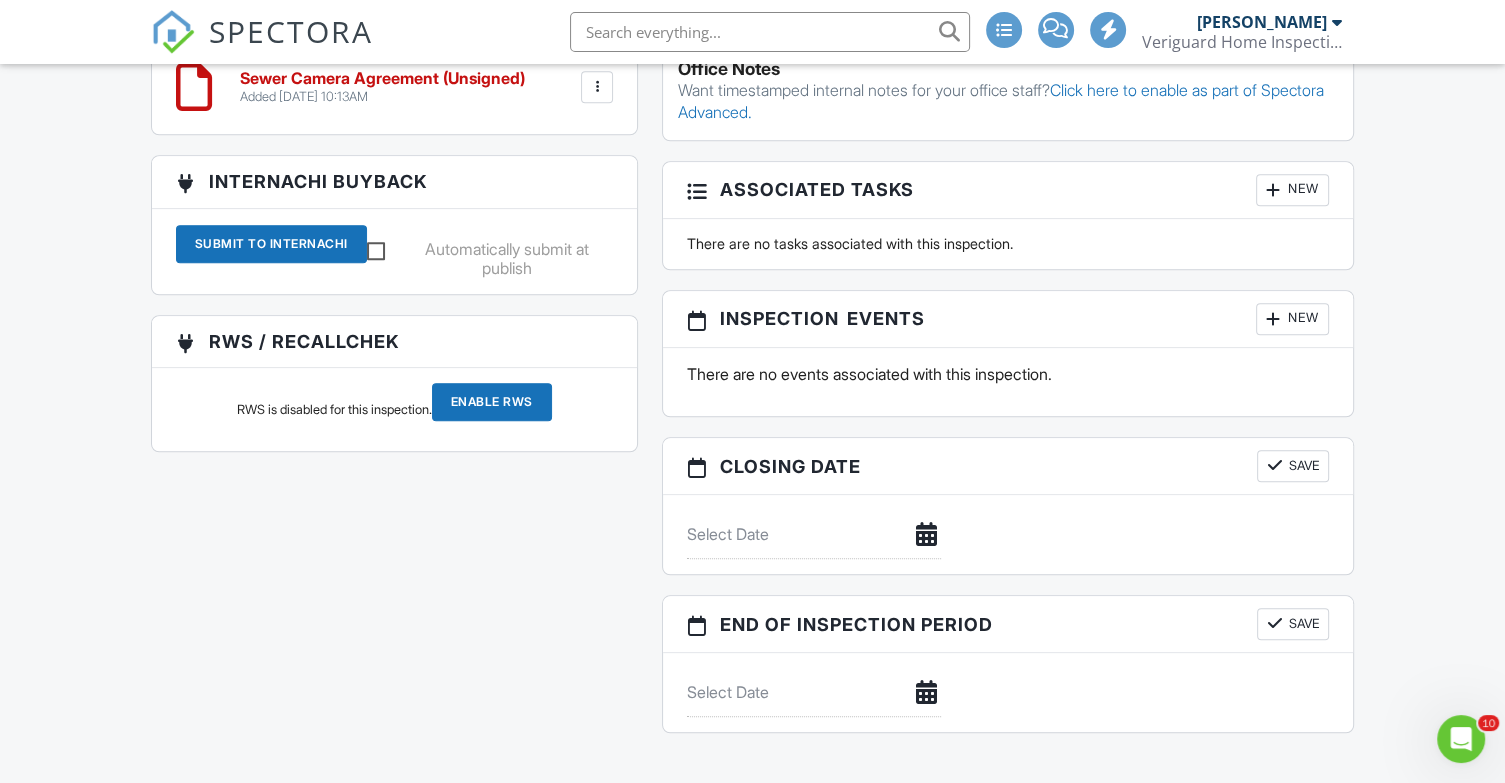 scroll, scrollTop: 2081, scrollLeft: 0, axis: vertical 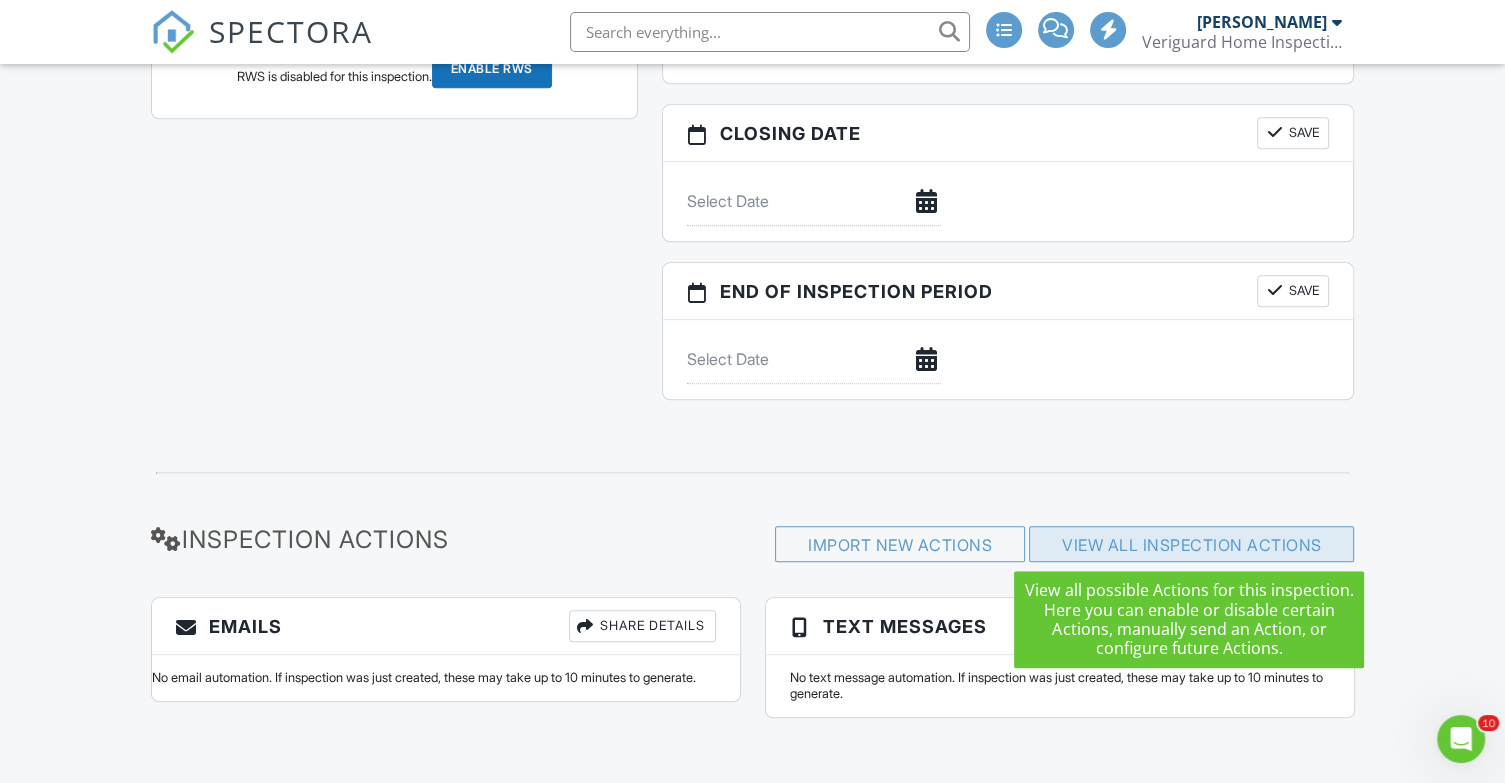 click on "View All Inspection Actions" at bounding box center (1192, 545) 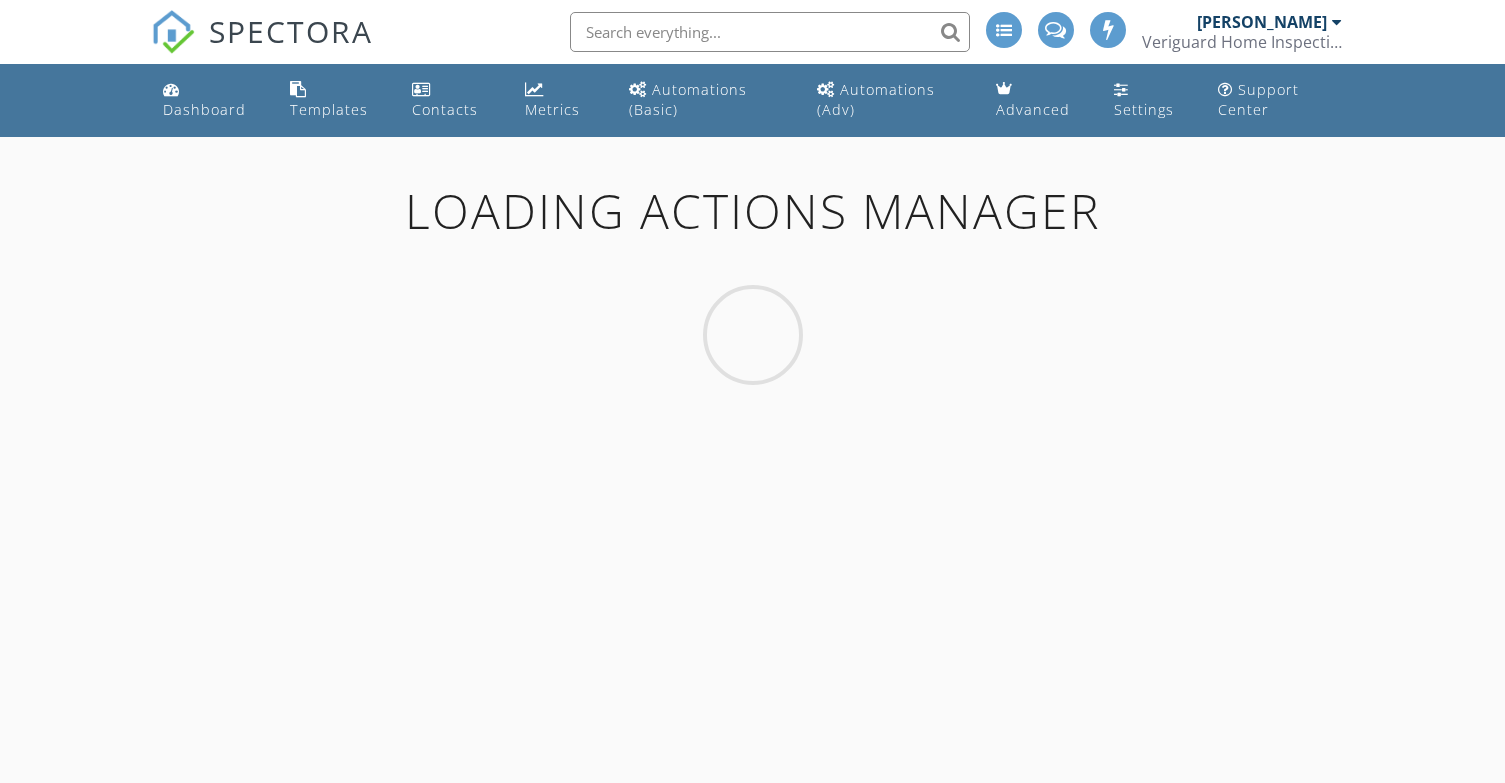 scroll, scrollTop: 0, scrollLeft: 0, axis: both 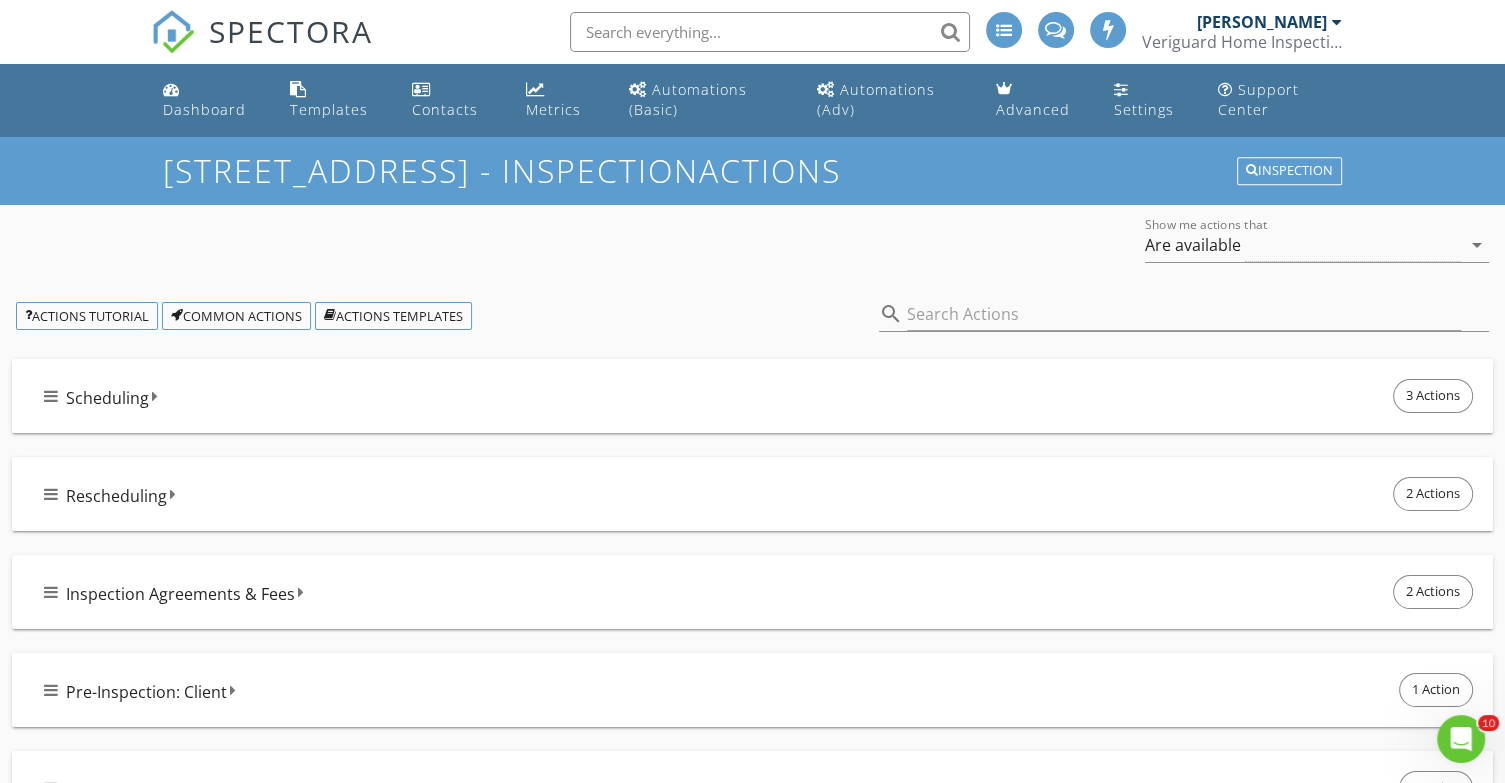 click on "Scheduling
3 Actions" at bounding box center [760, 396] 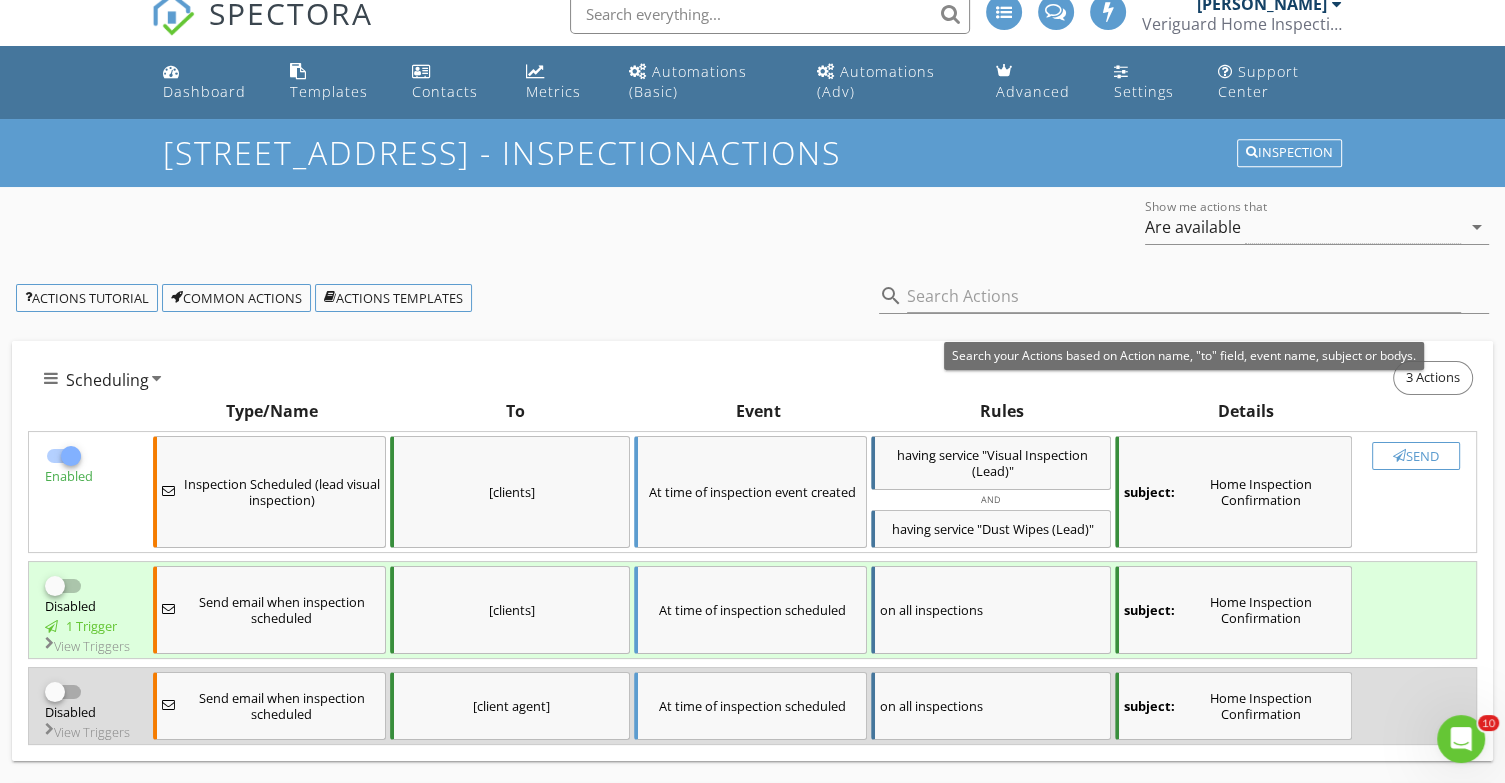 scroll, scrollTop: 0, scrollLeft: 0, axis: both 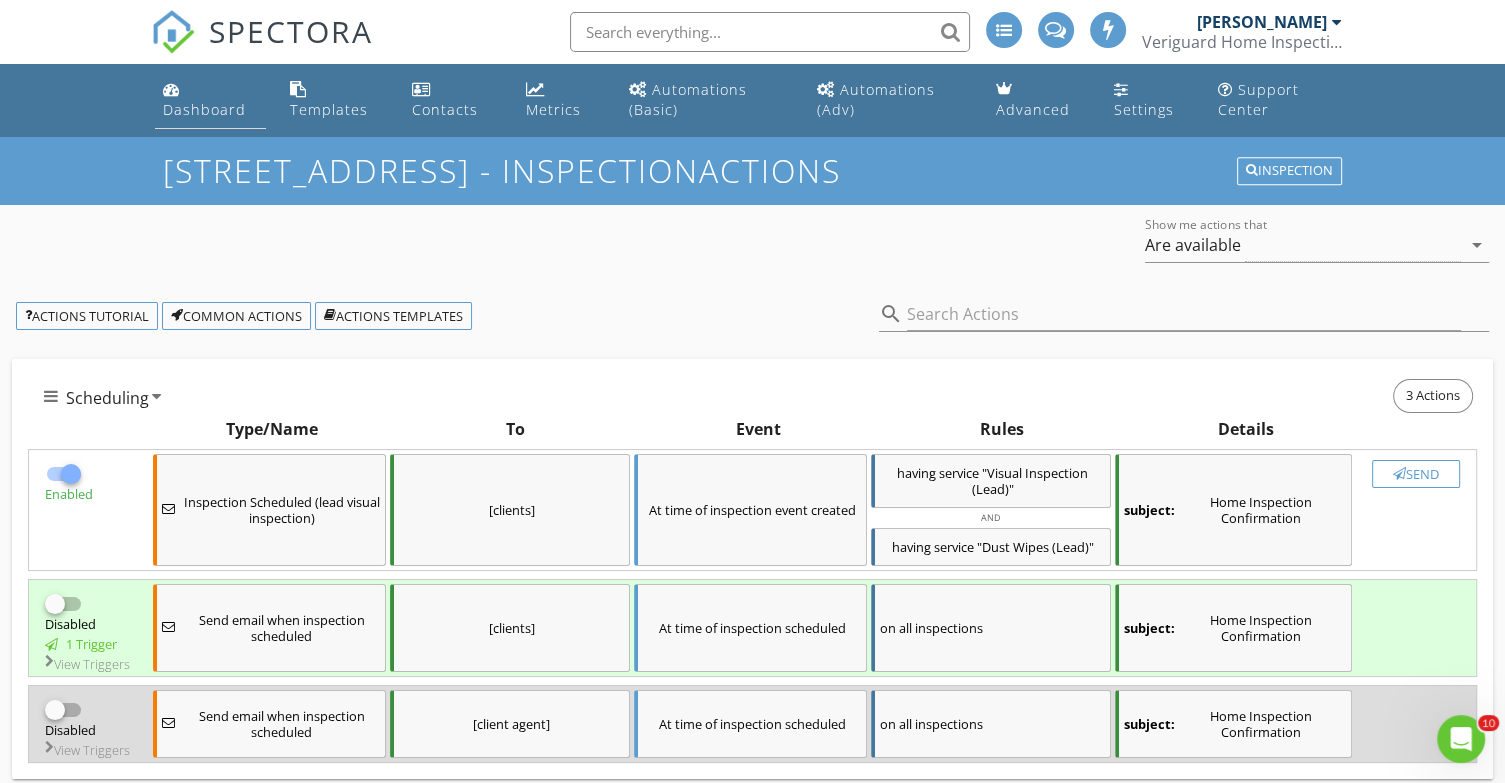 click on "Dashboard" at bounding box center (204, 109) 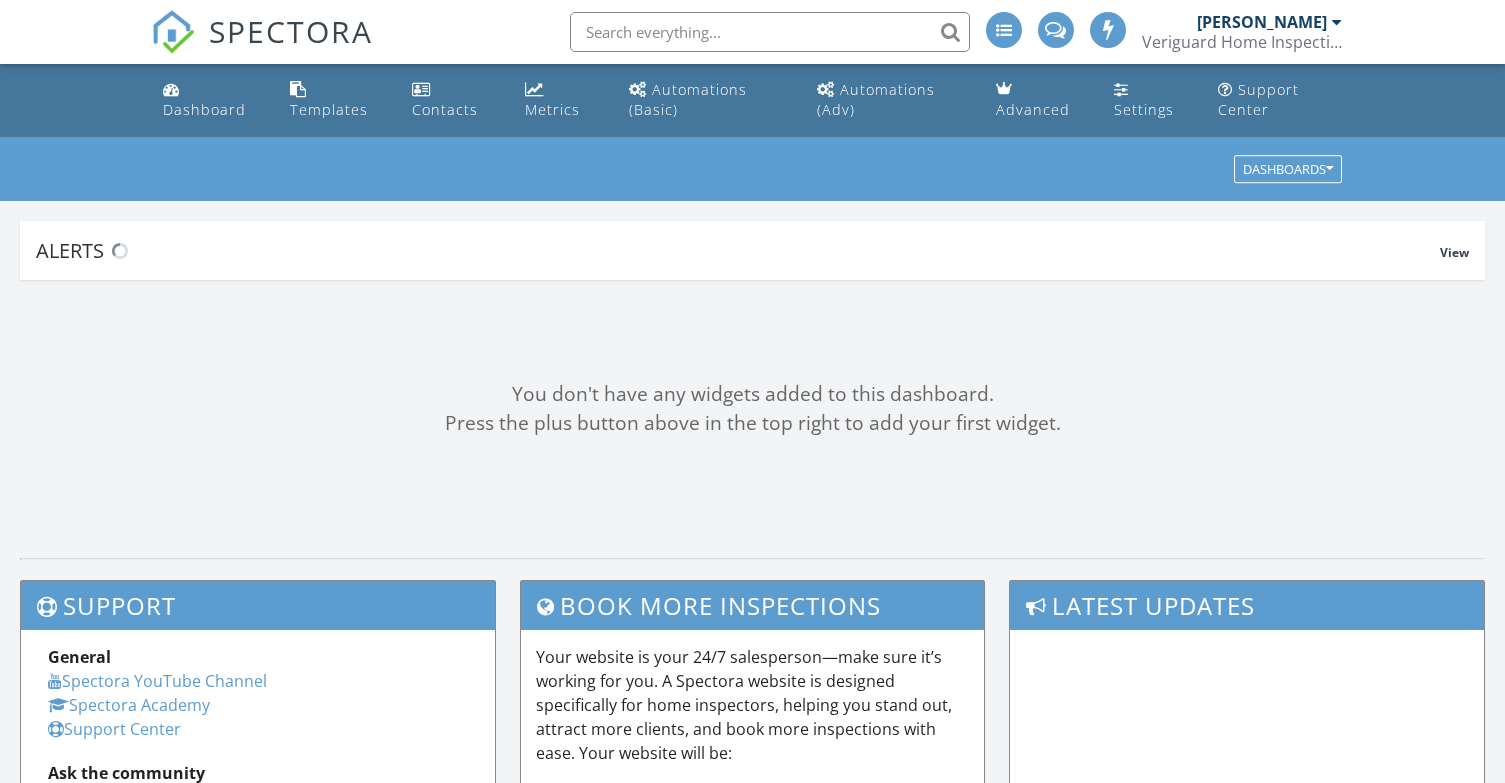scroll, scrollTop: 0, scrollLeft: 0, axis: both 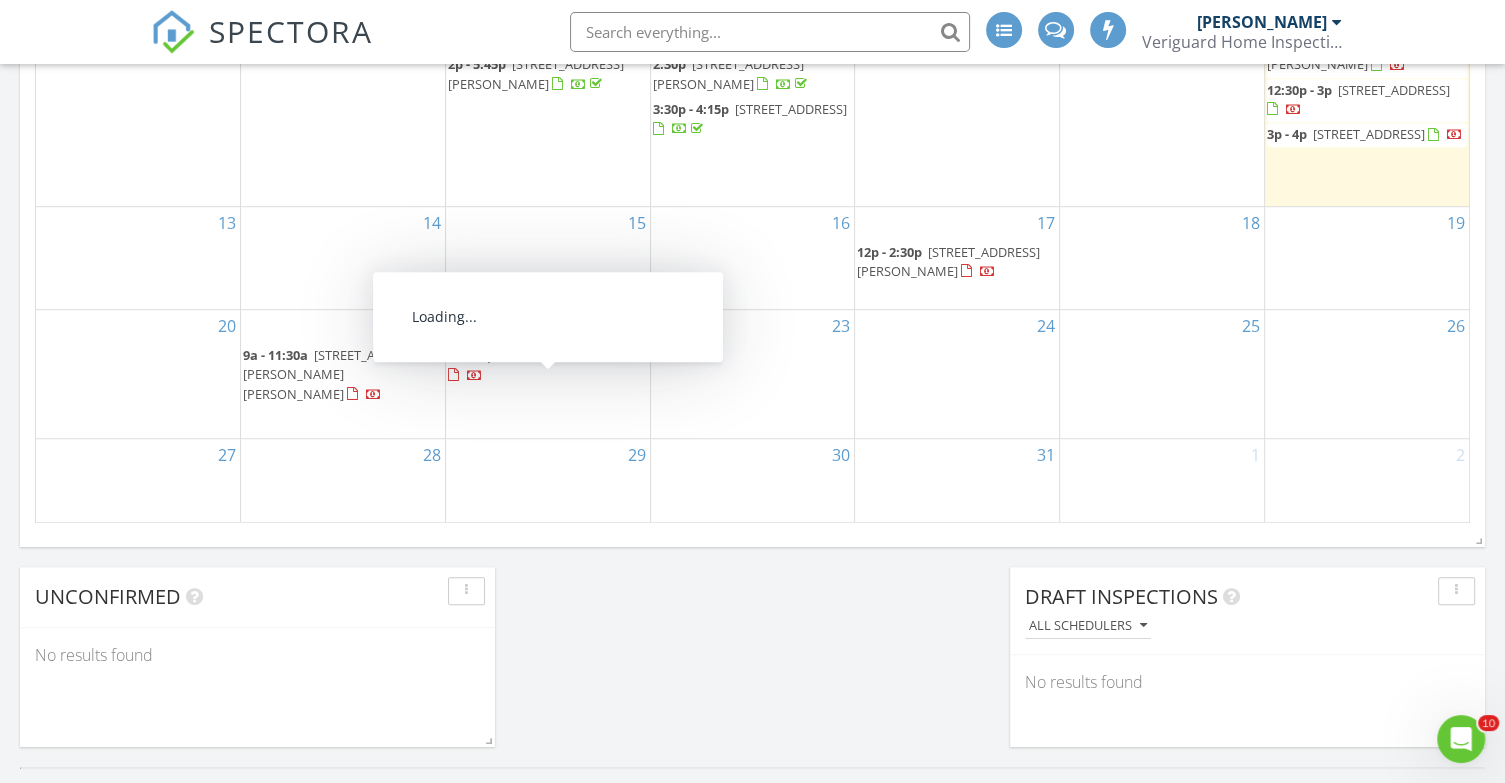 click on "10a - 2p" at bounding box center (471, 355) 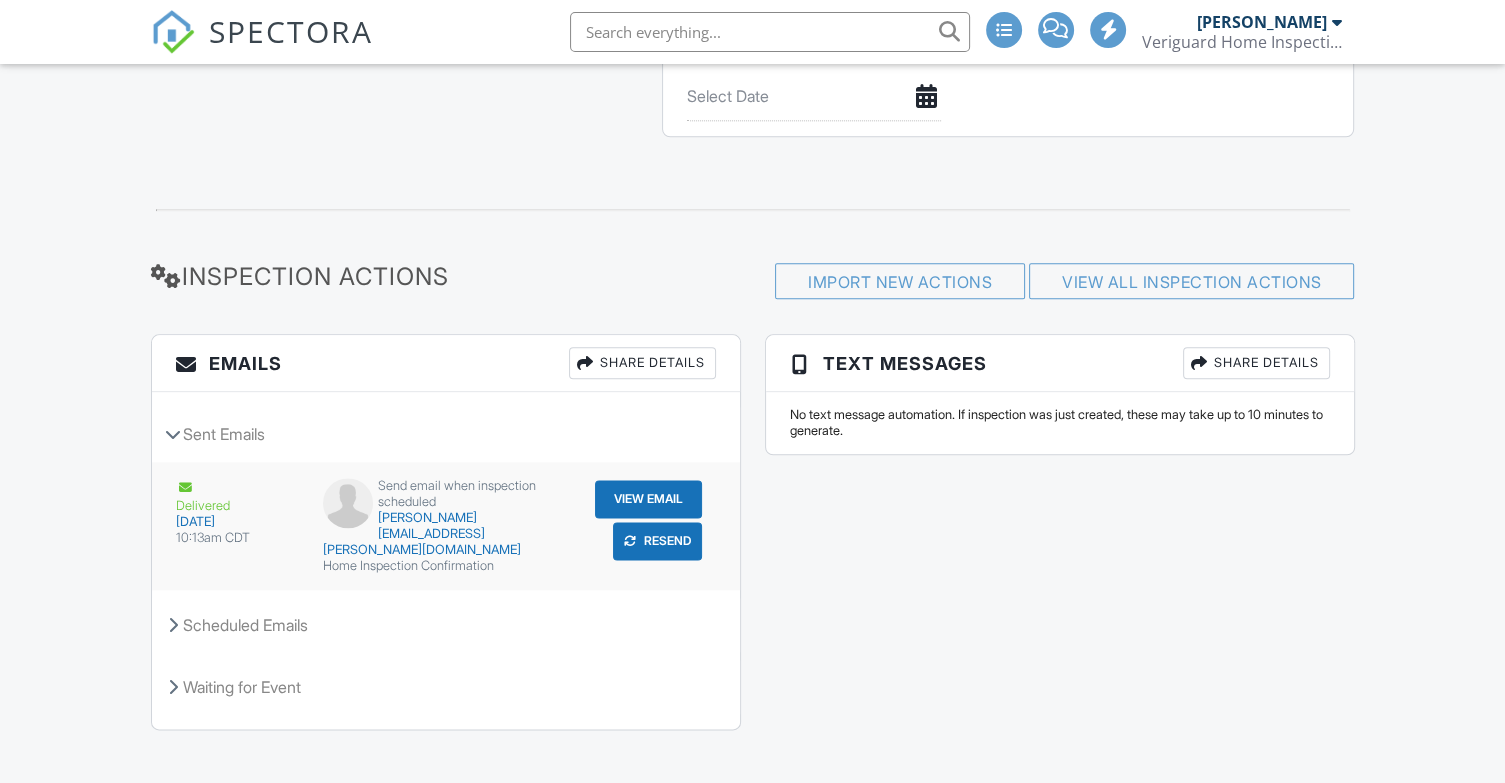scroll, scrollTop: 2344, scrollLeft: 0, axis: vertical 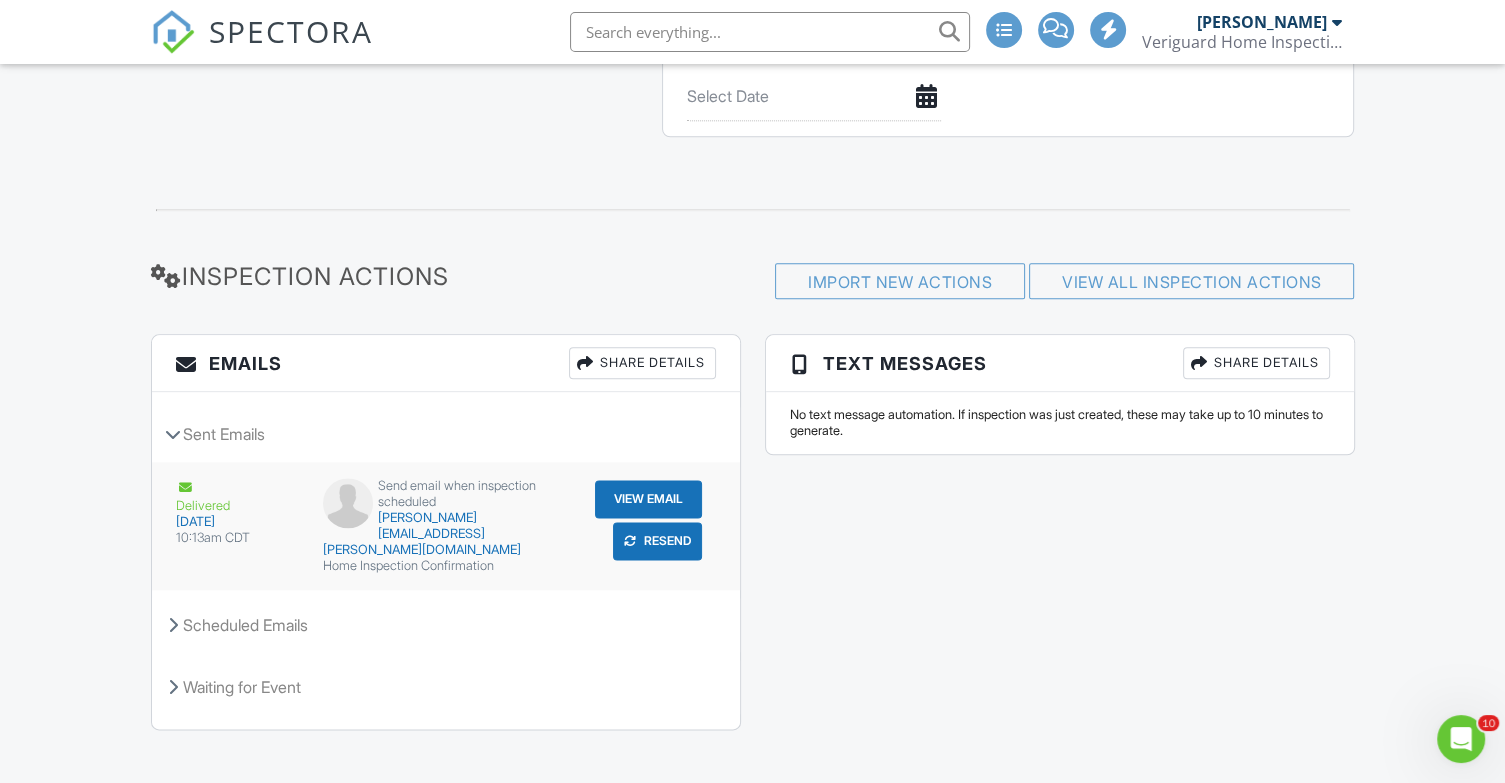 click on "View Email" at bounding box center [648, 499] 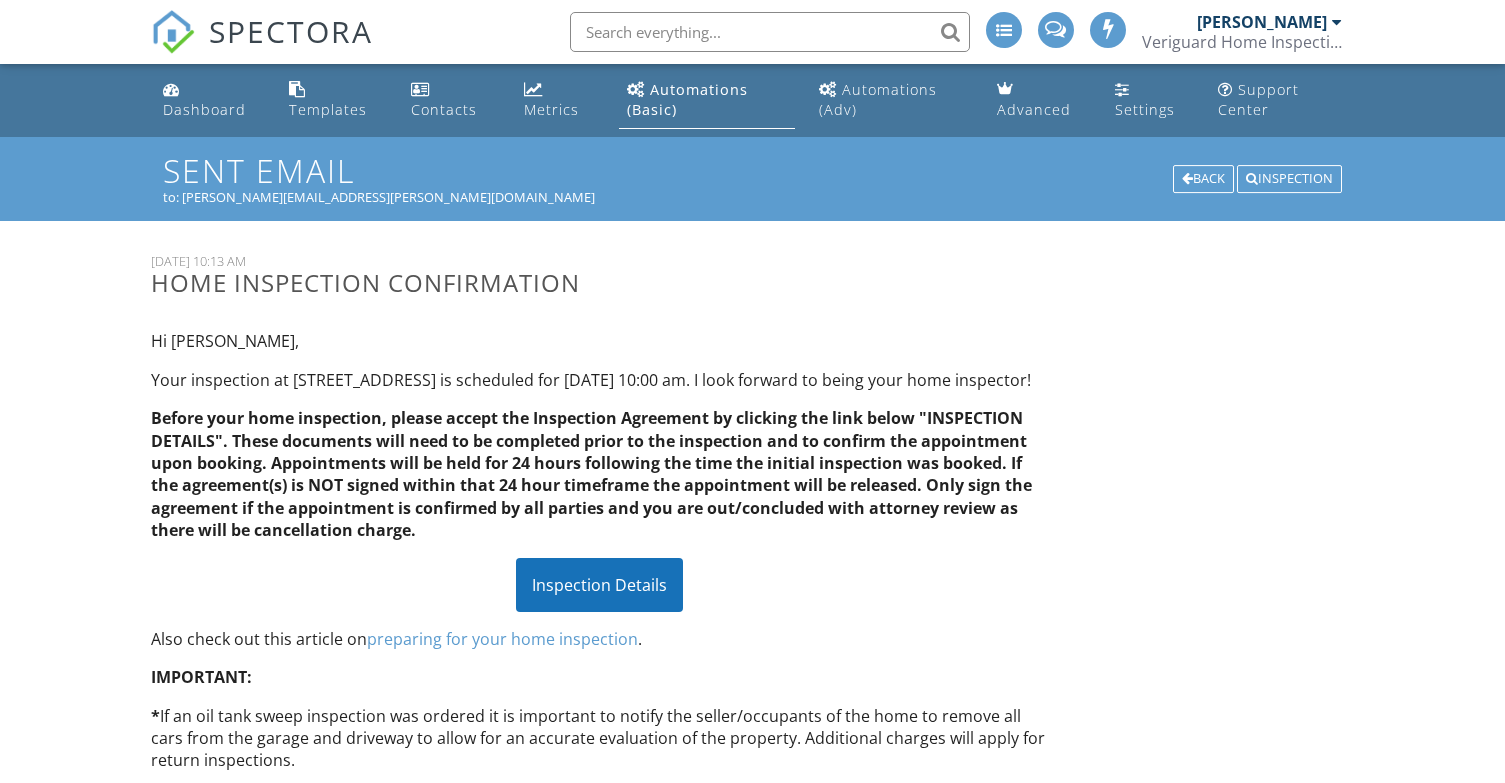 scroll, scrollTop: 0, scrollLeft: 0, axis: both 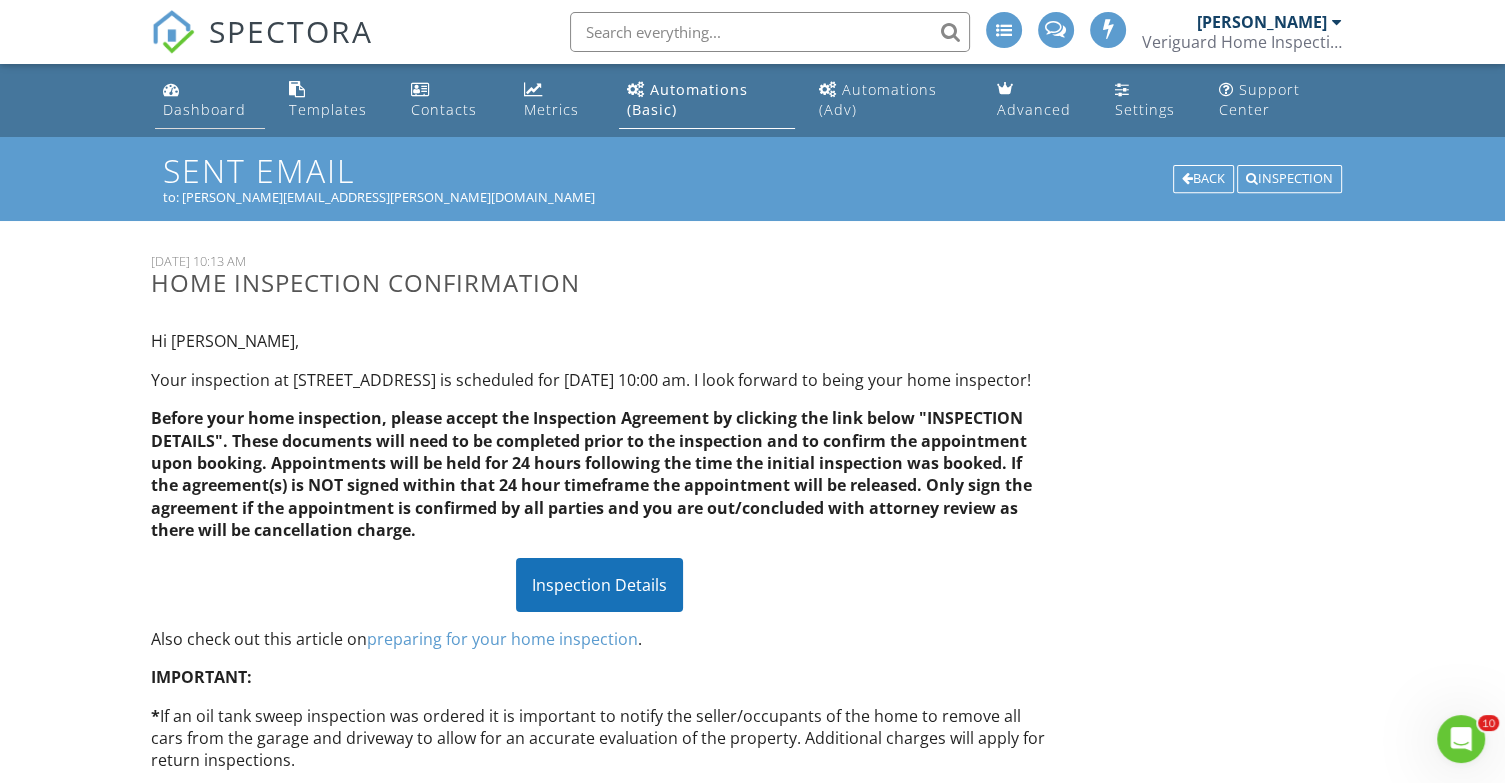 click on "Dashboard" at bounding box center [210, 100] 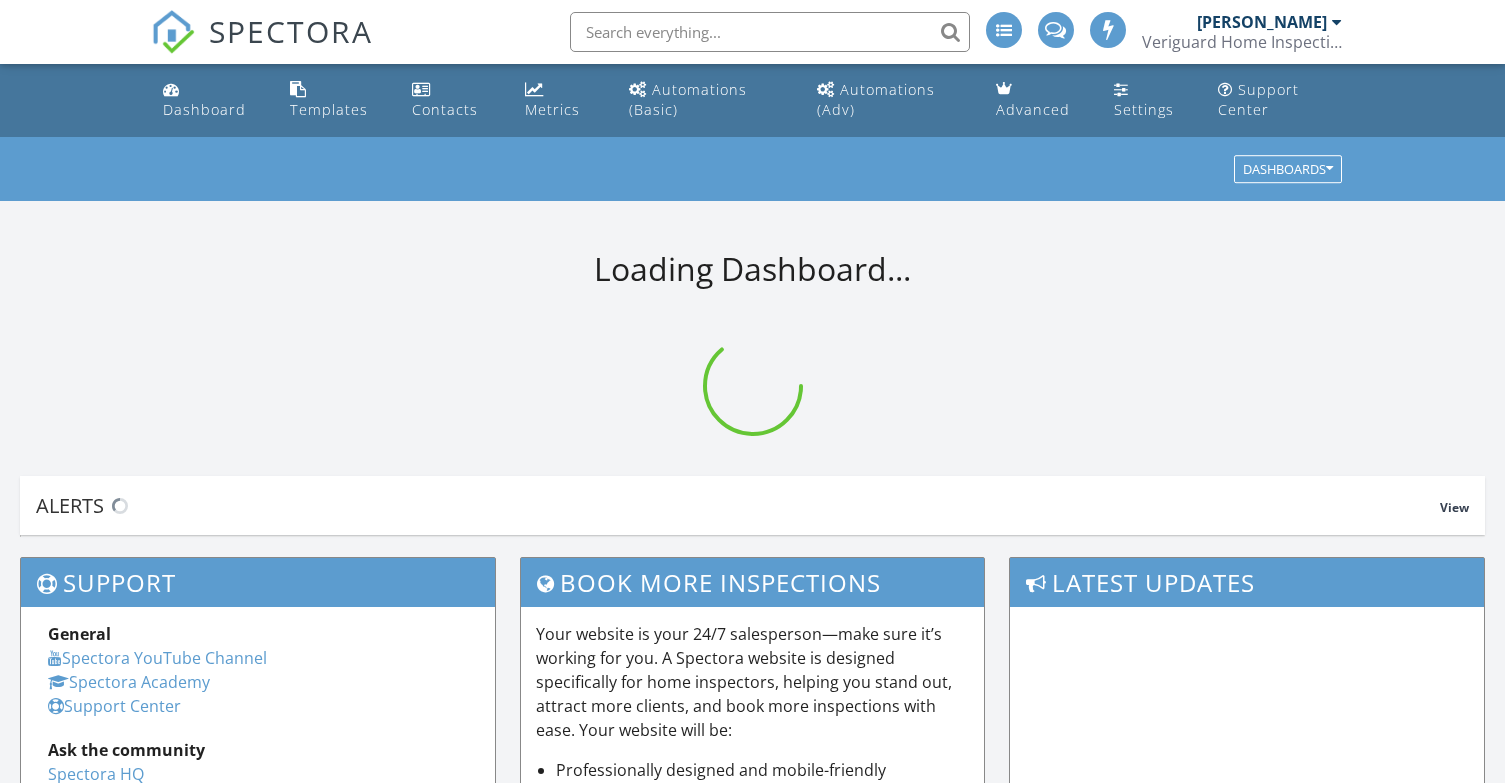 scroll, scrollTop: 0, scrollLeft: 0, axis: both 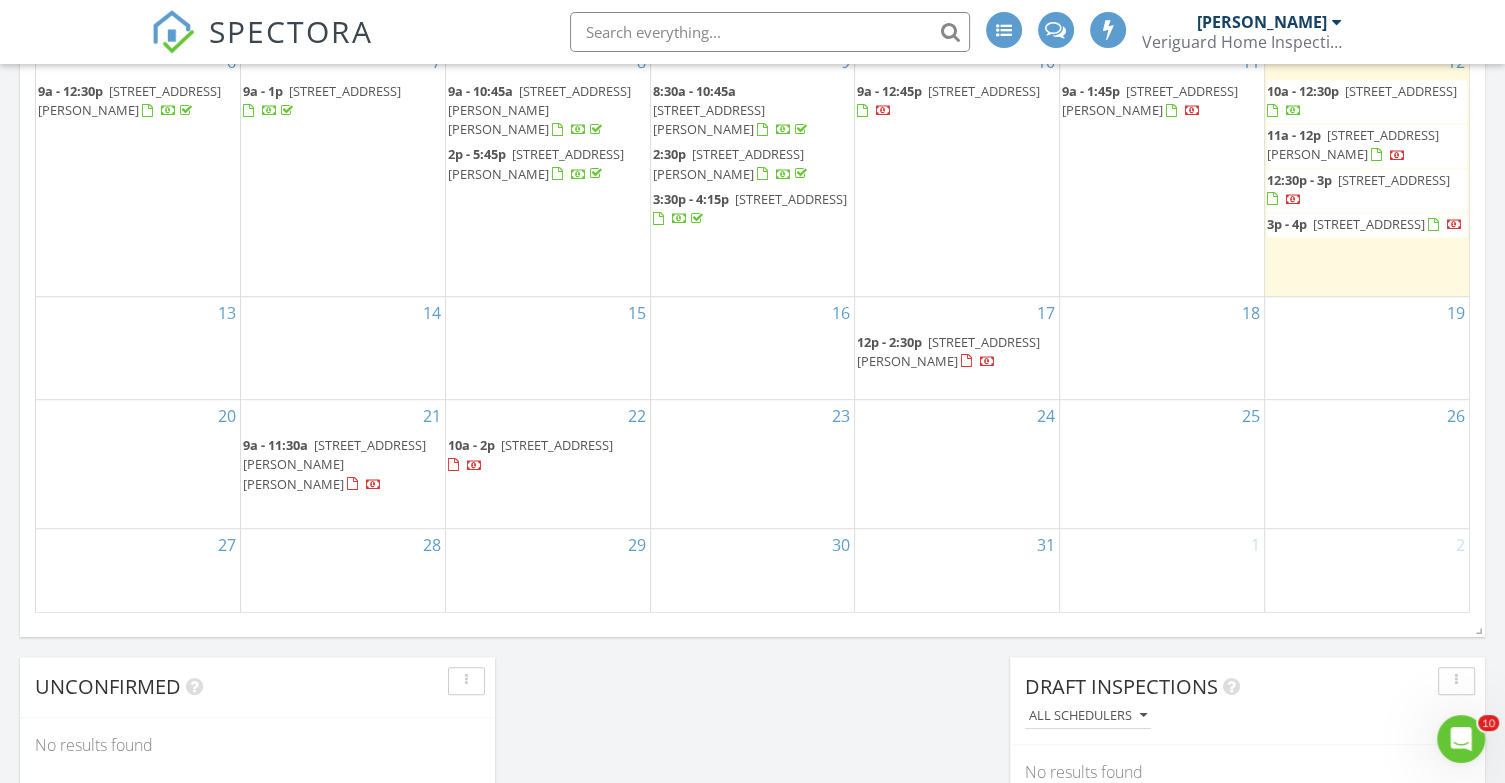 click on "10a - 2p" at bounding box center [471, 445] 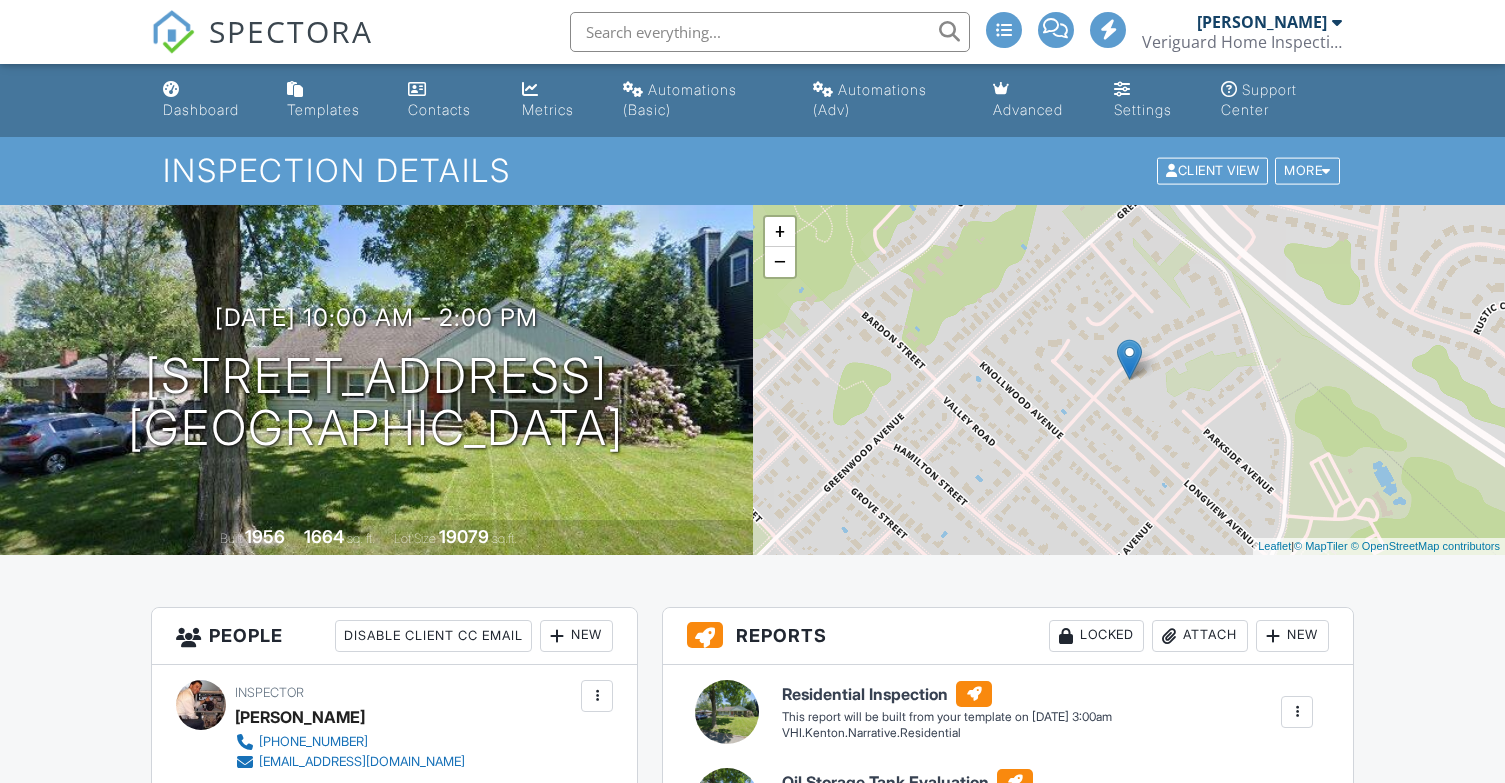 scroll, scrollTop: 0, scrollLeft: 0, axis: both 